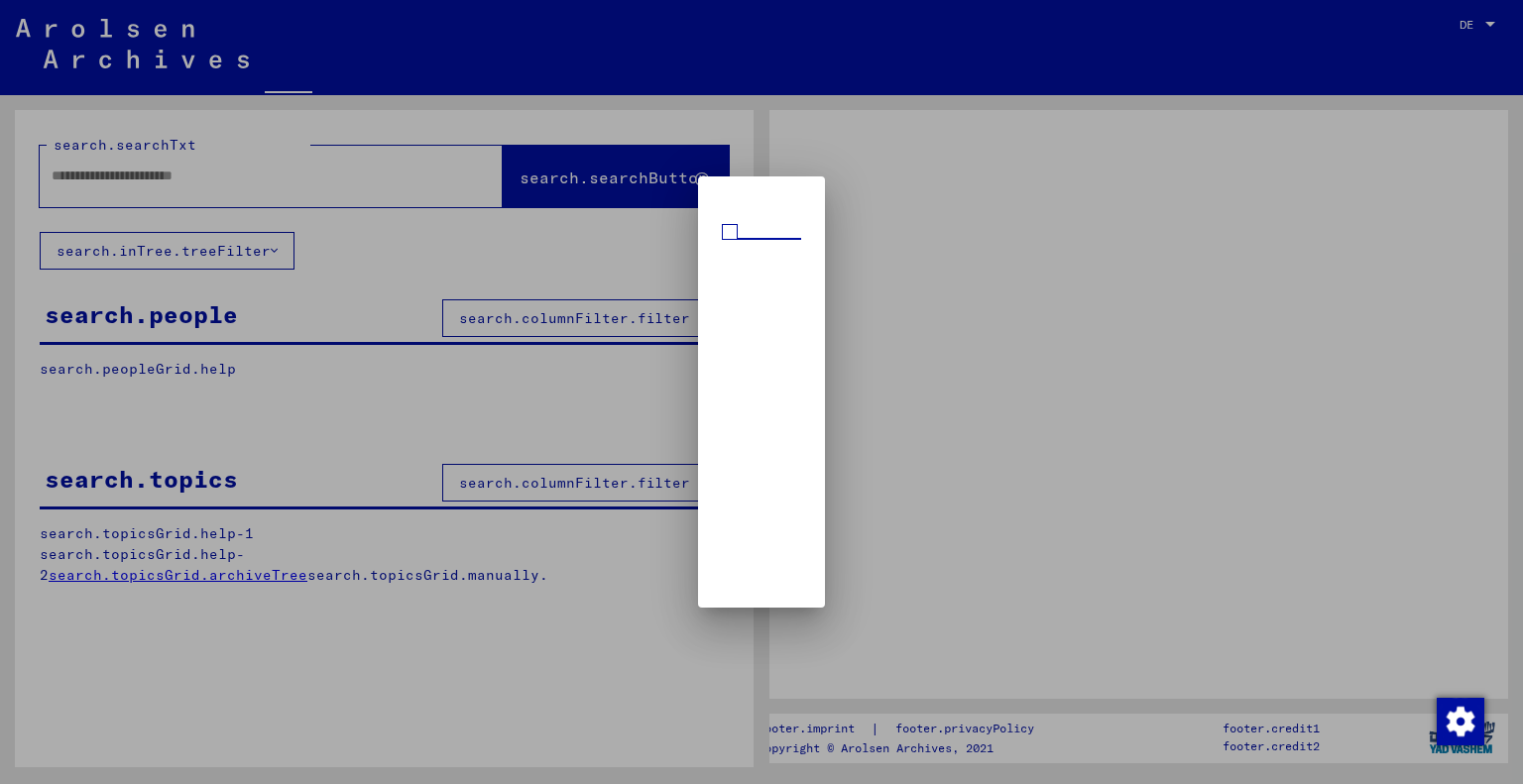 scroll, scrollTop: 0, scrollLeft: 0, axis: both 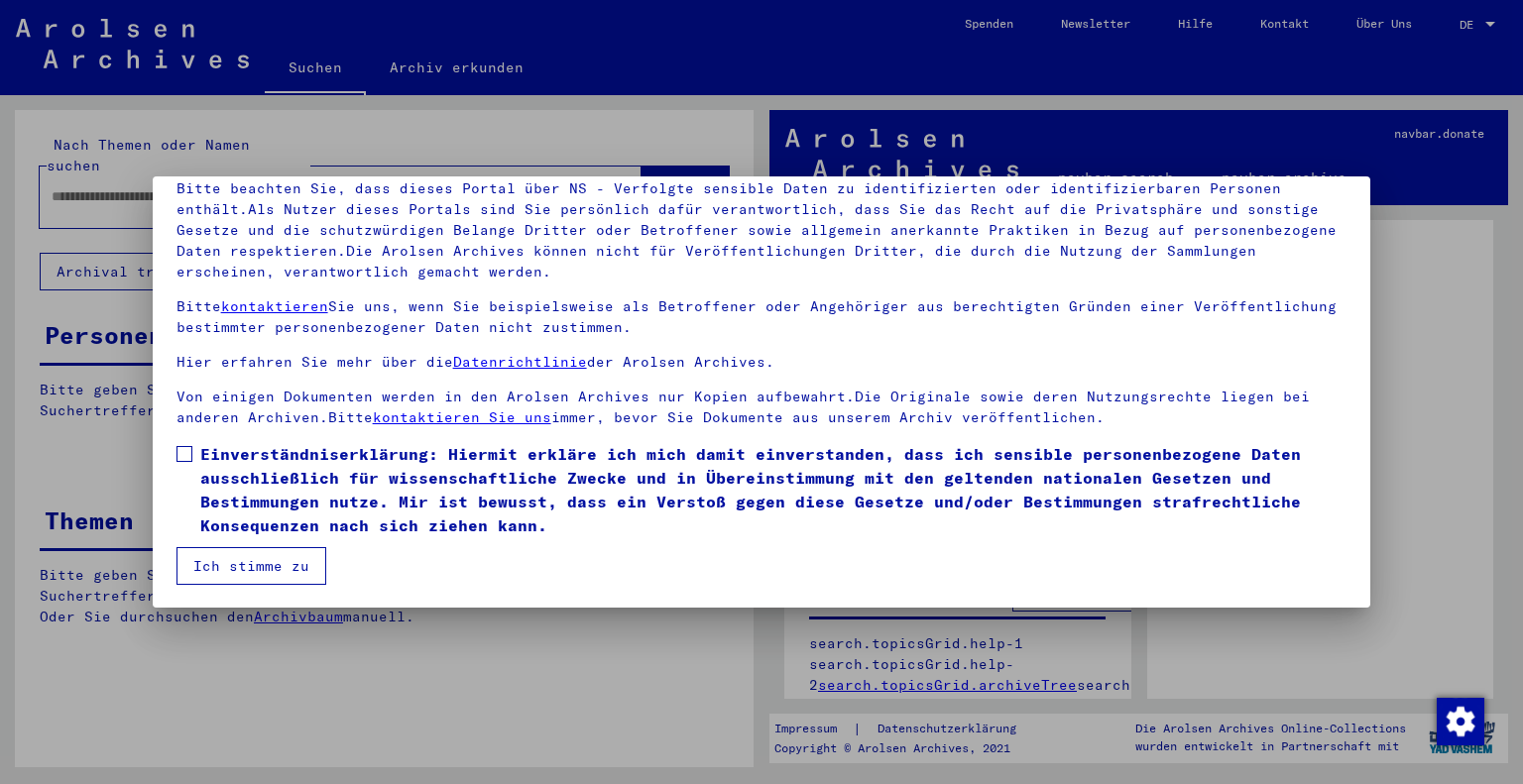 click at bounding box center (184, 454) 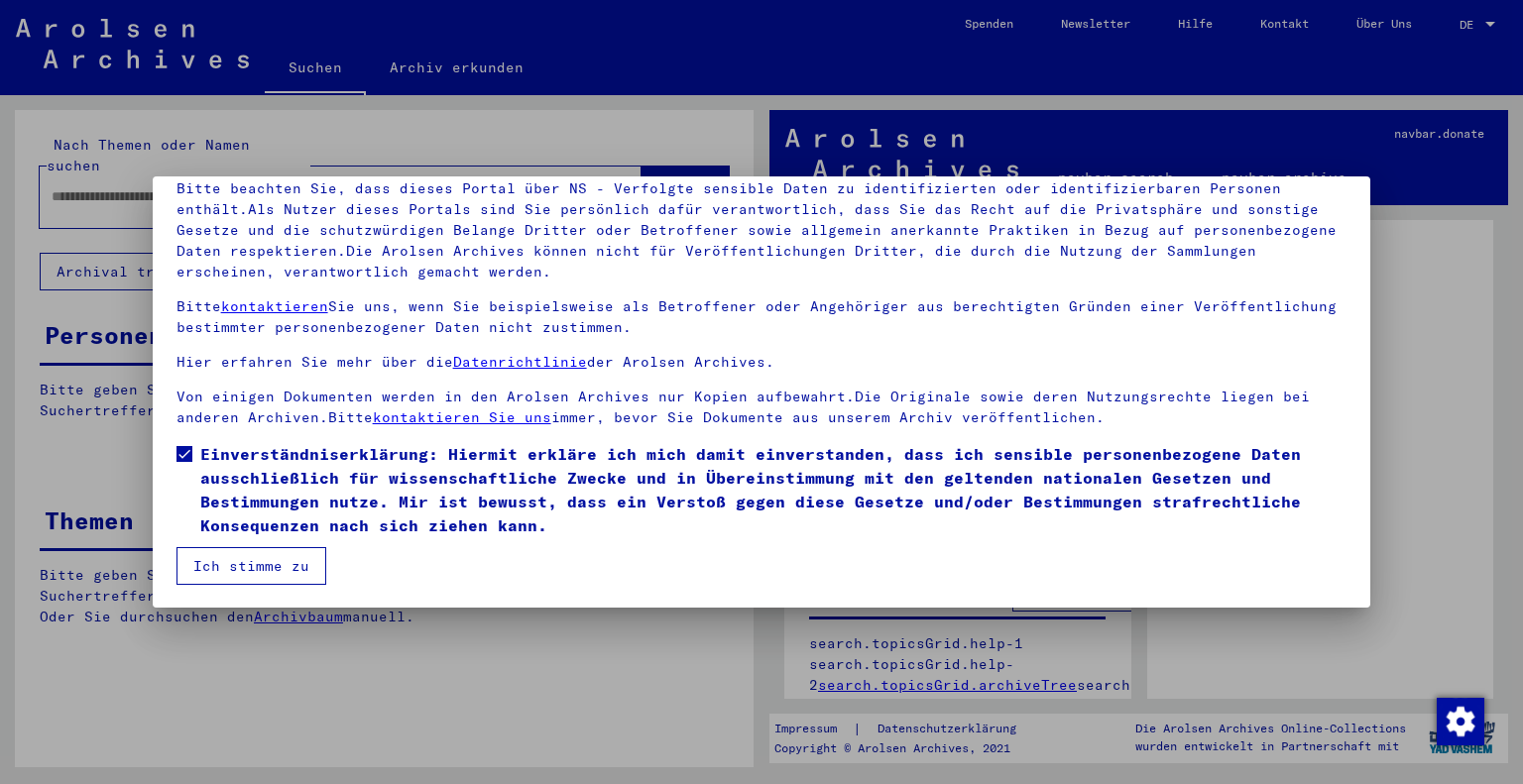 click on "Ich stimme zu" at bounding box center [251, 566] 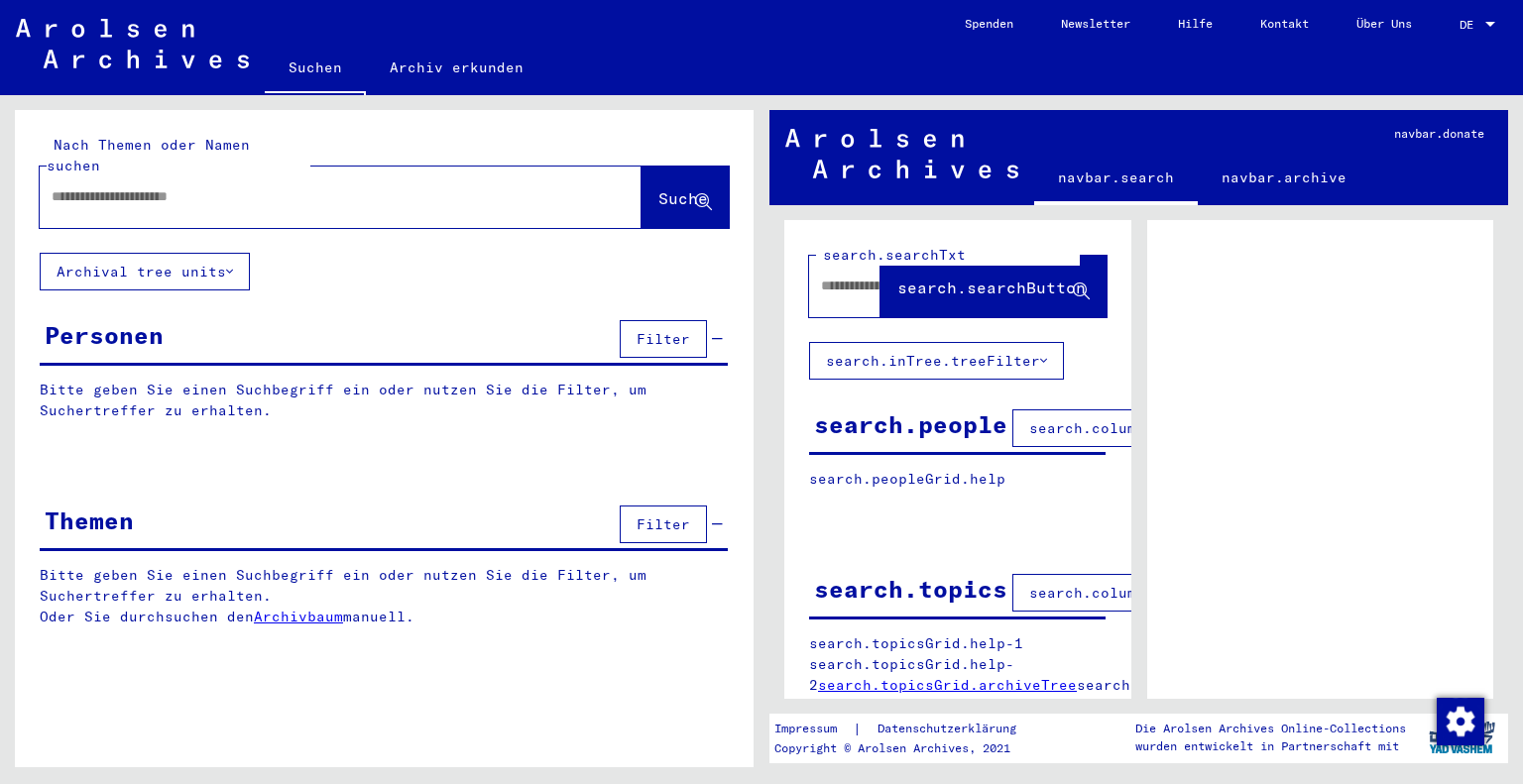 click at bounding box center [322, 196] 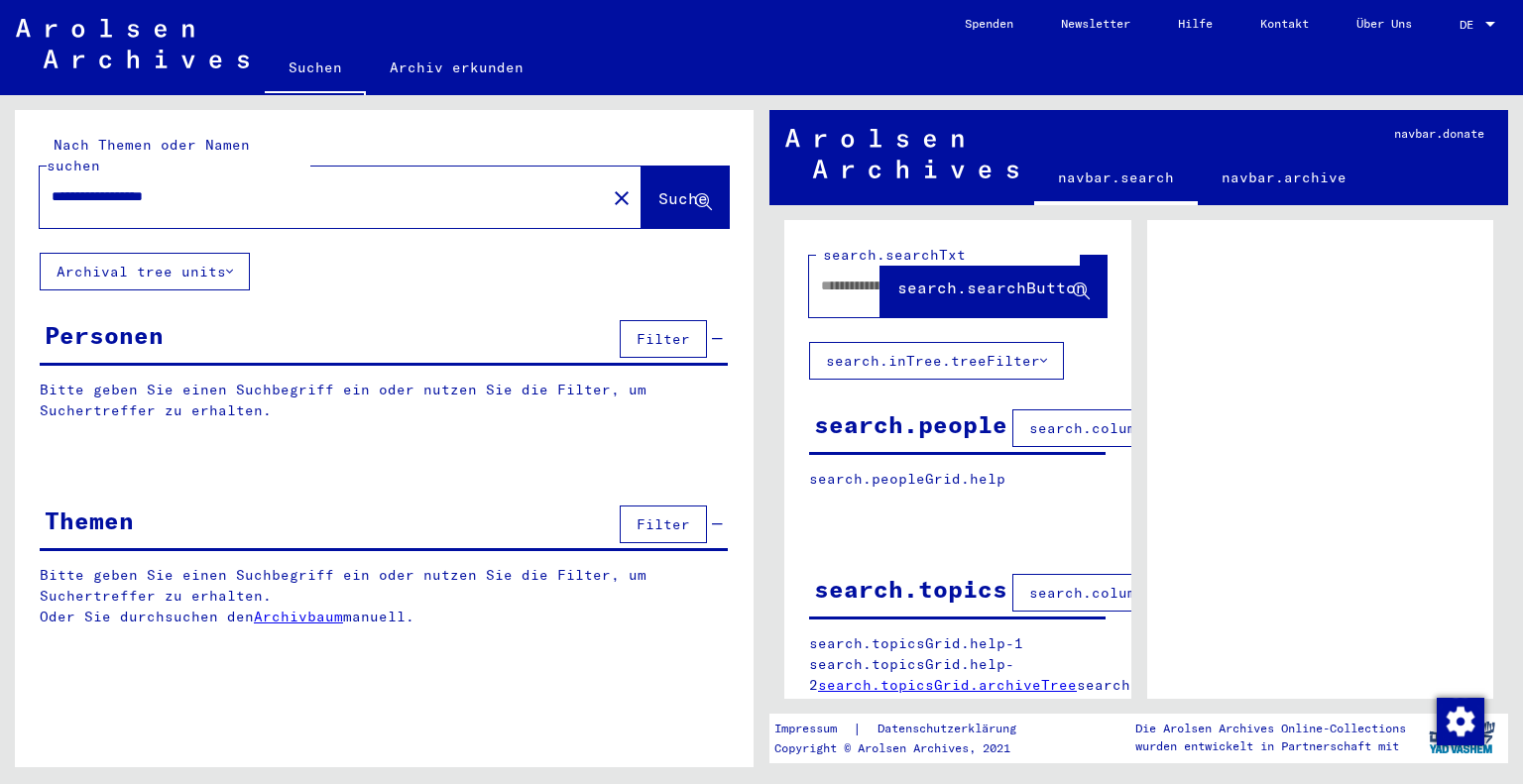 type on "**********" 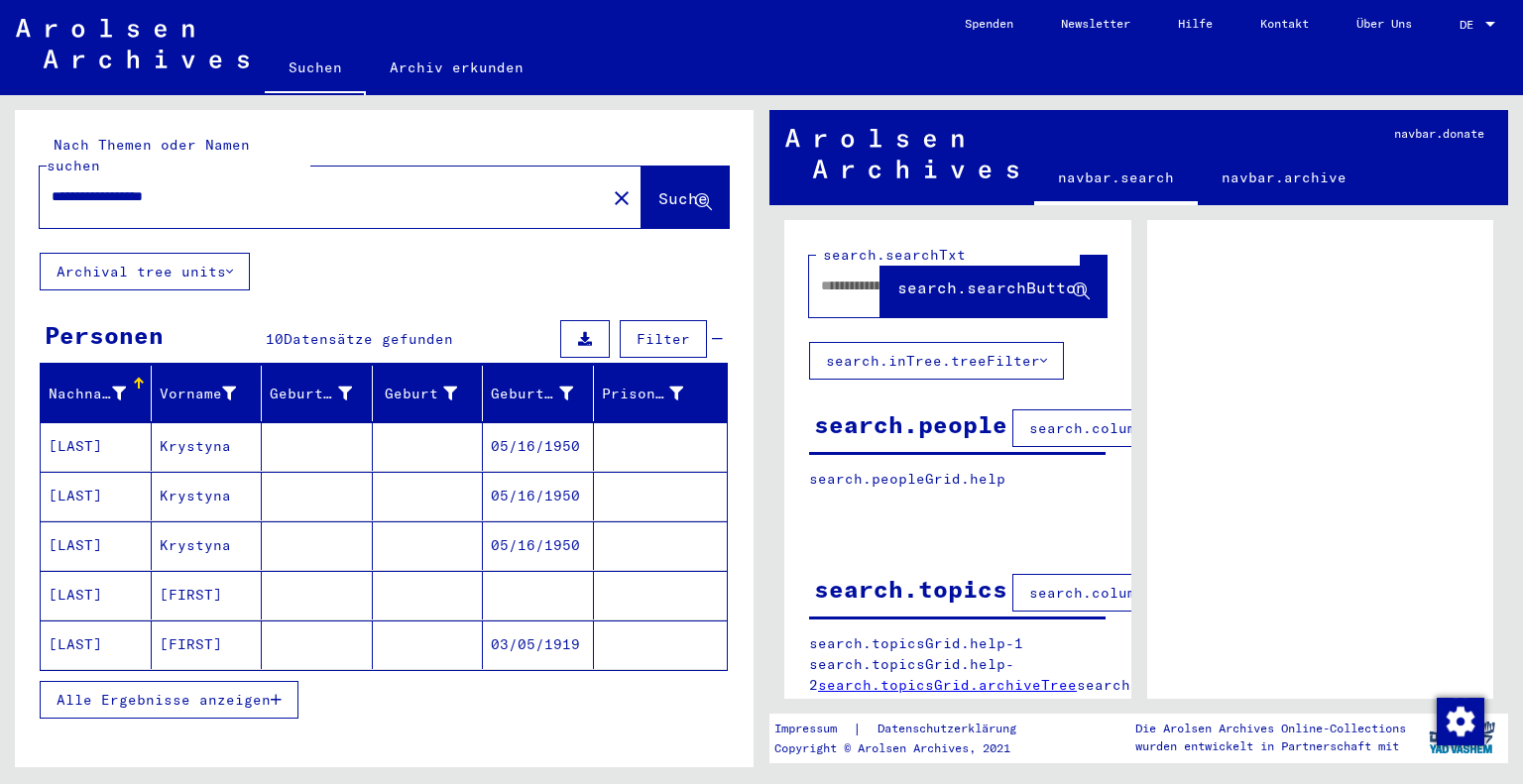 click on "Suche" 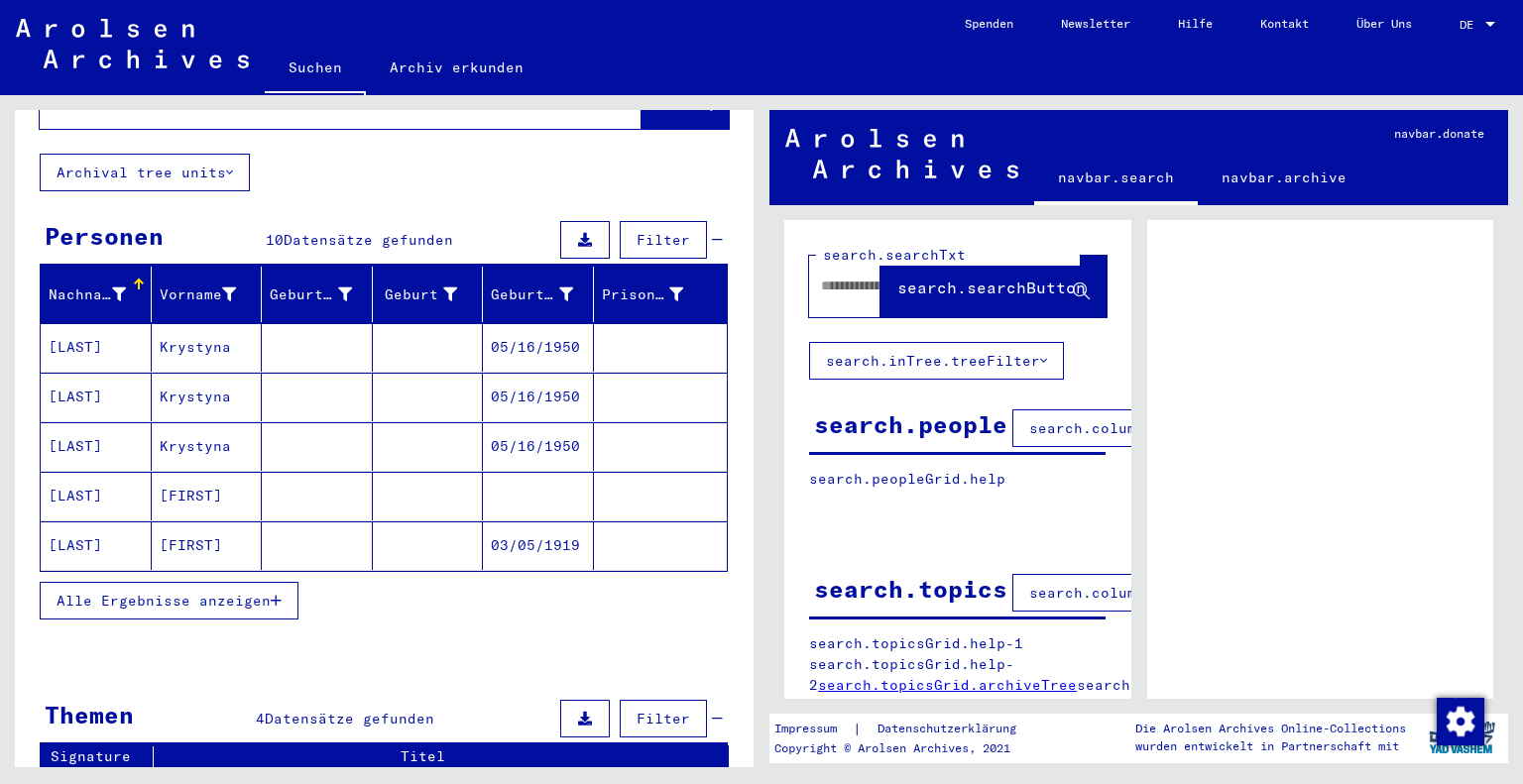 click on "Alle Ergebnisse anzeigen" at bounding box center (164, 601) 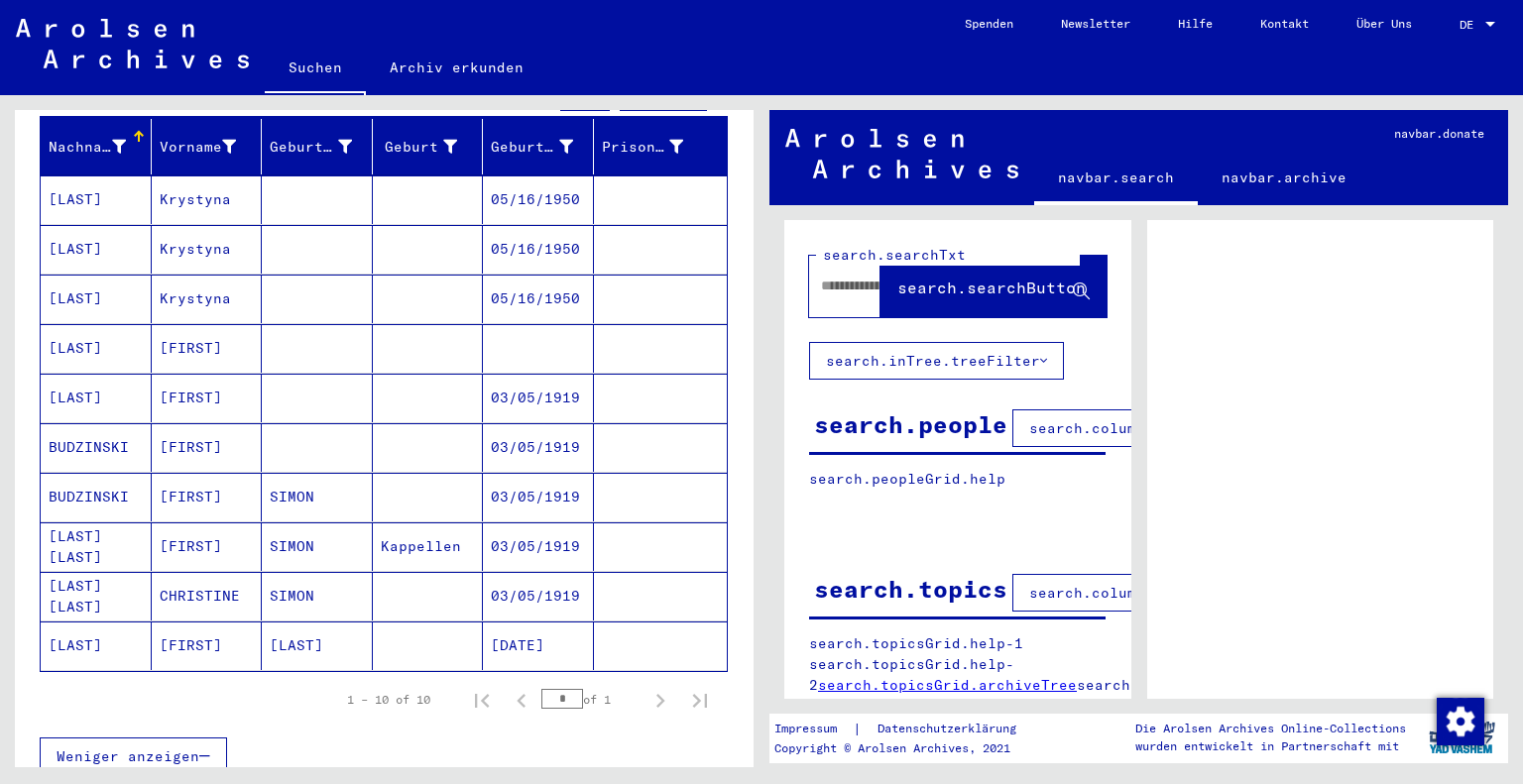 scroll, scrollTop: 297, scrollLeft: 0, axis: vertical 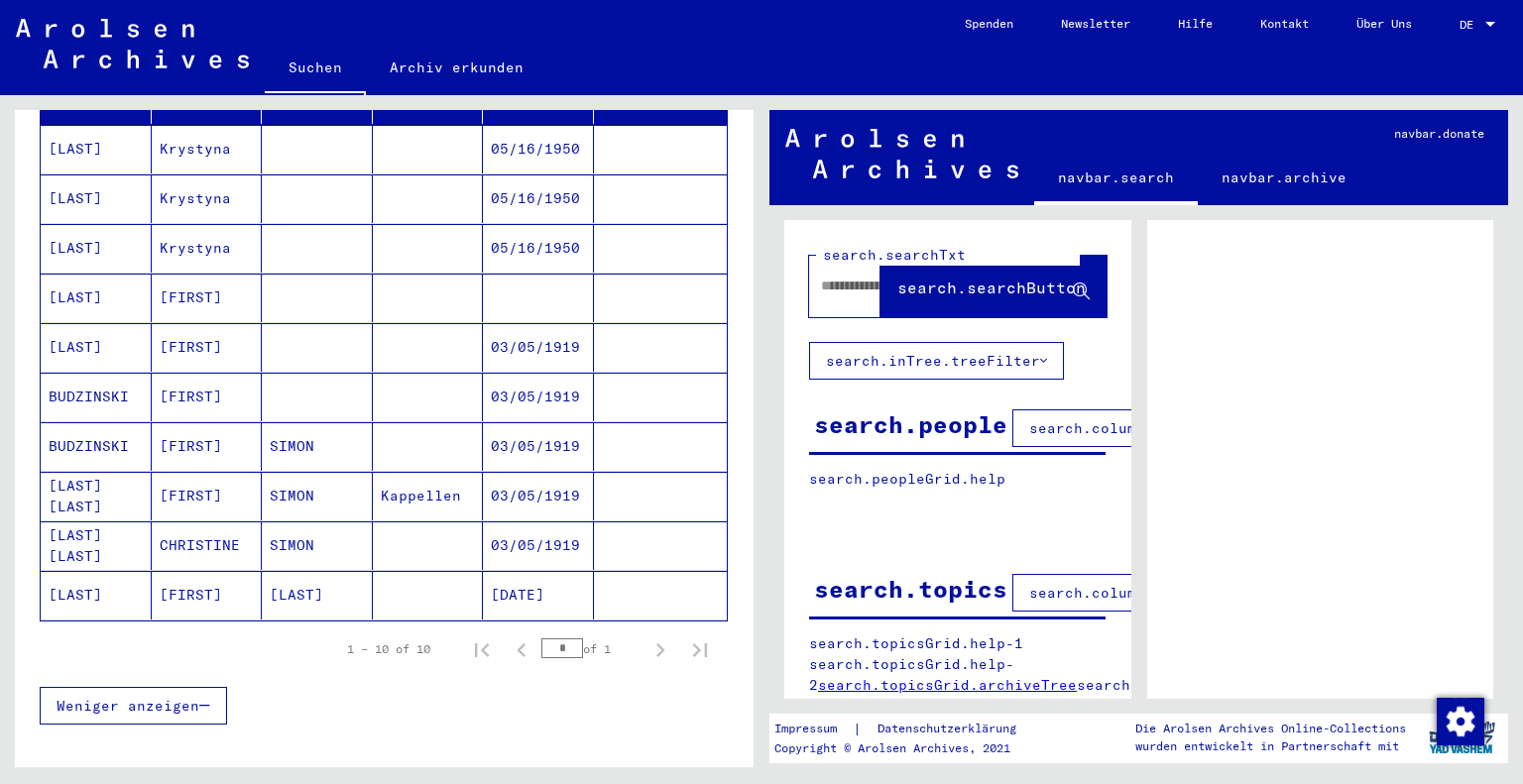 click on "[LAST]" 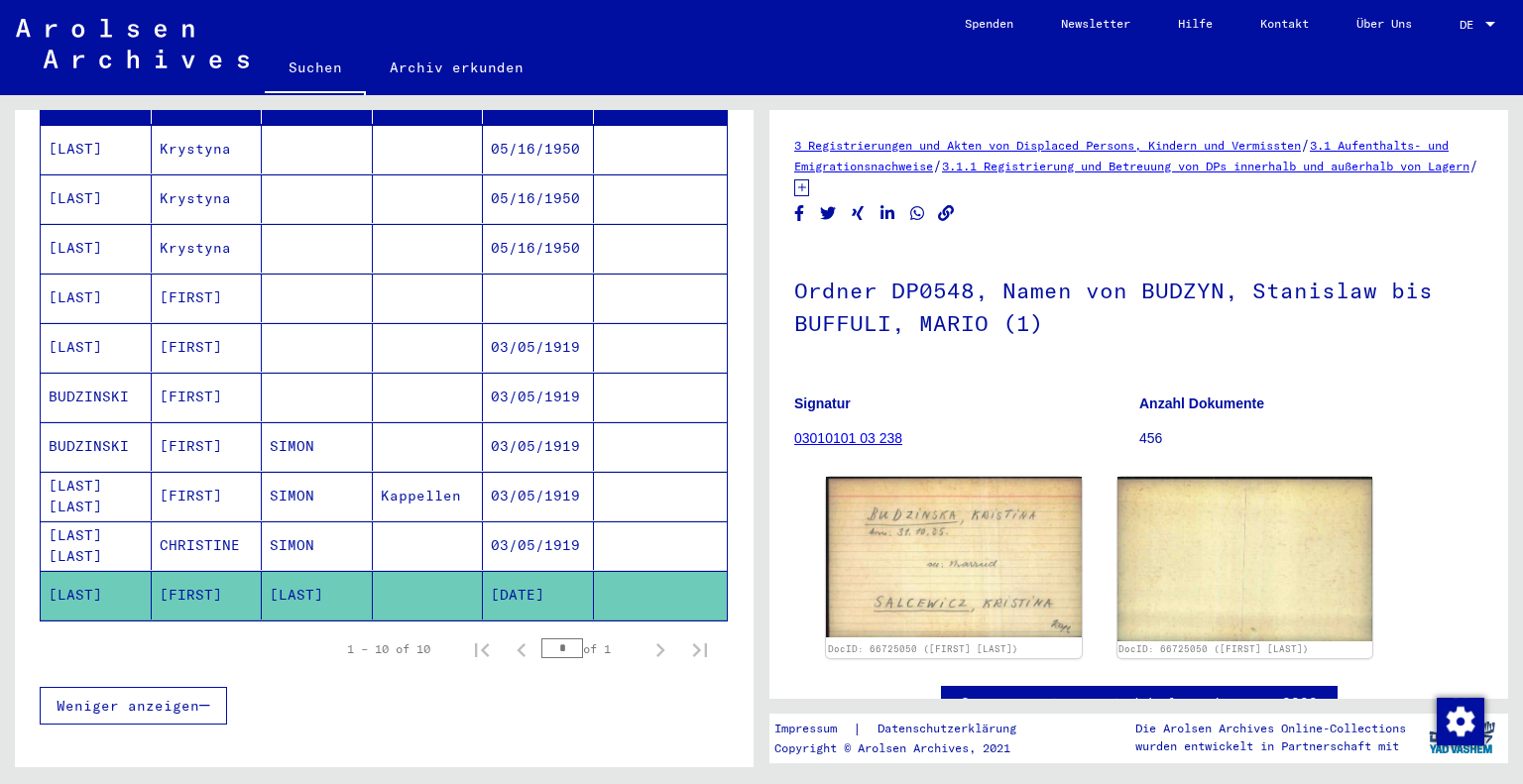 scroll, scrollTop: 0, scrollLeft: 0, axis: both 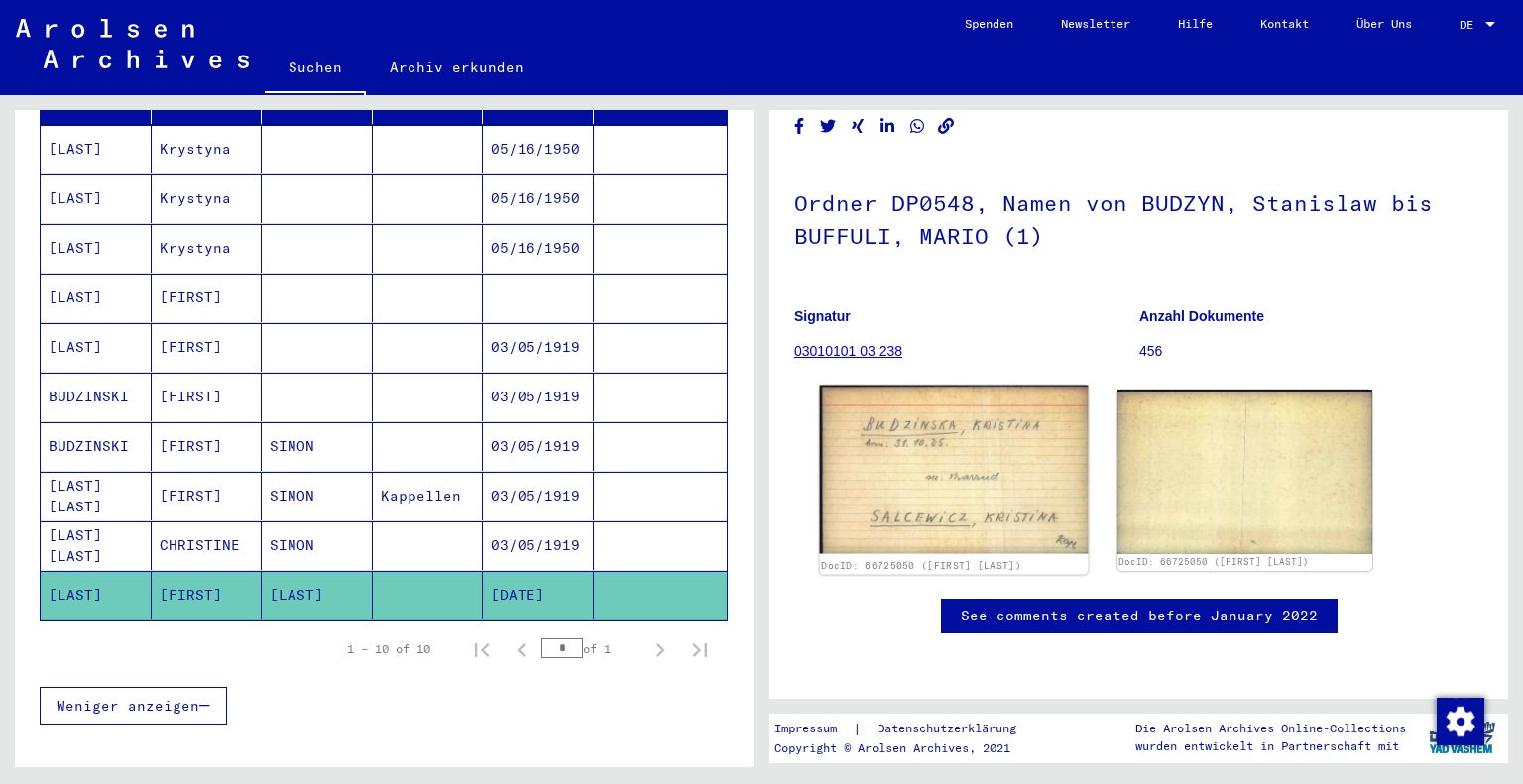 click 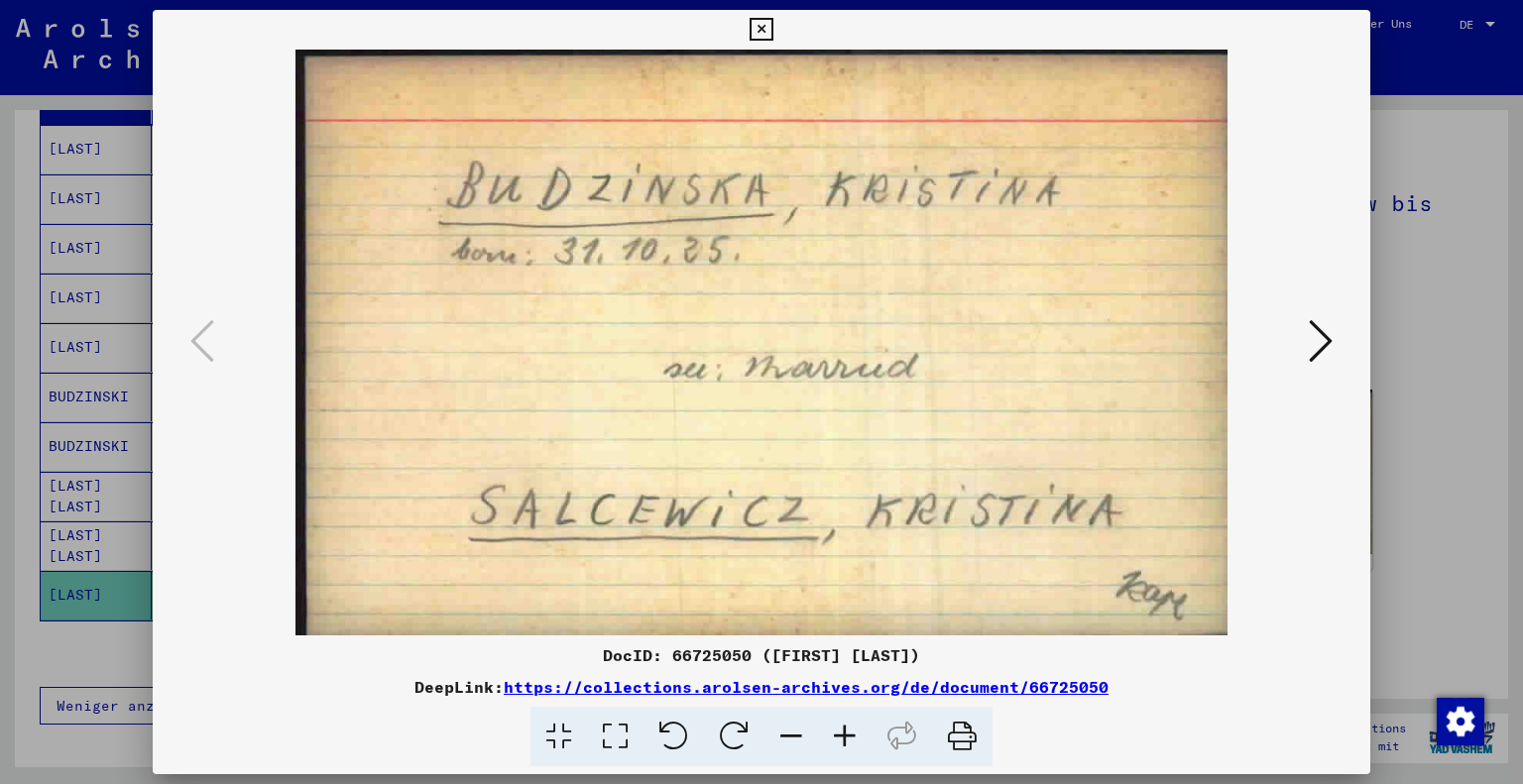 click at bounding box center (761, 30) 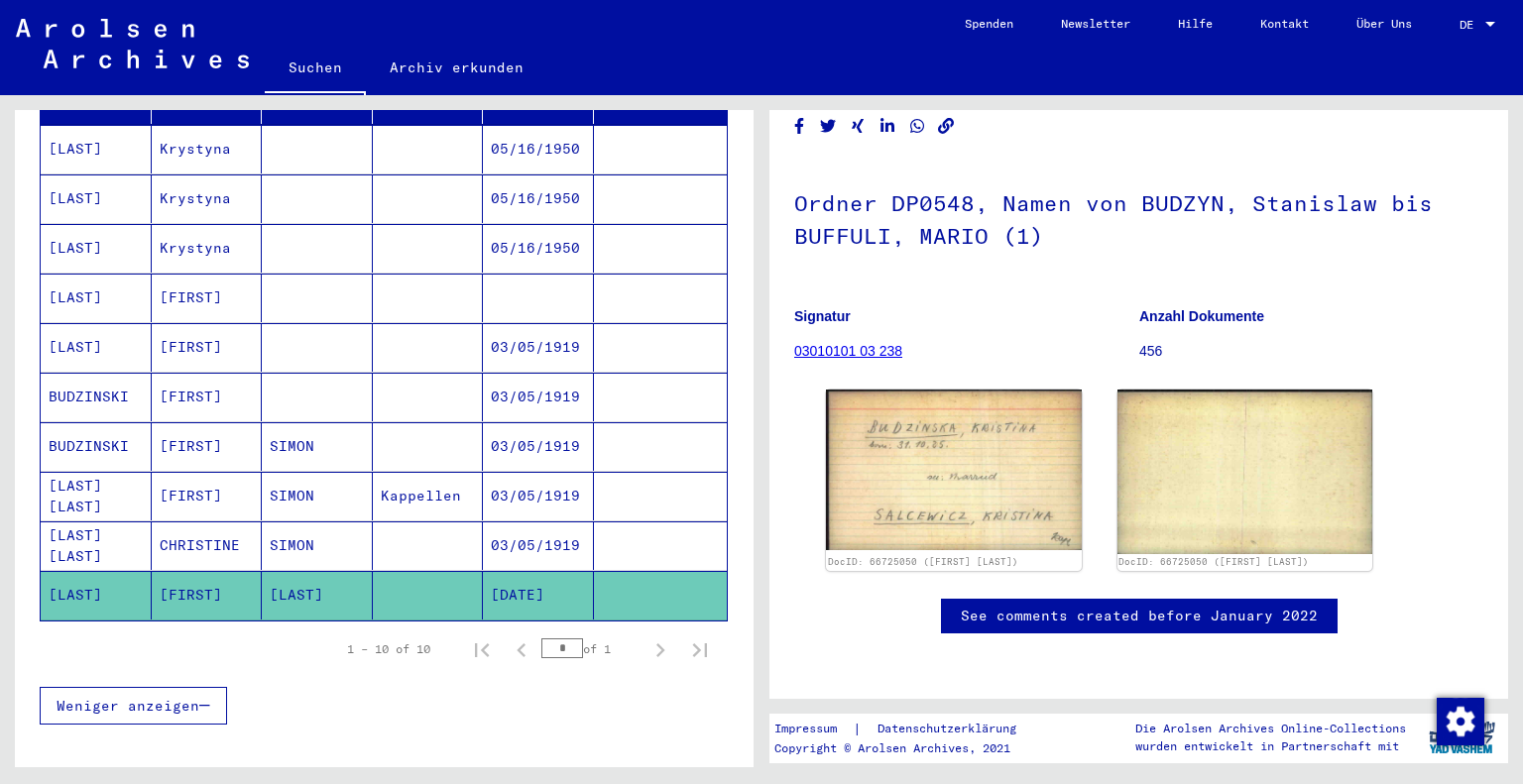 click on "BUDZINSKI" at bounding box center (96, 446) 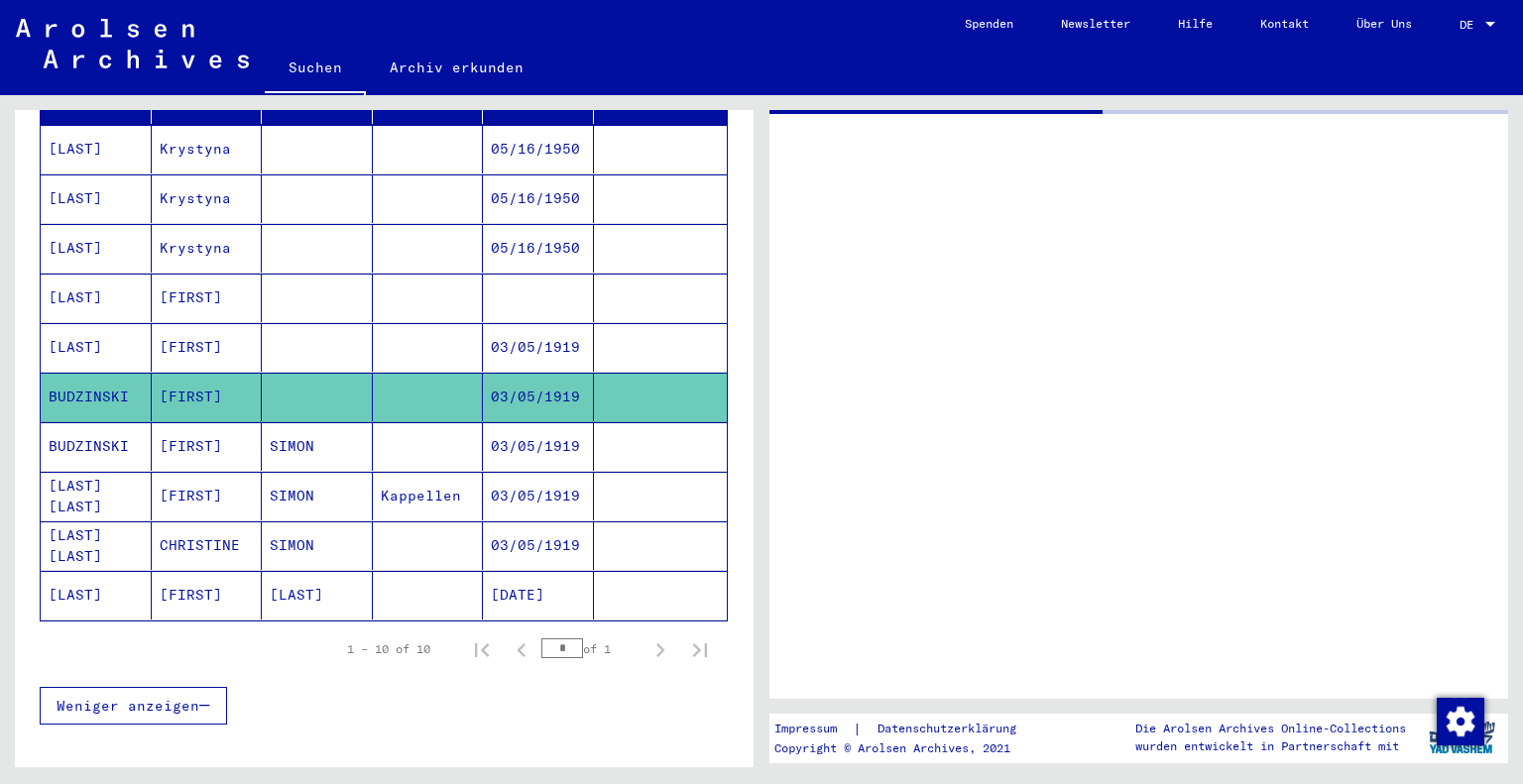 scroll, scrollTop: 0, scrollLeft: 0, axis: both 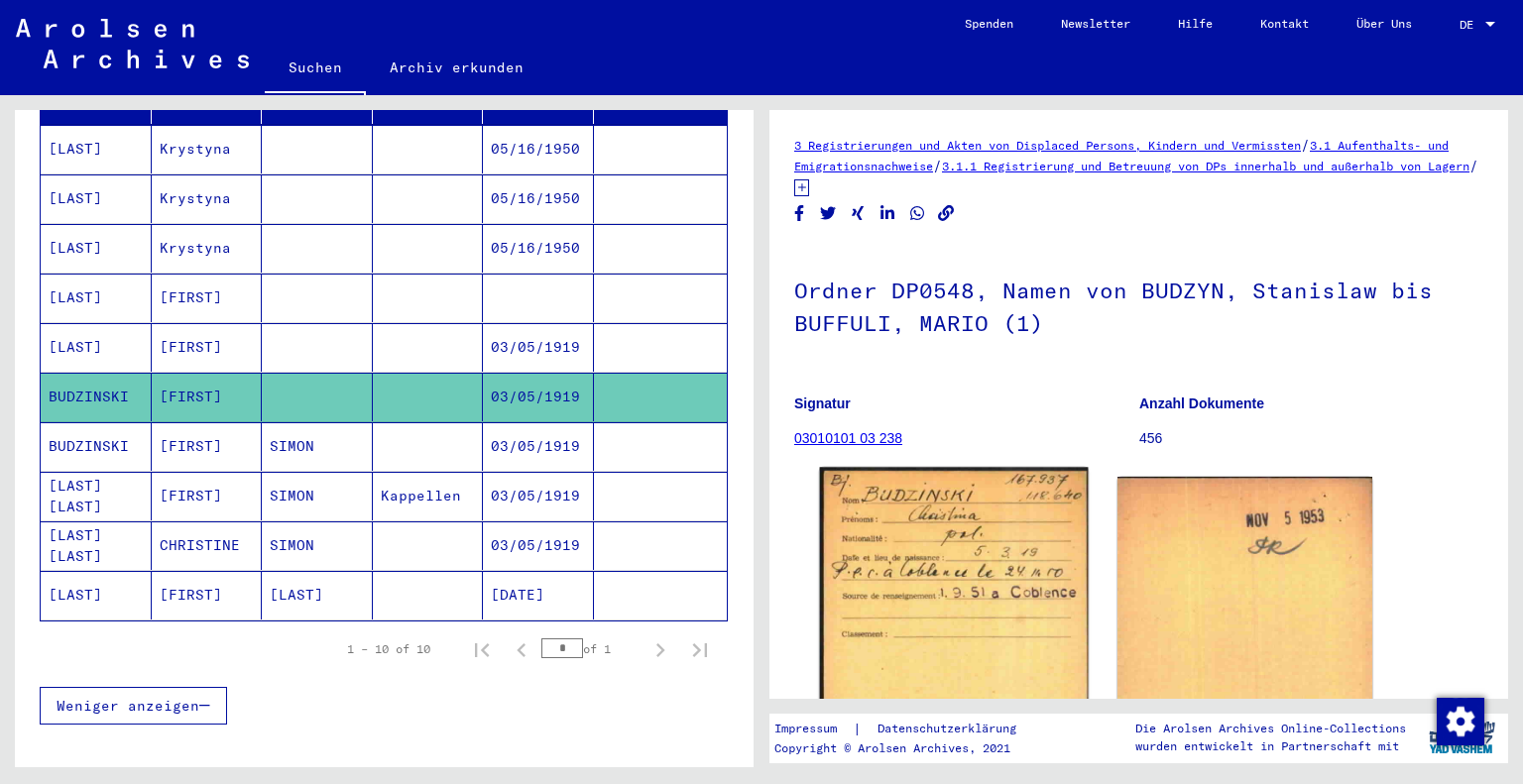 click 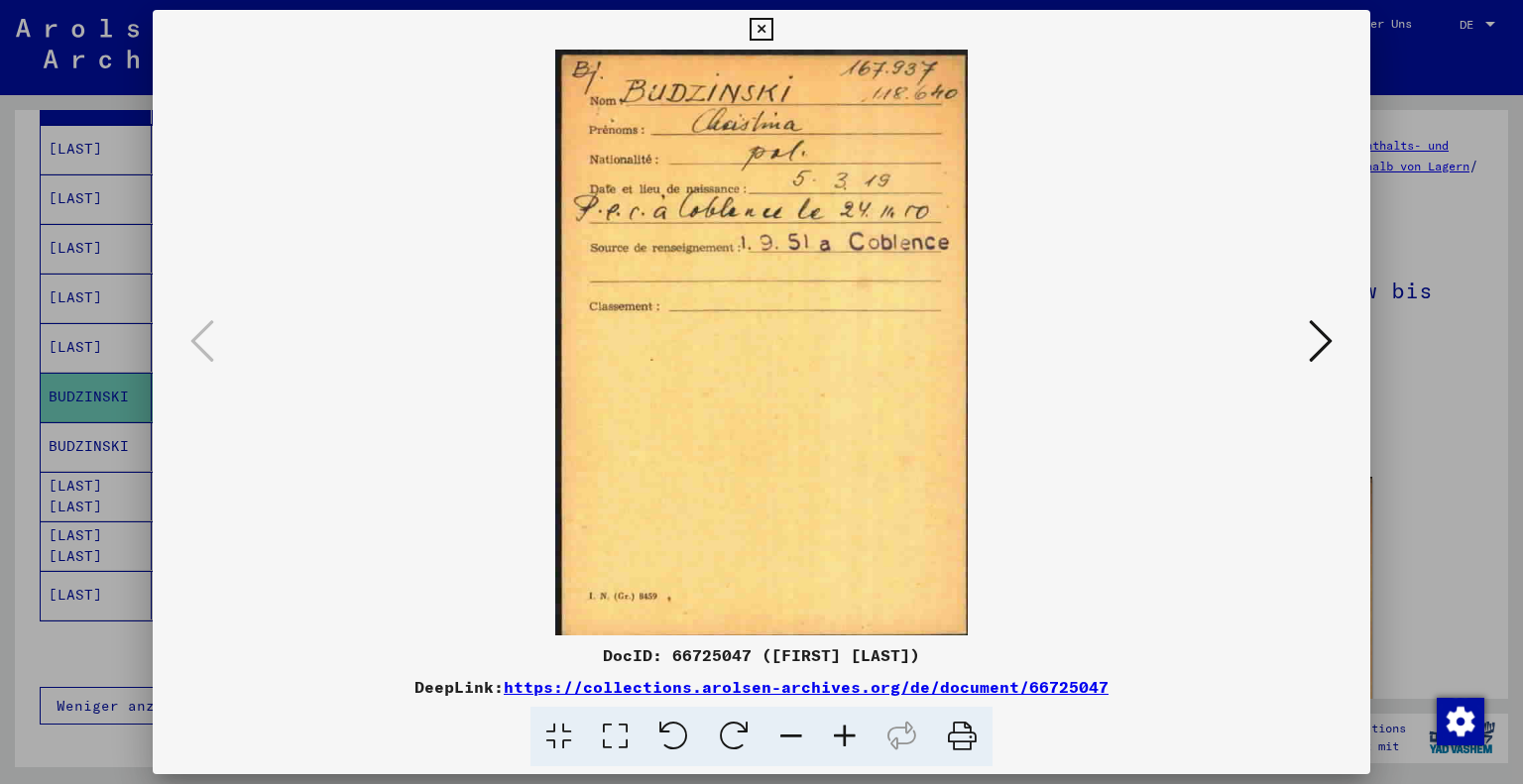 click at bounding box center (1321, 341) 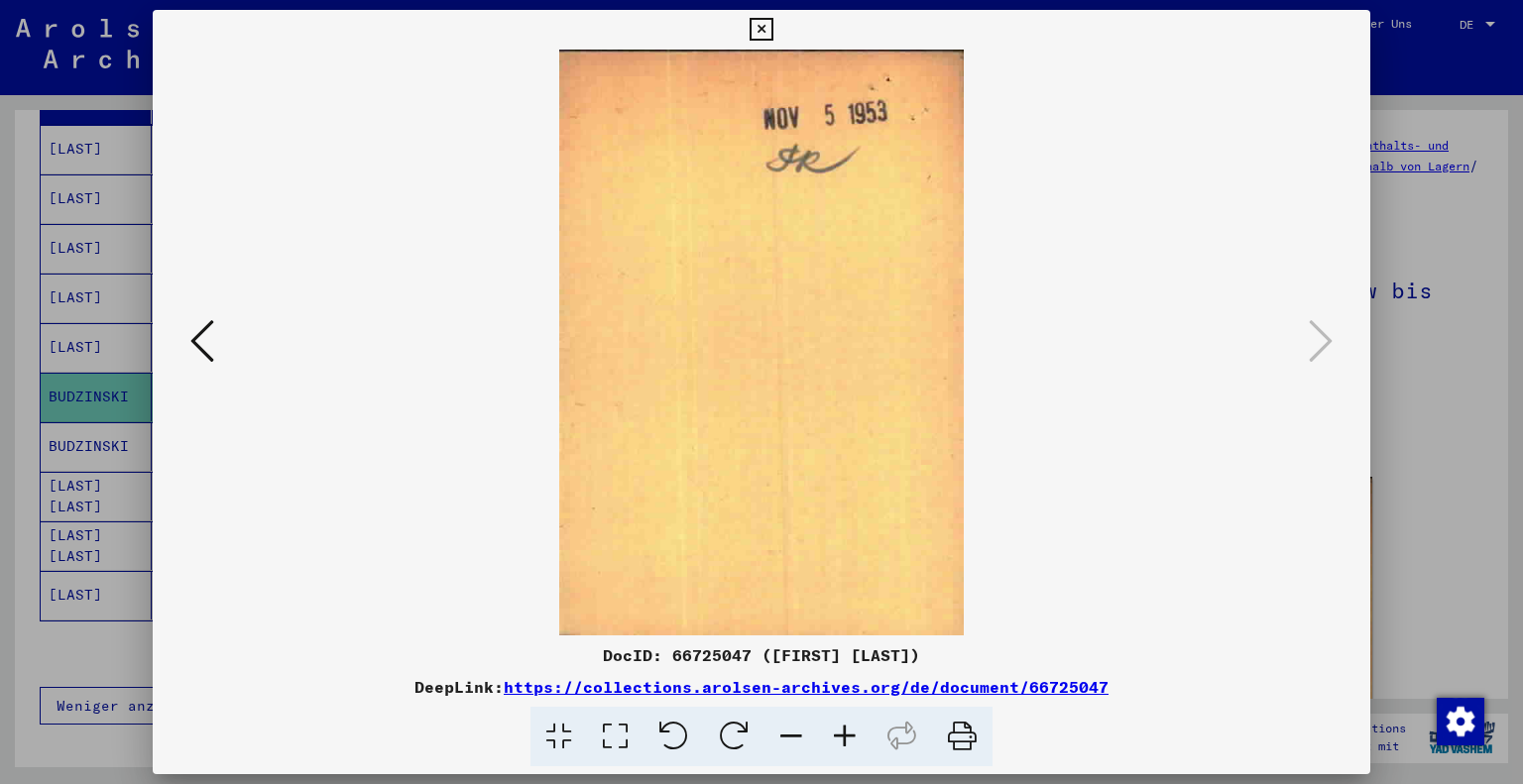 click at bounding box center [202, 341] 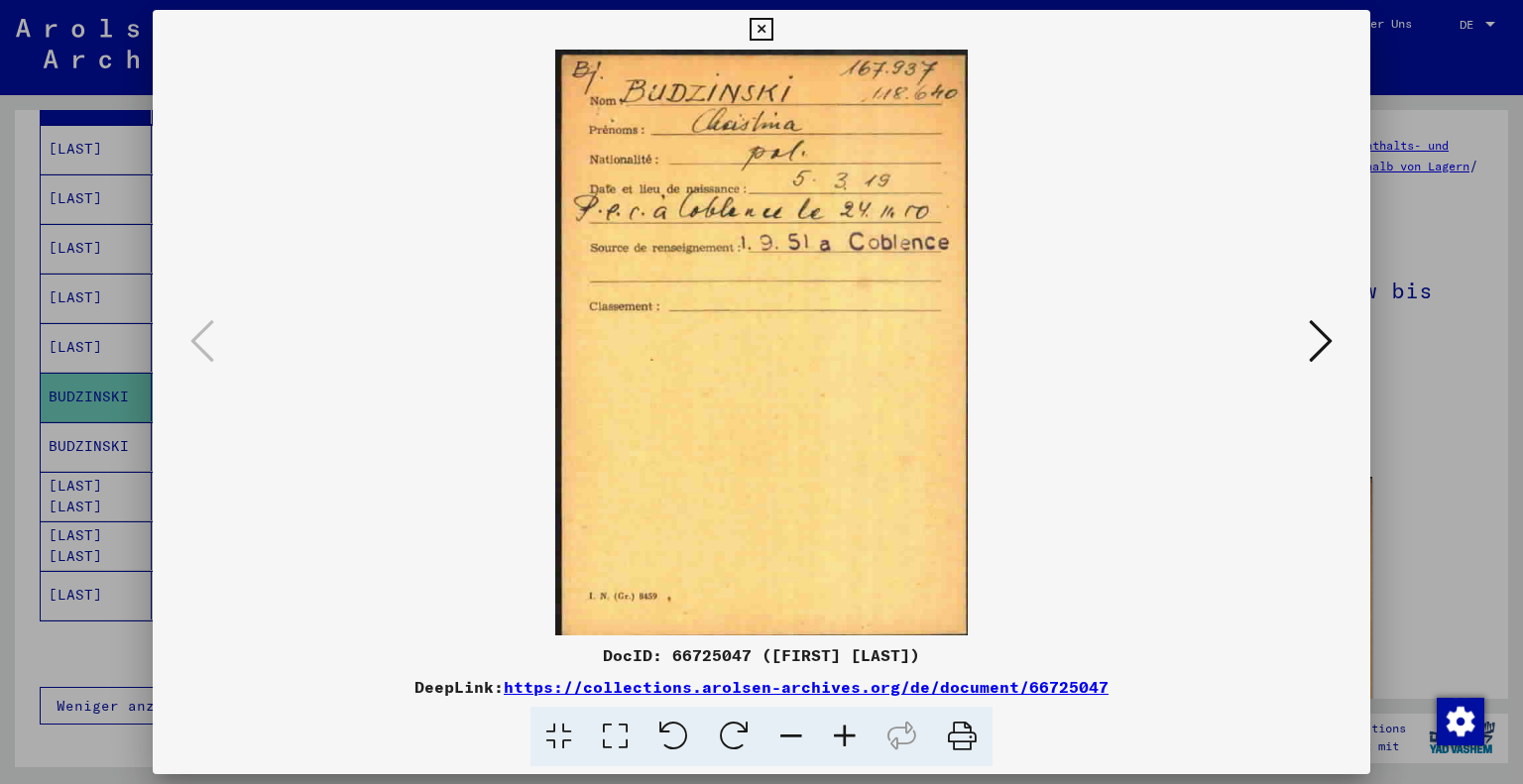 click at bounding box center [761, 30] 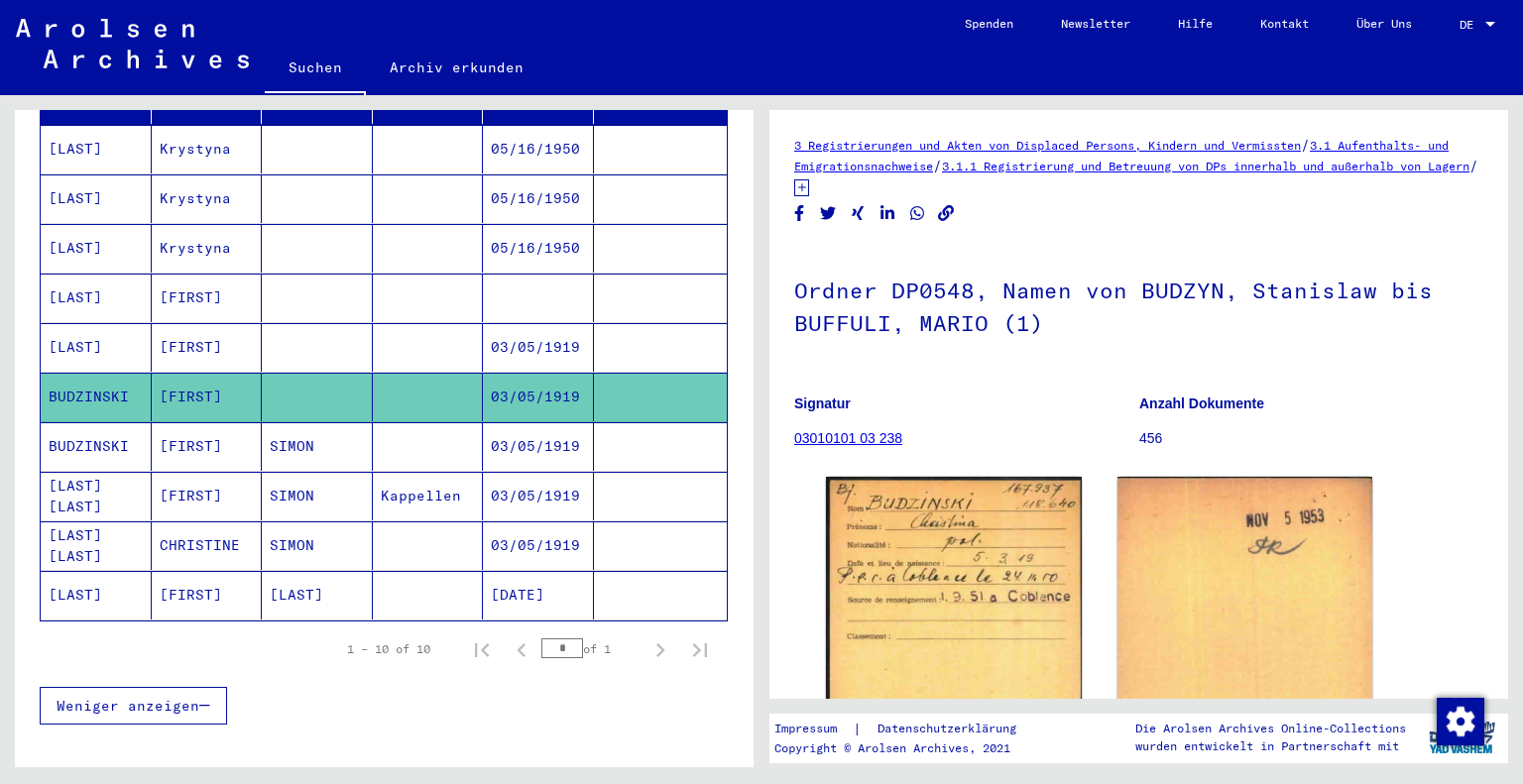 click on "[LAST]" at bounding box center [96, 396] 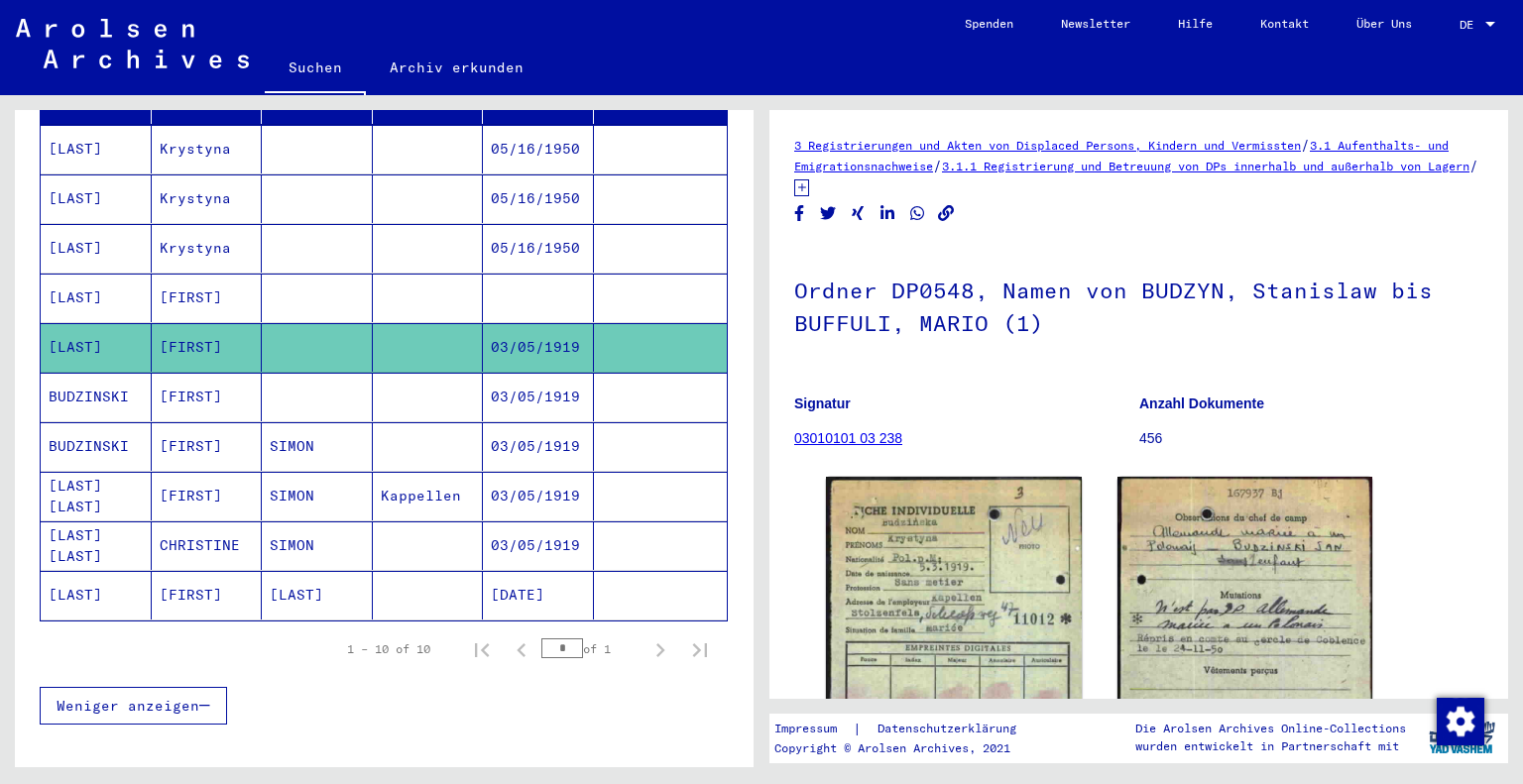 scroll, scrollTop: 0, scrollLeft: 0, axis: both 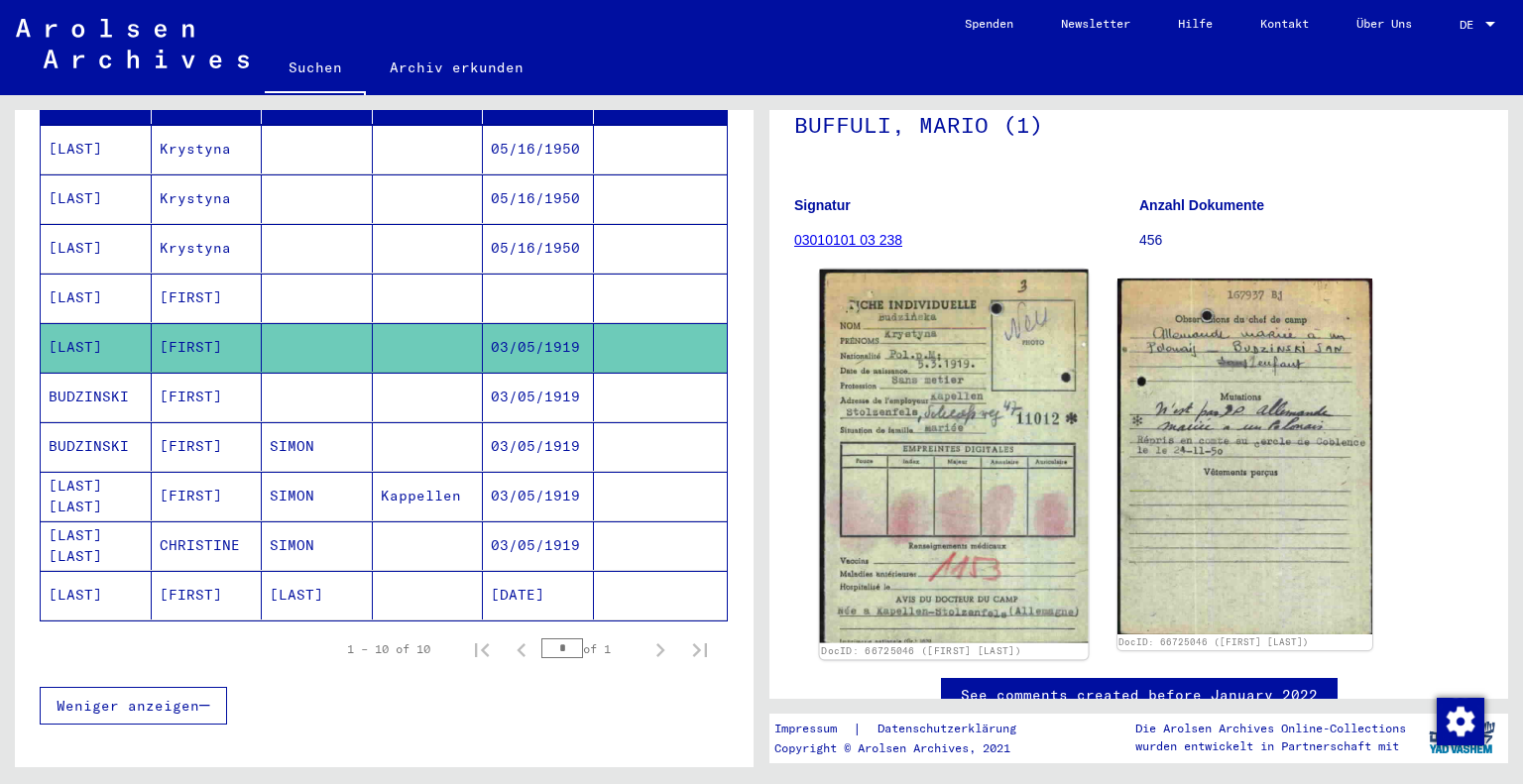 click 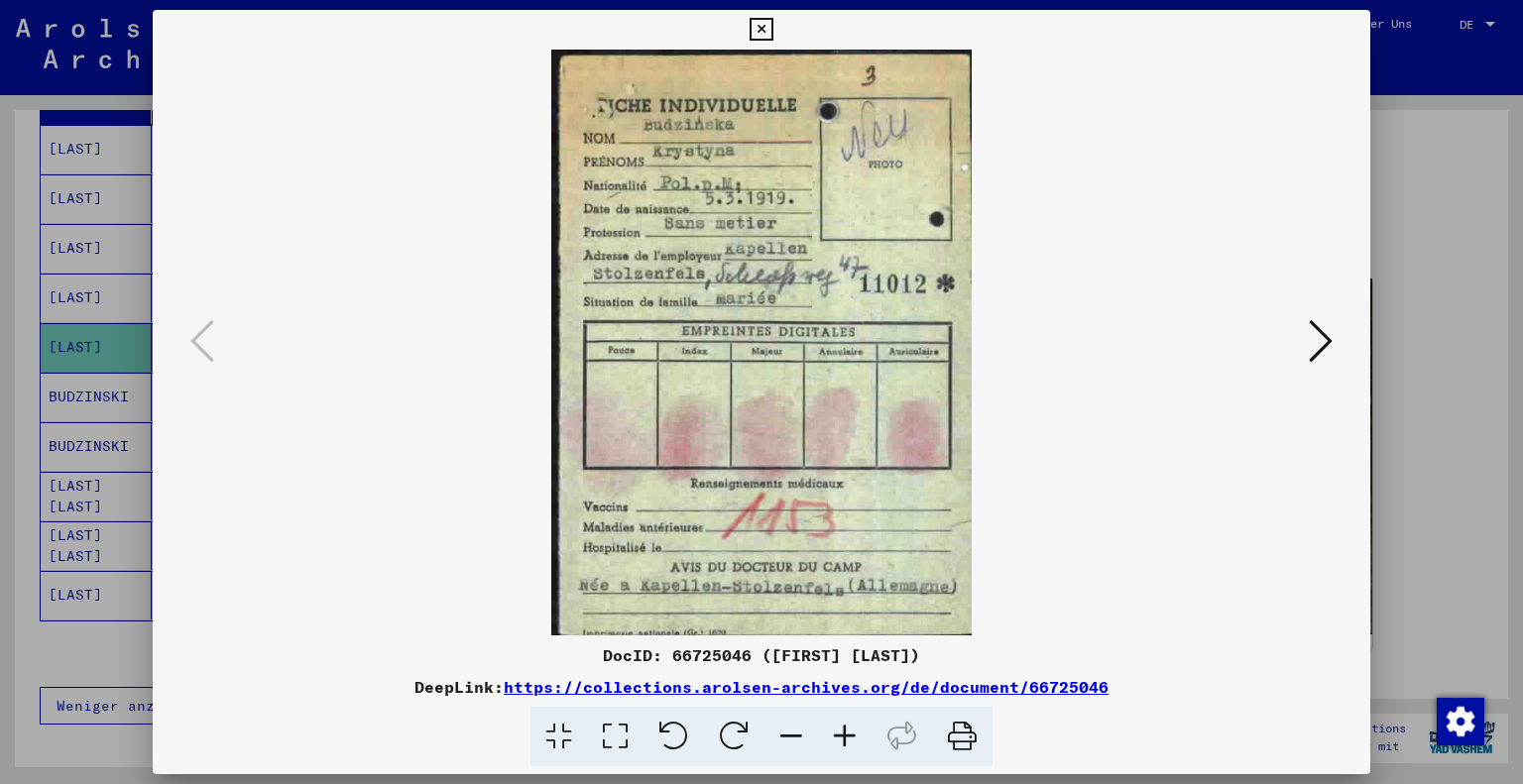click at bounding box center (1321, 341) 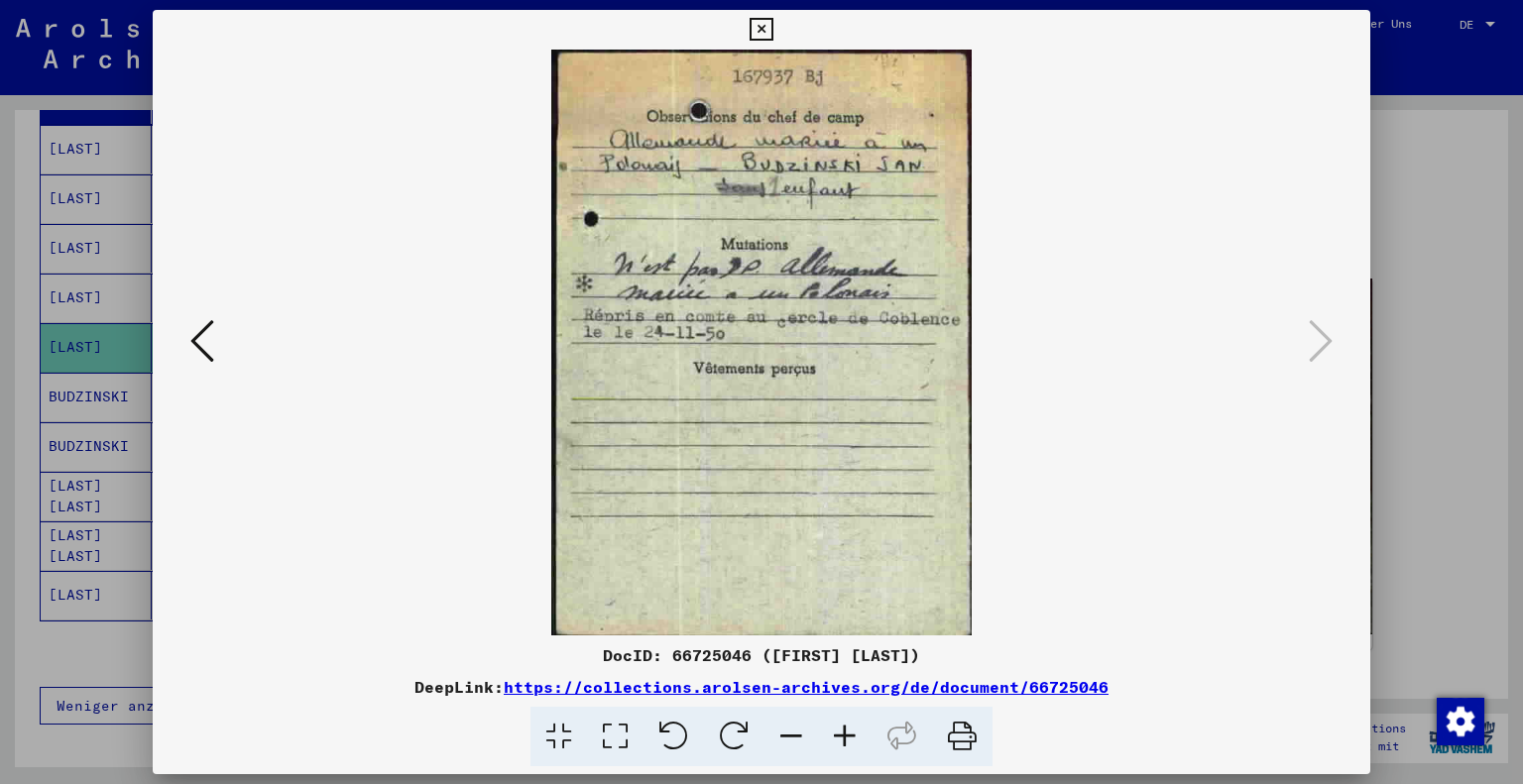 click at bounding box center (761, 30) 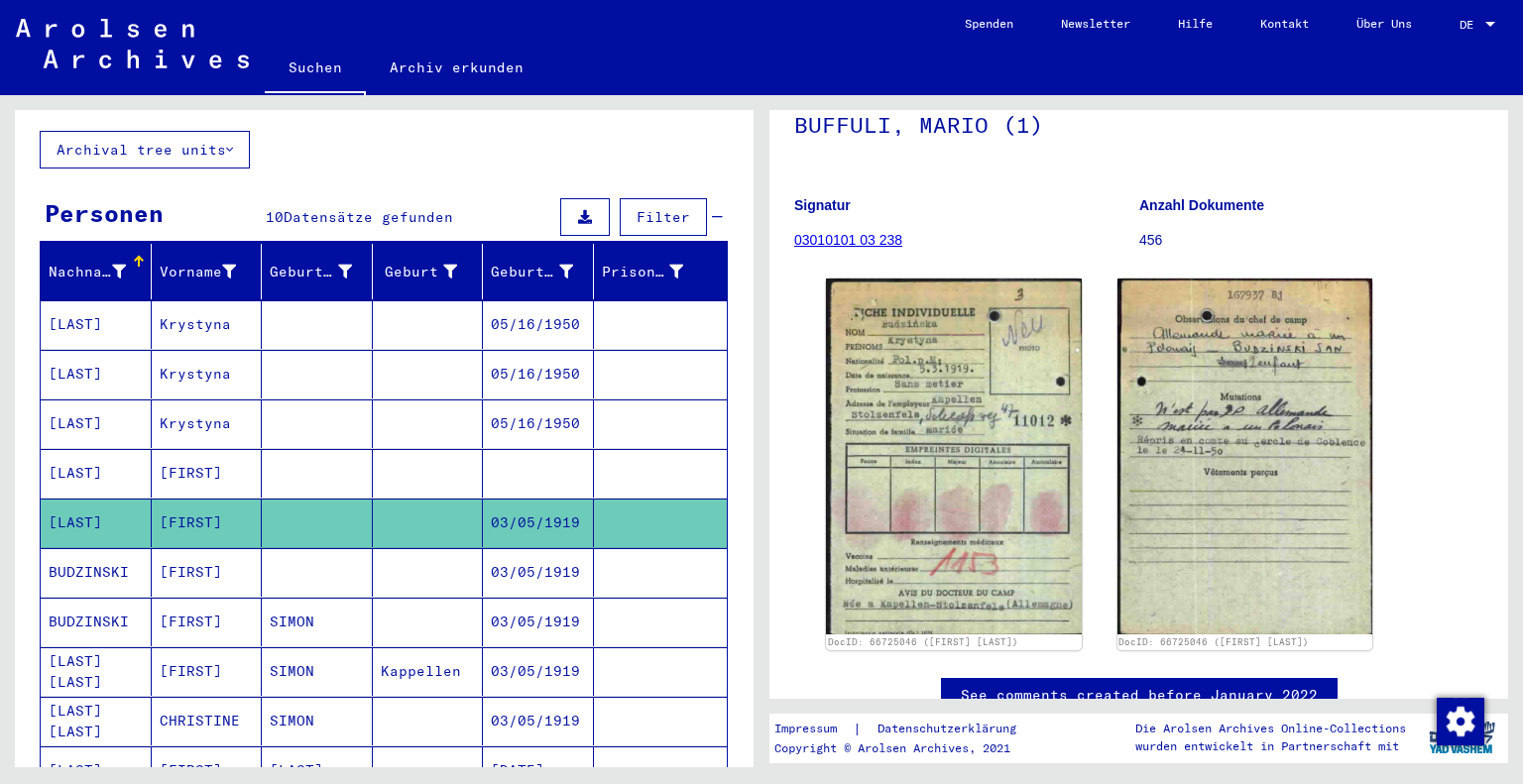scroll, scrollTop: 99, scrollLeft: 0, axis: vertical 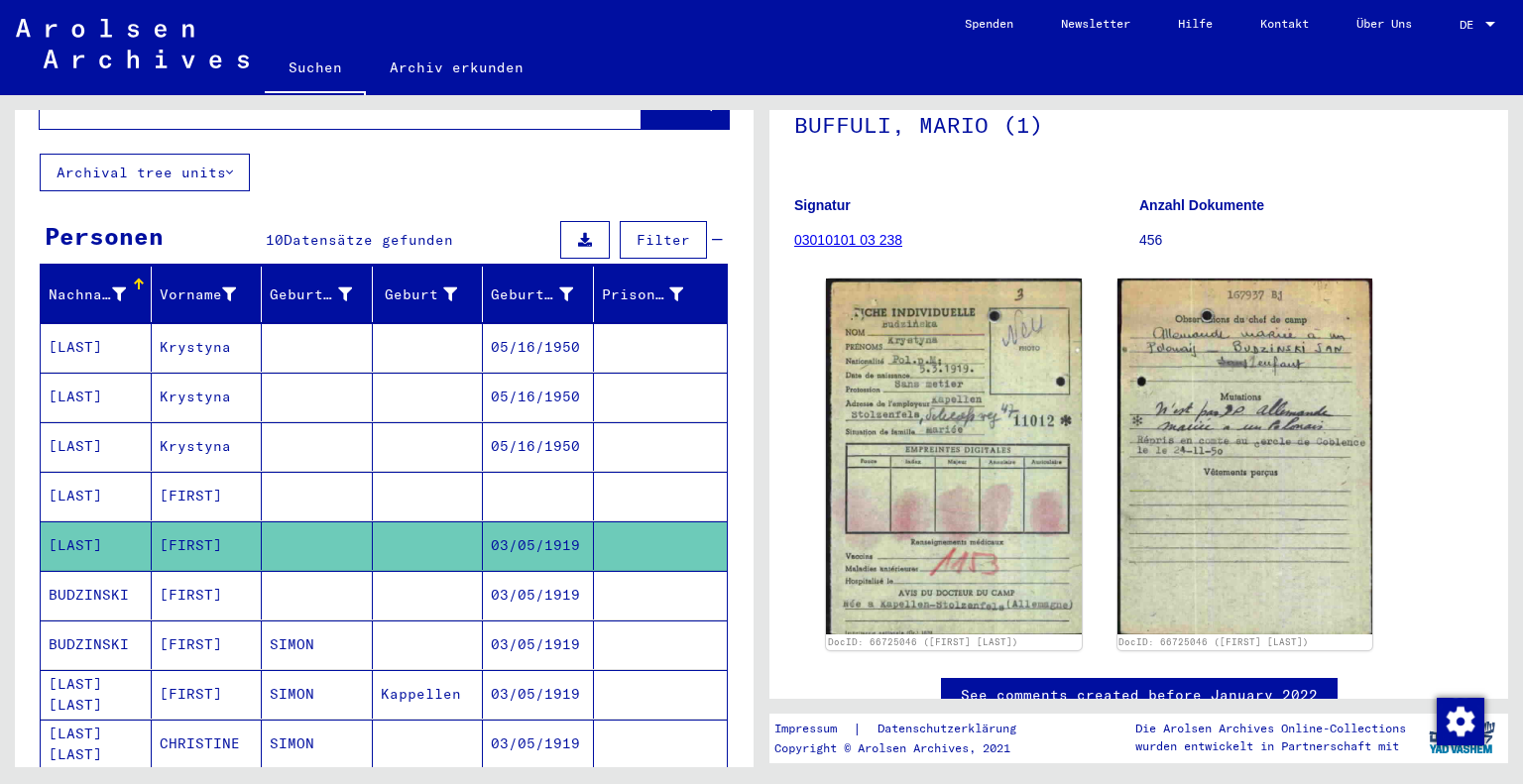 click on "Krystyna" at bounding box center [207, 396] 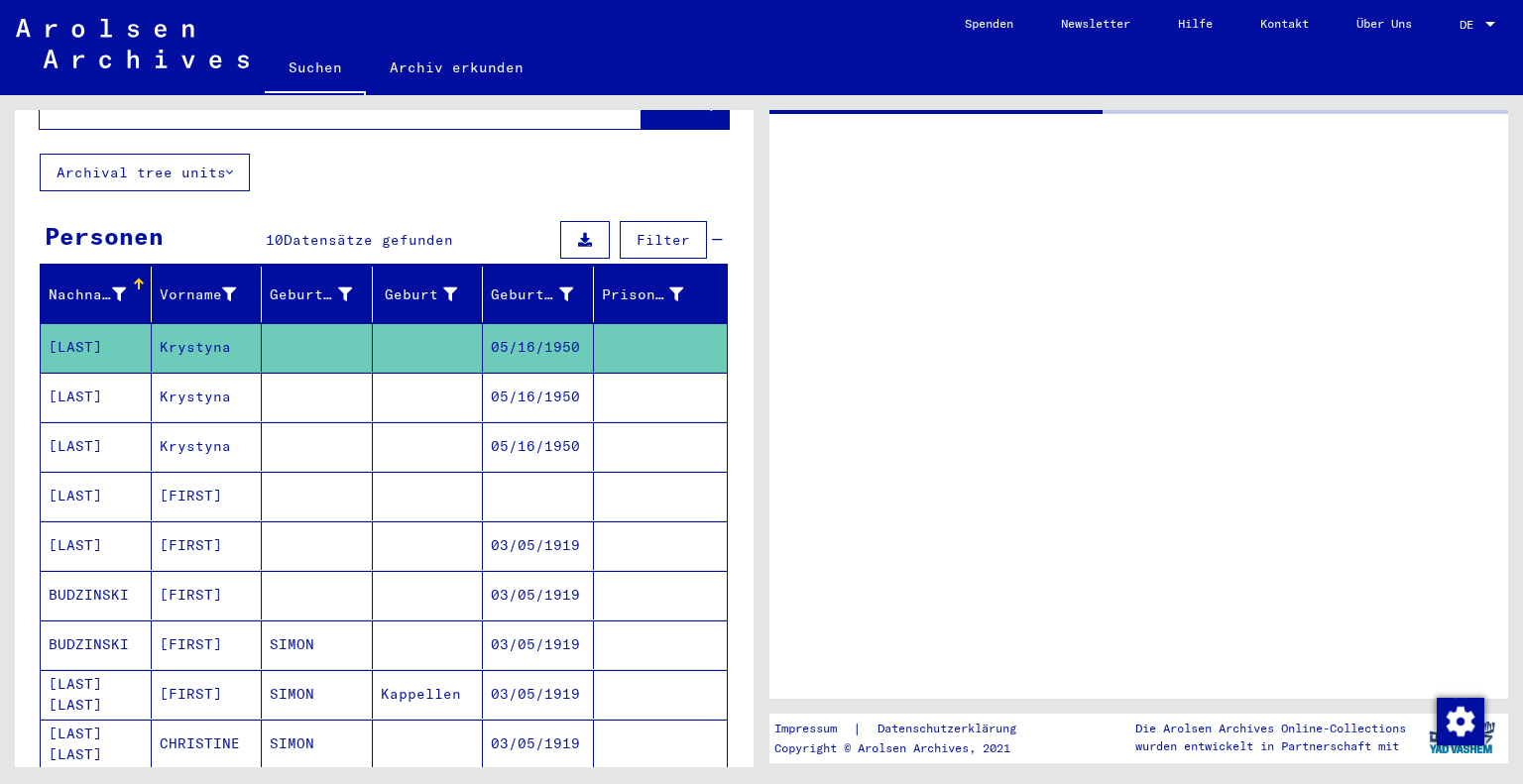 scroll, scrollTop: 0, scrollLeft: 0, axis: both 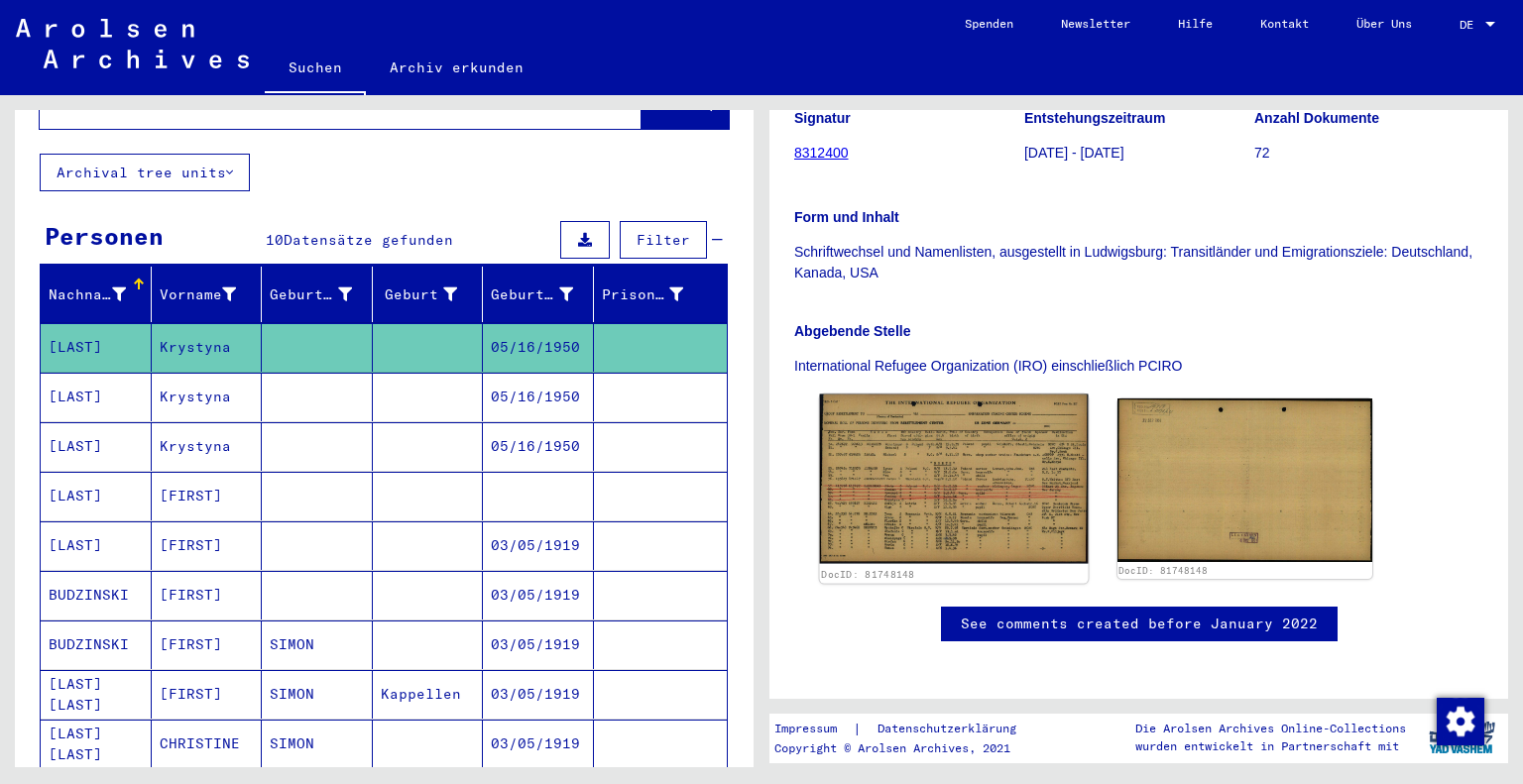 click 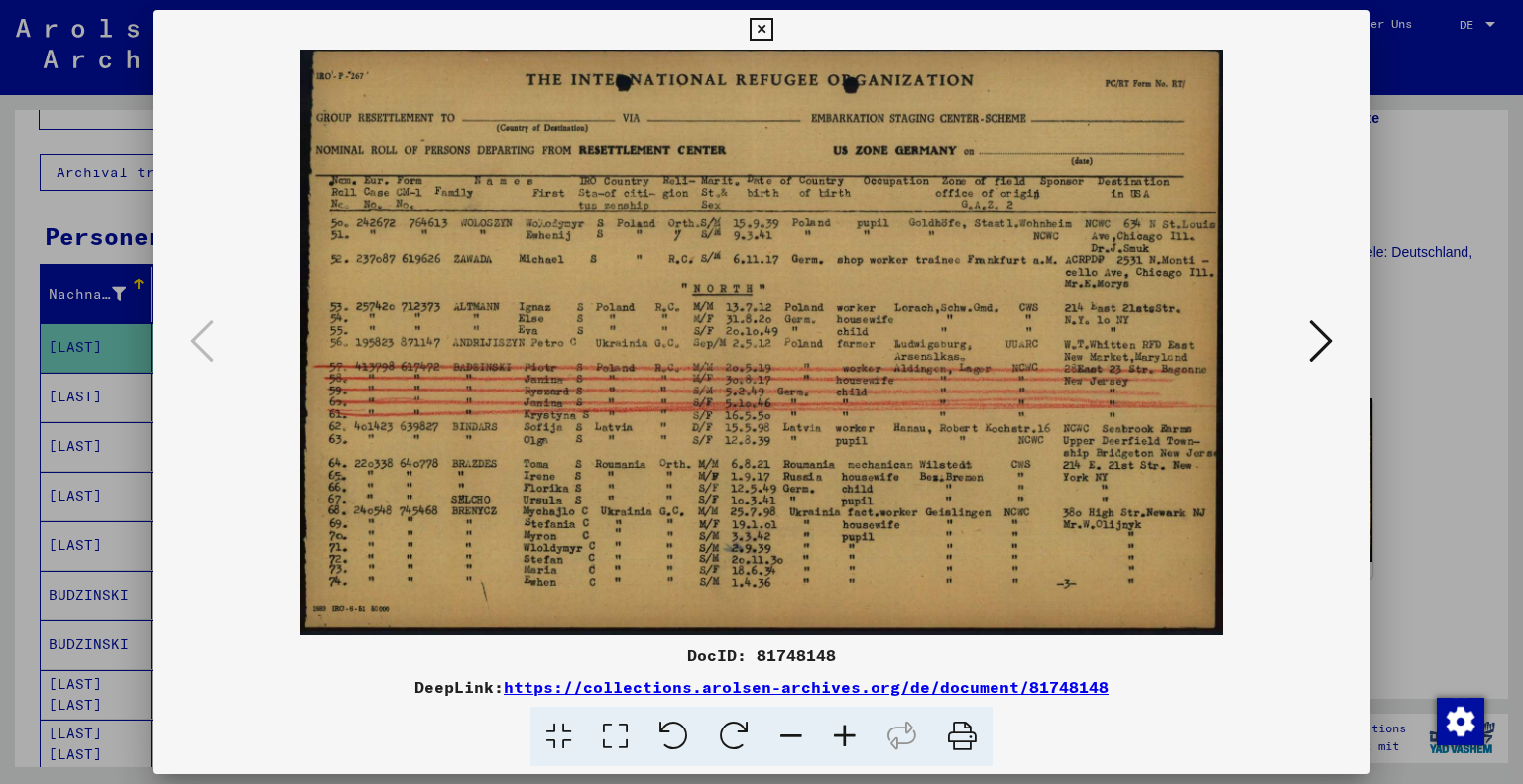 click at bounding box center [845, 736] 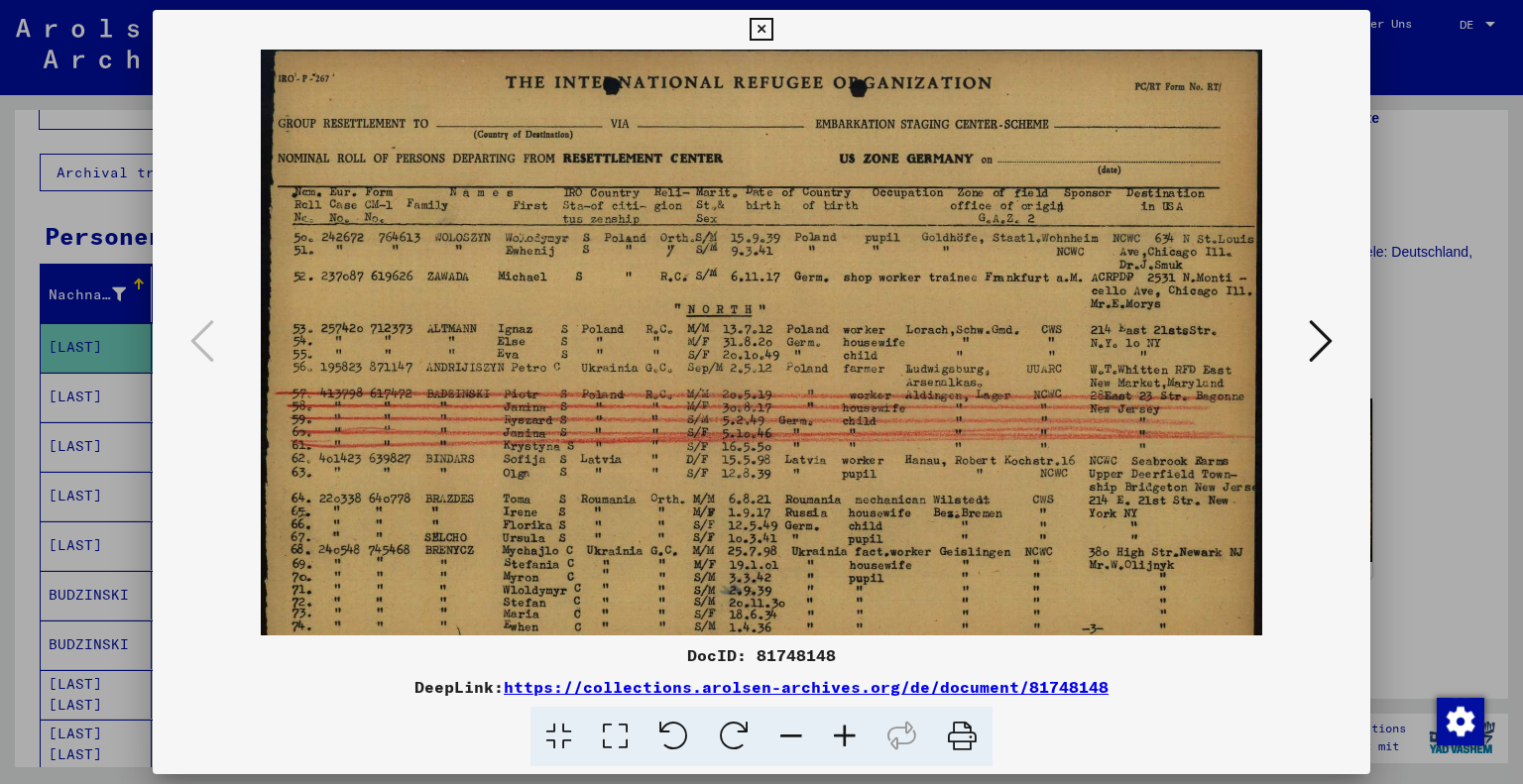 click at bounding box center (845, 736) 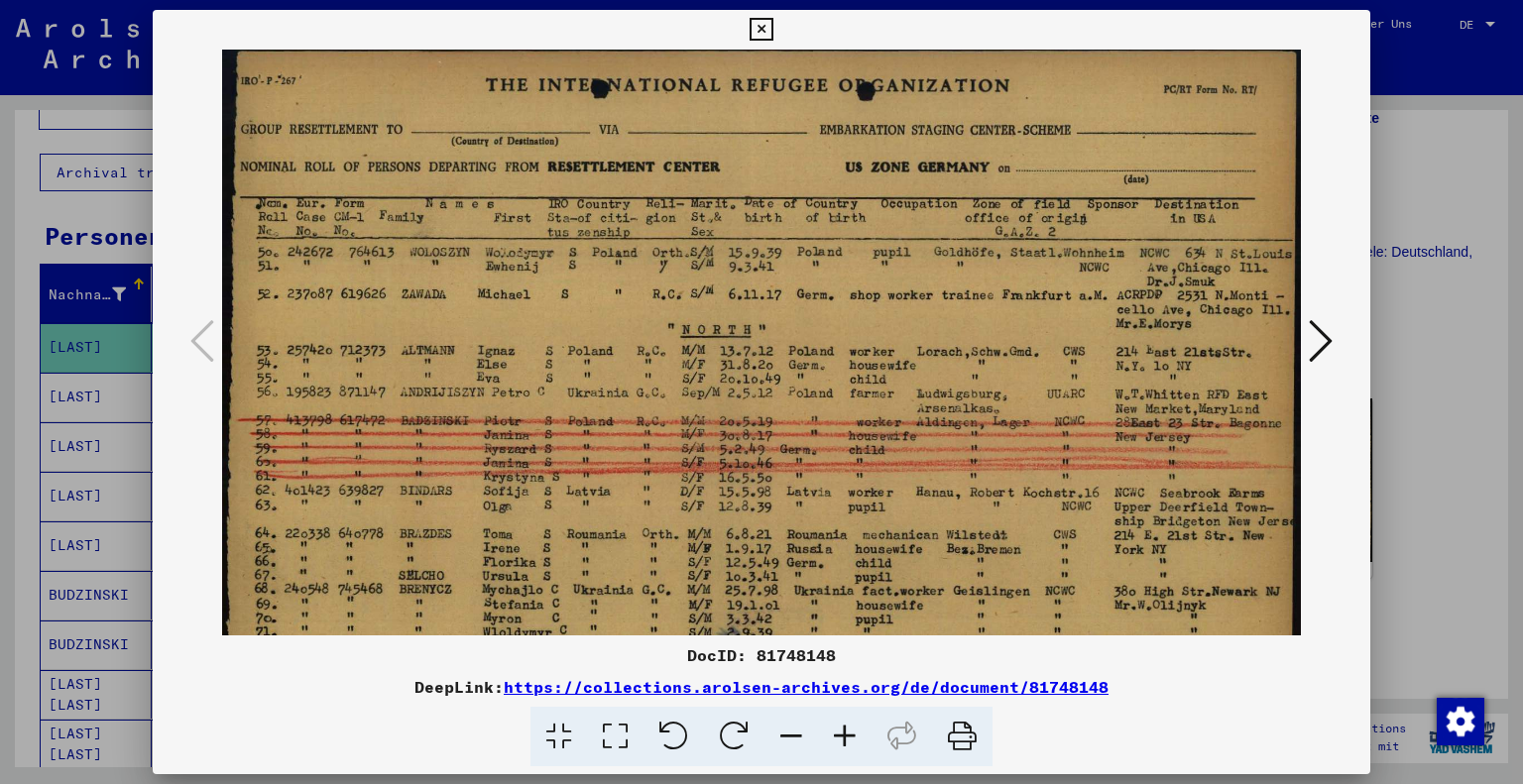 click at bounding box center (845, 736) 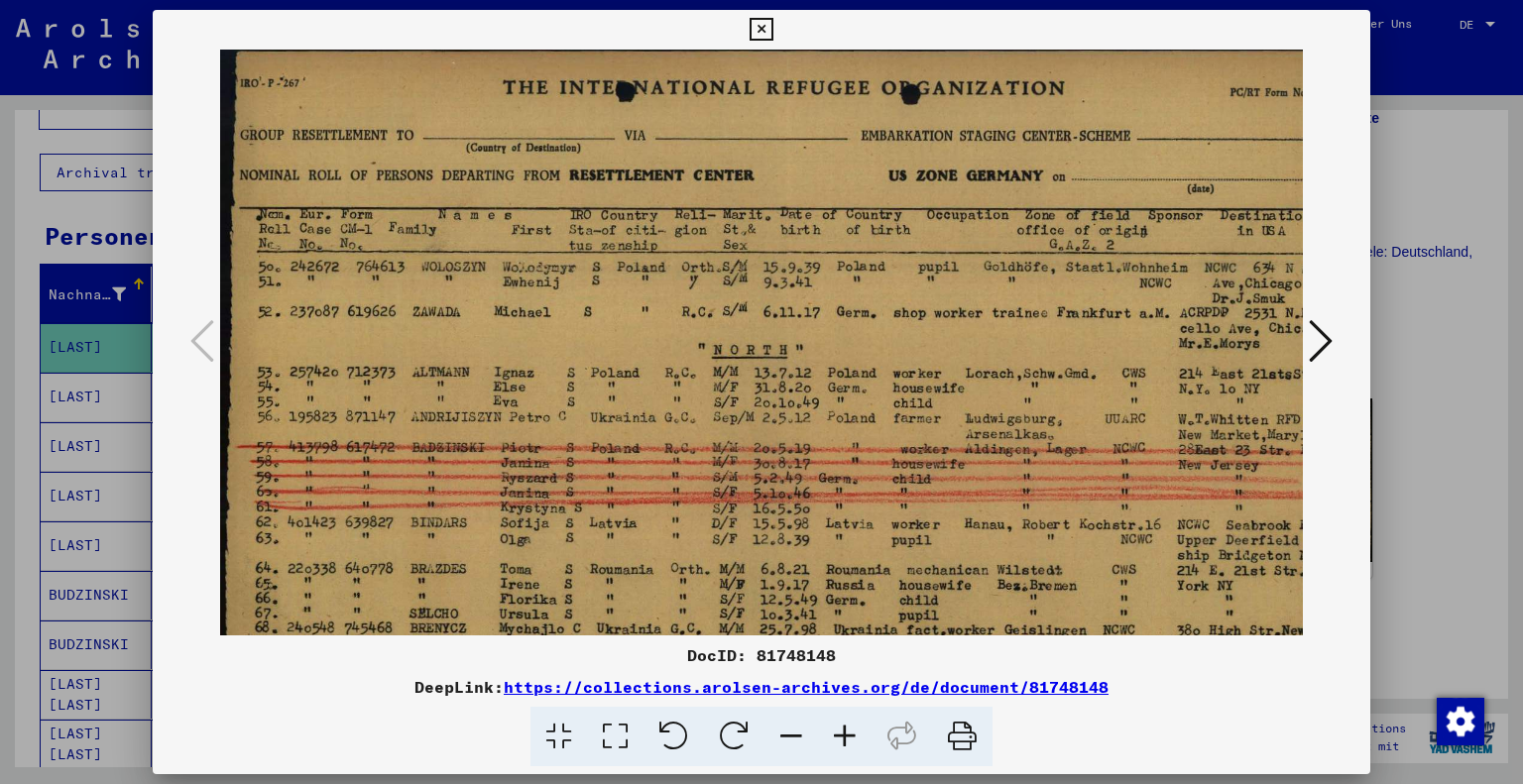 click at bounding box center [845, 736] 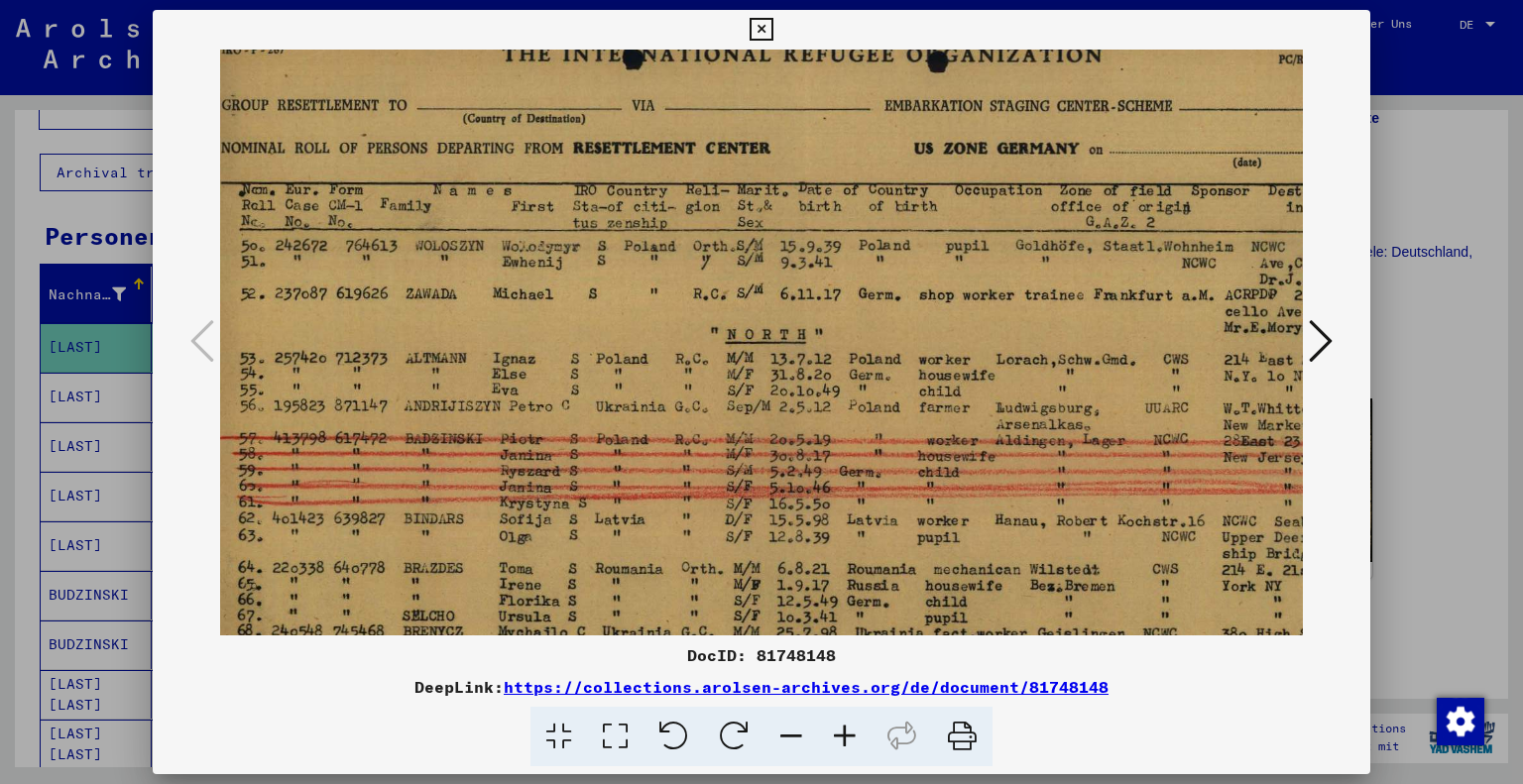 scroll, scrollTop: 54, scrollLeft: 33, axis: both 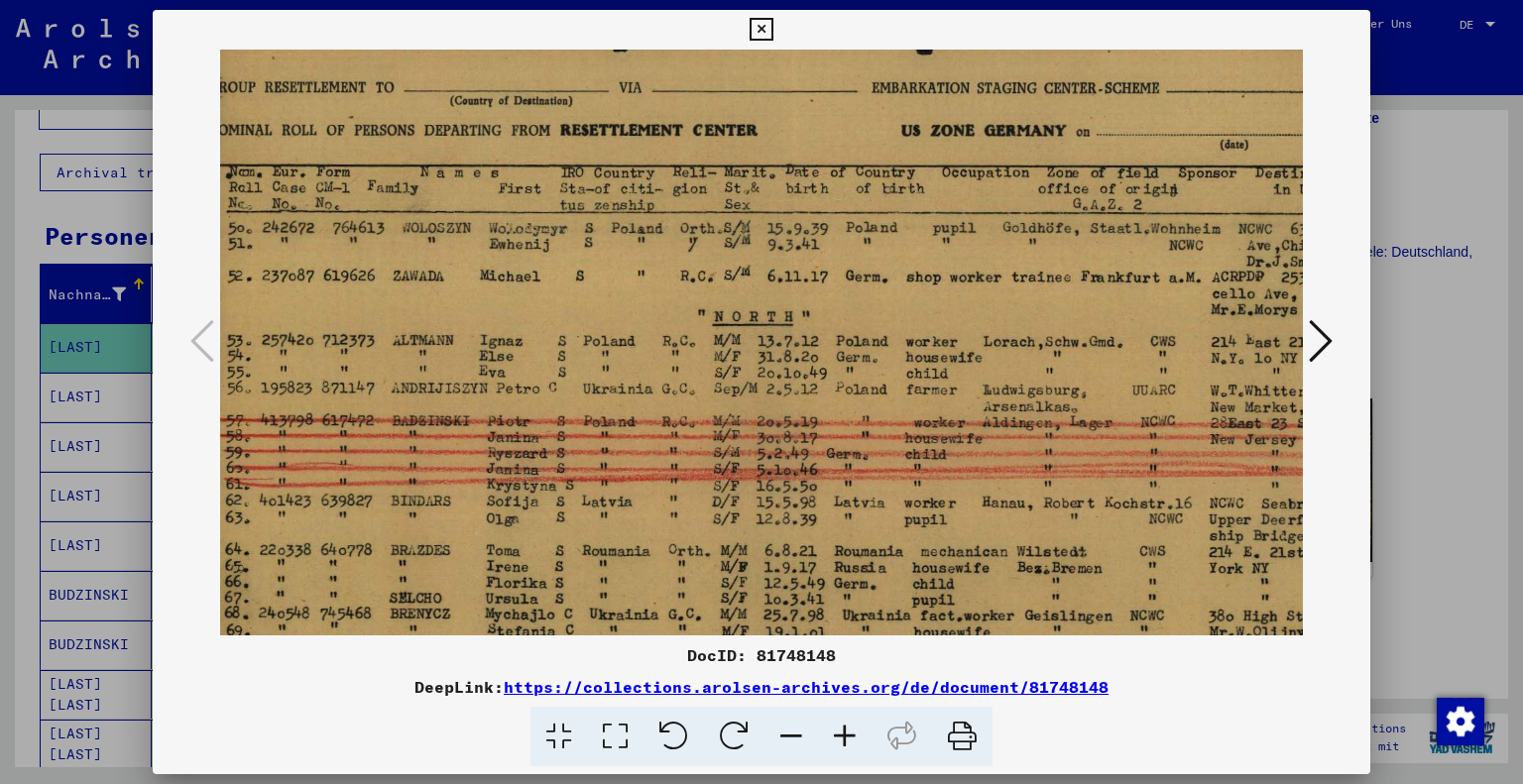 drag, startPoint x: 761, startPoint y: 460, endPoint x: 730, endPoint y: 407, distance: 61.400326 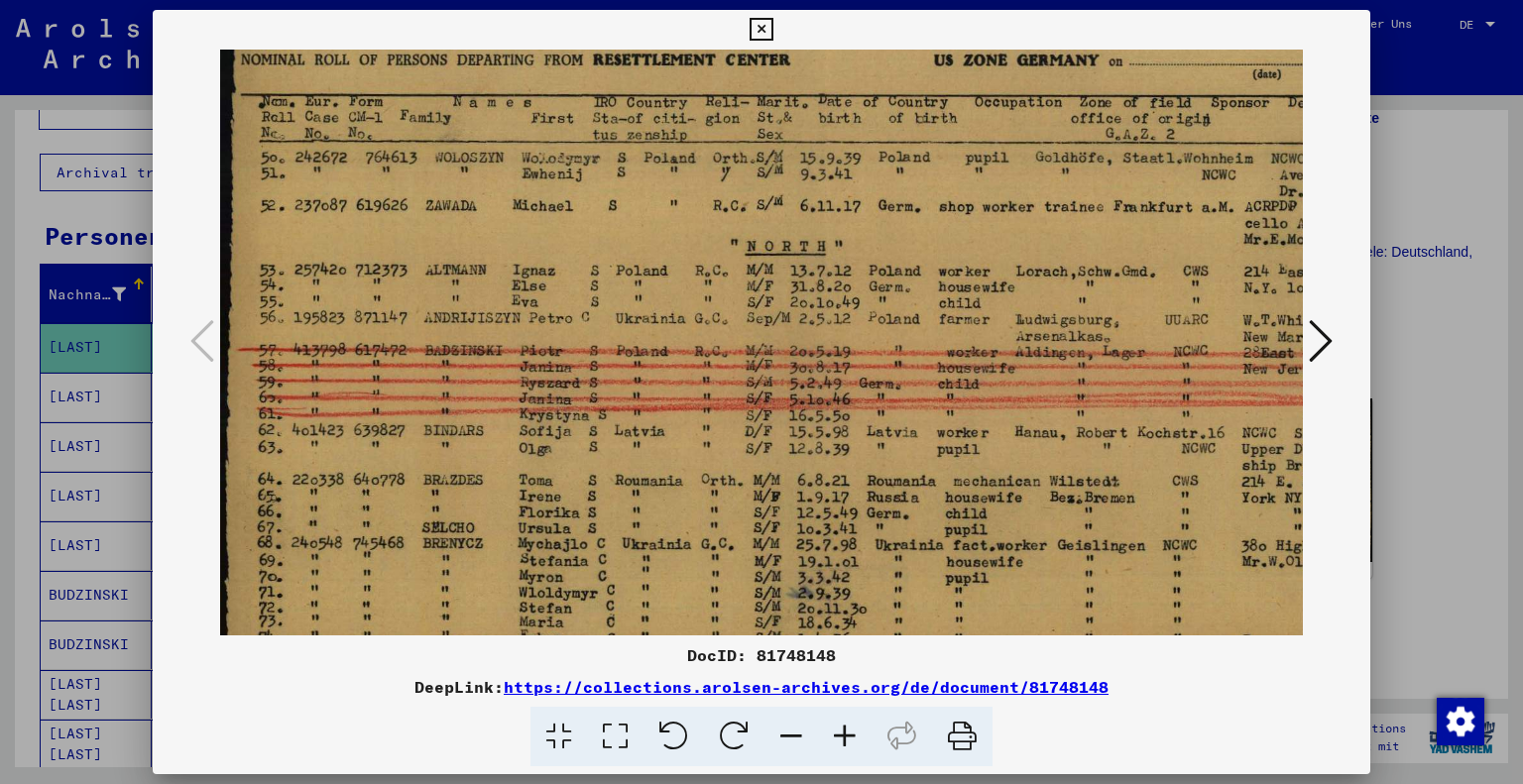 scroll, scrollTop: 138, scrollLeft: 0, axis: vertical 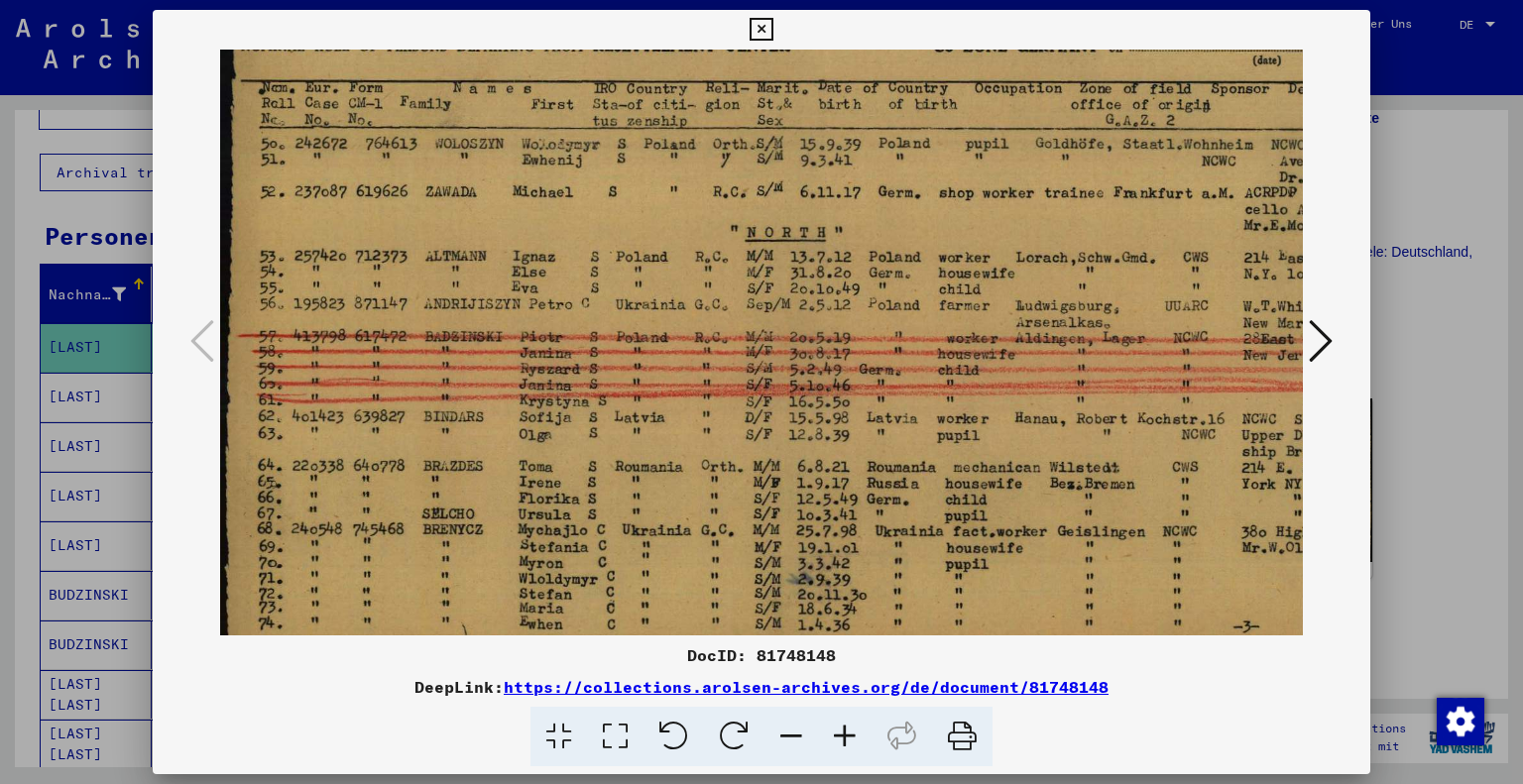 drag, startPoint x: 637, startPoint y: 397, endPoint x: 796, endPoint y: 327, distance: 173.7268 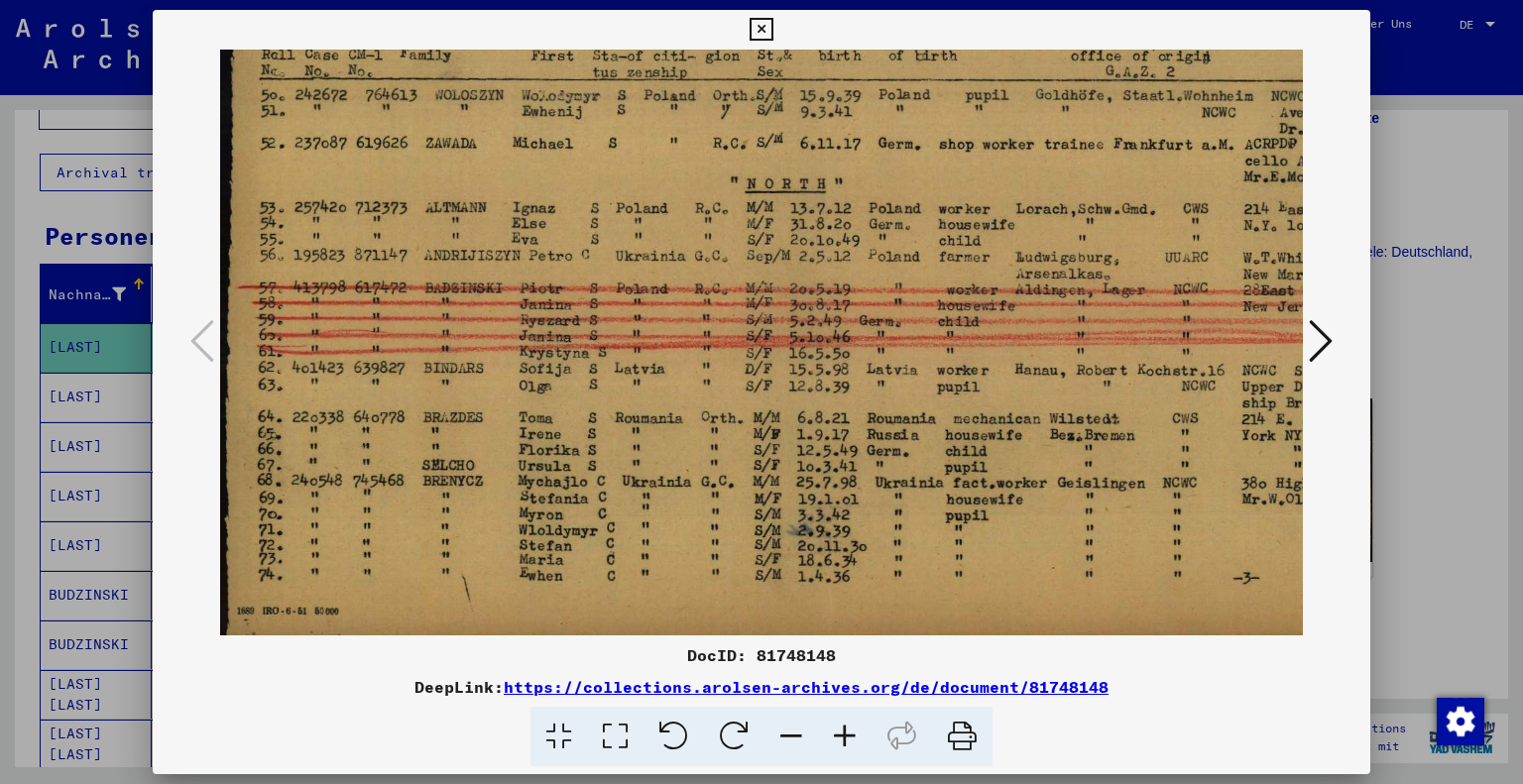 scroll, scrollTop: 198, scrollLeft: 0, axis: vertical 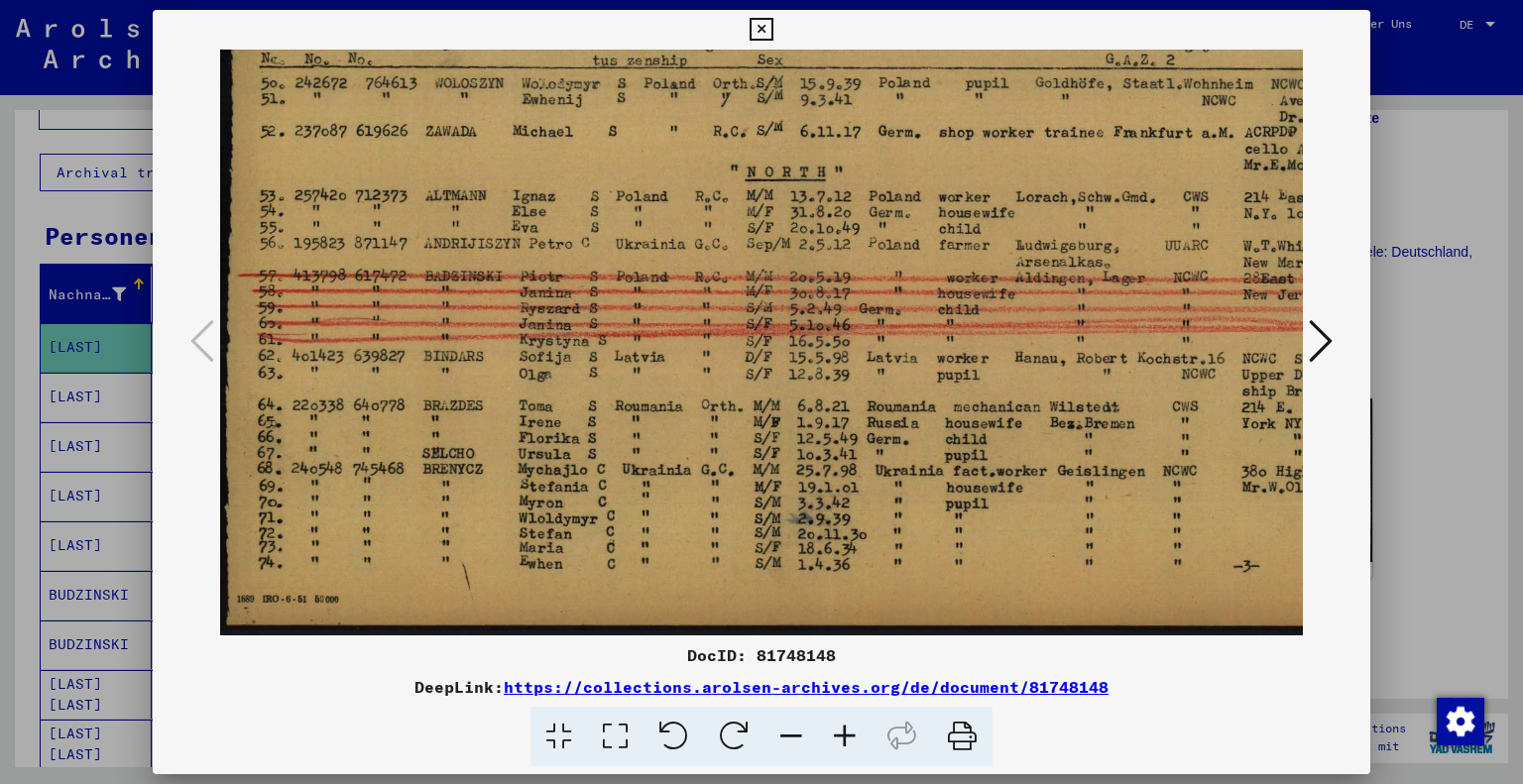 drag, startPoint x: 678, startPoint y: 435, endPoint x: 706, endPoint y: 342, distance: 97.1236 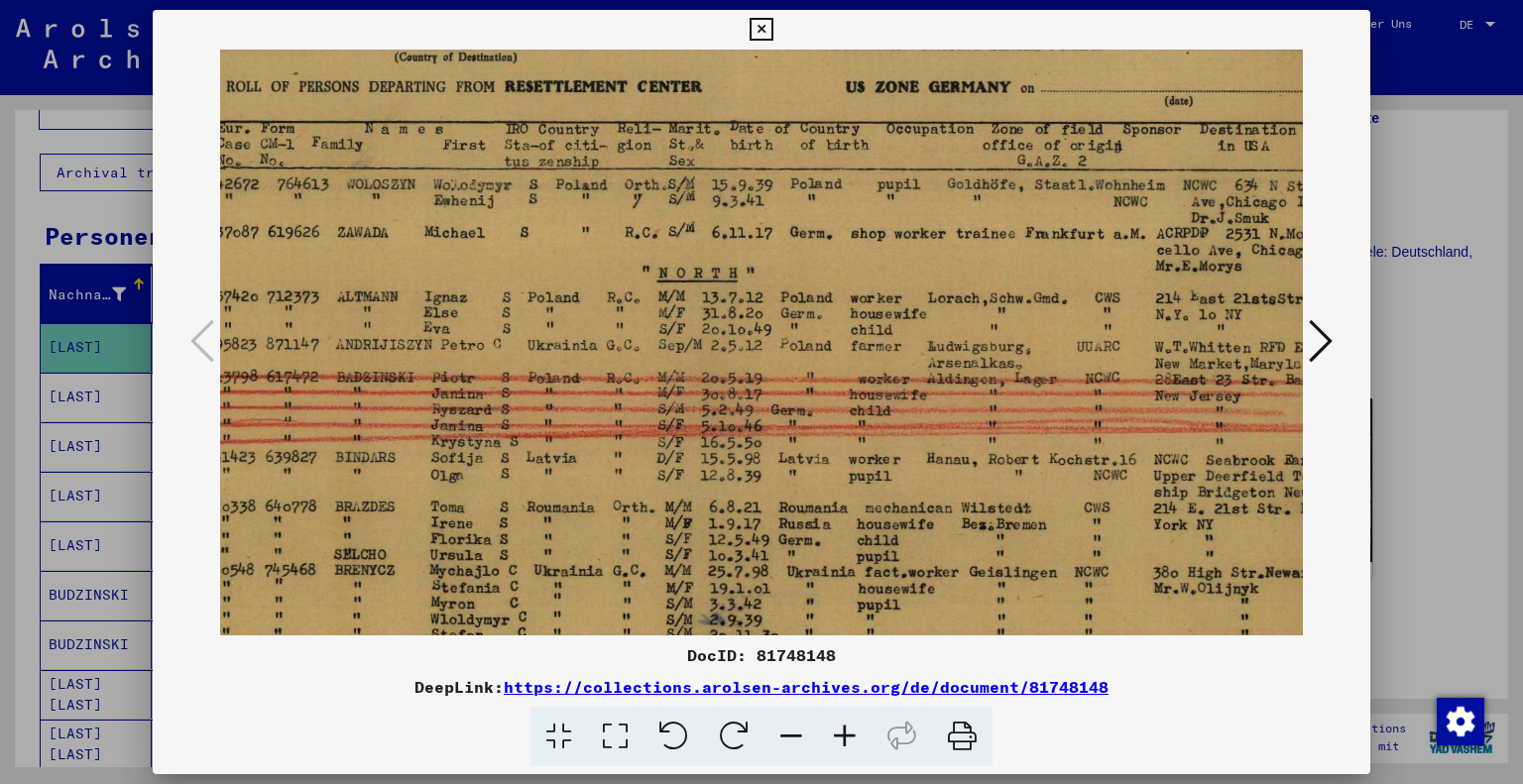 scroll, scrollTop: 92, scrollLeft: 95, axis: both 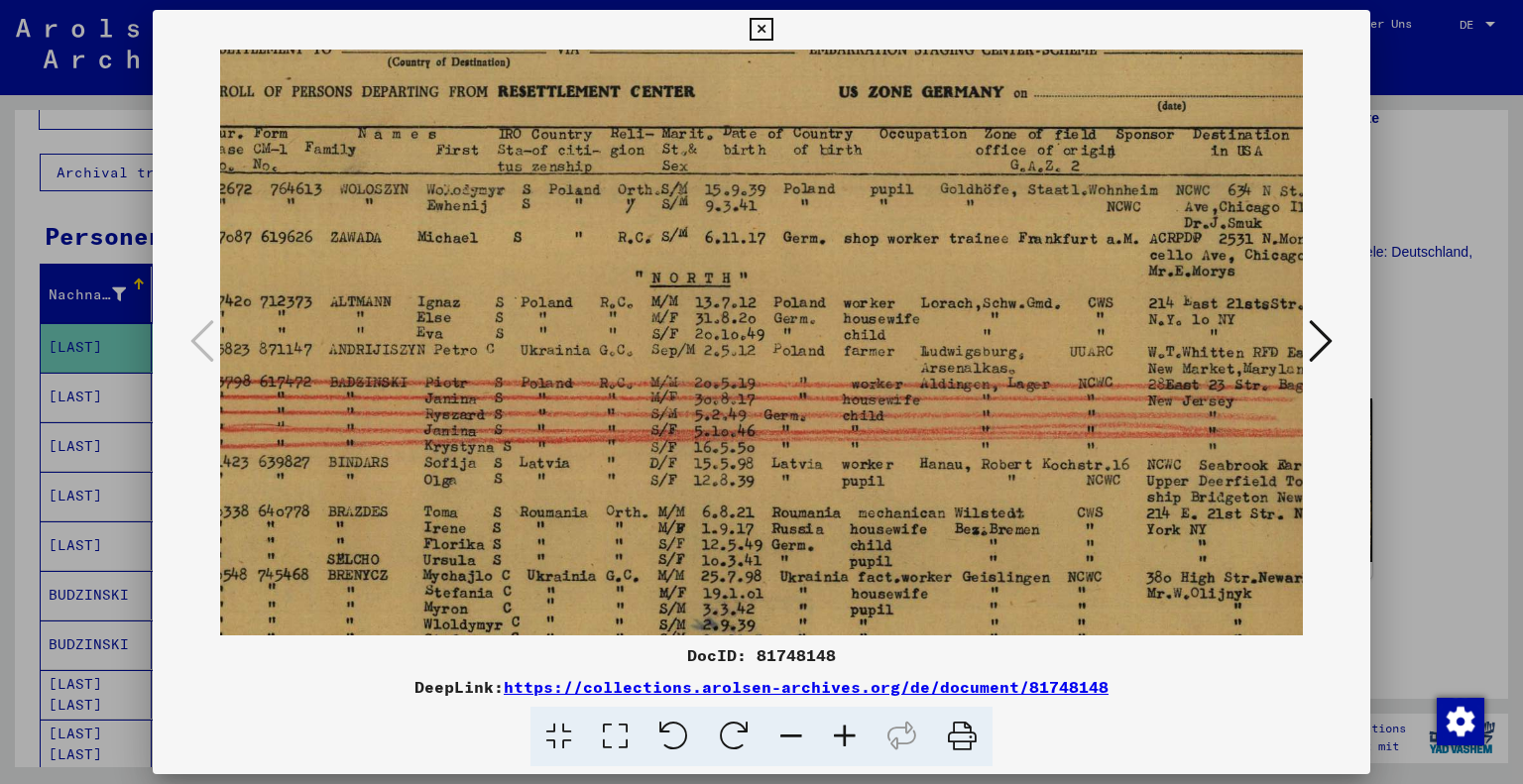 drag, startPoint x: 797, startPoint y: 339, endPoint x: 706, endPoint y: 448, distance: 141.99296 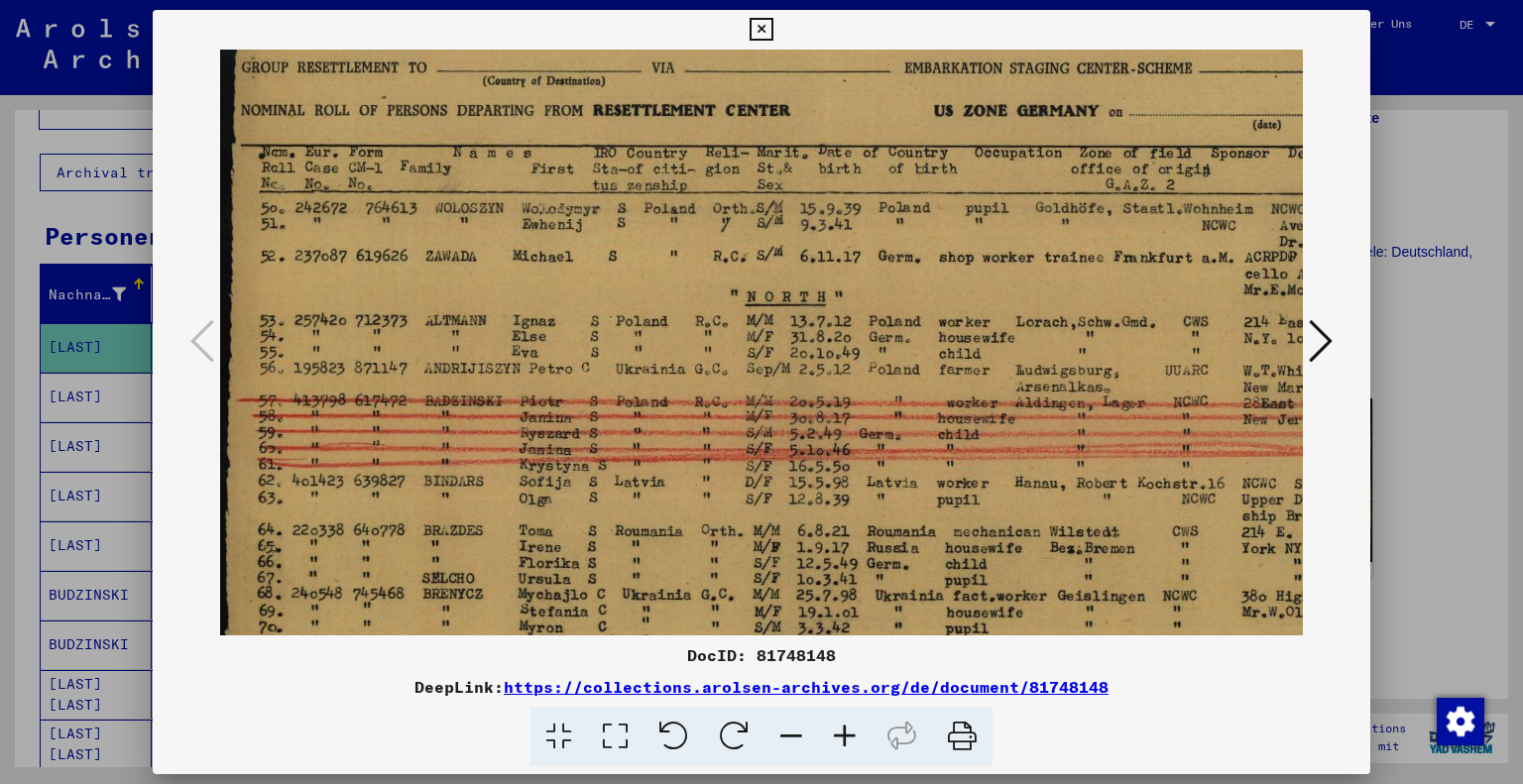 scroll, scrollTop: 67, scrollLeft: 0, axis: vertical 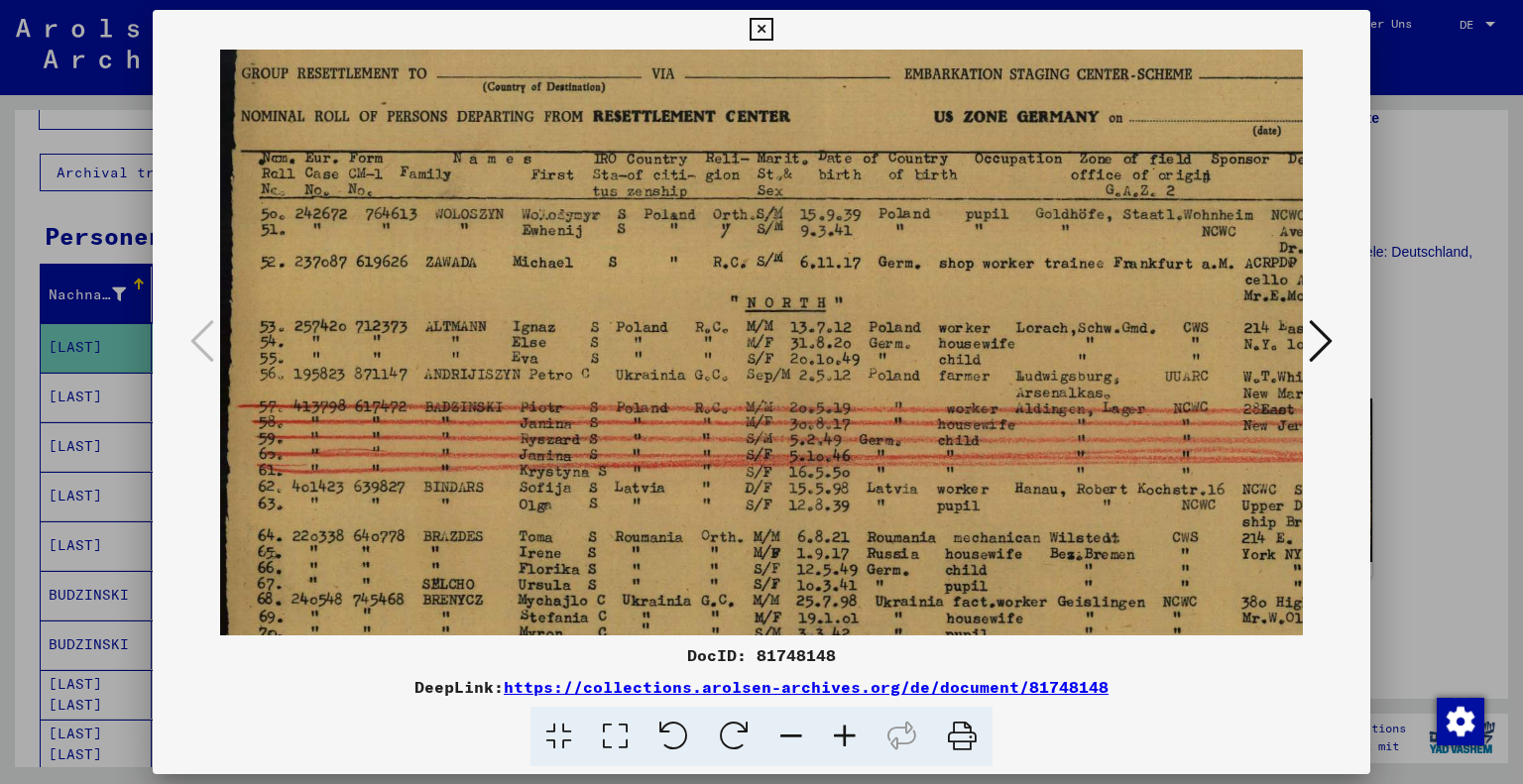 drag, startPoint x: 941, startPoint y: 472, endPoint x: 1112, endPoint y: 506, distance: 174.34735 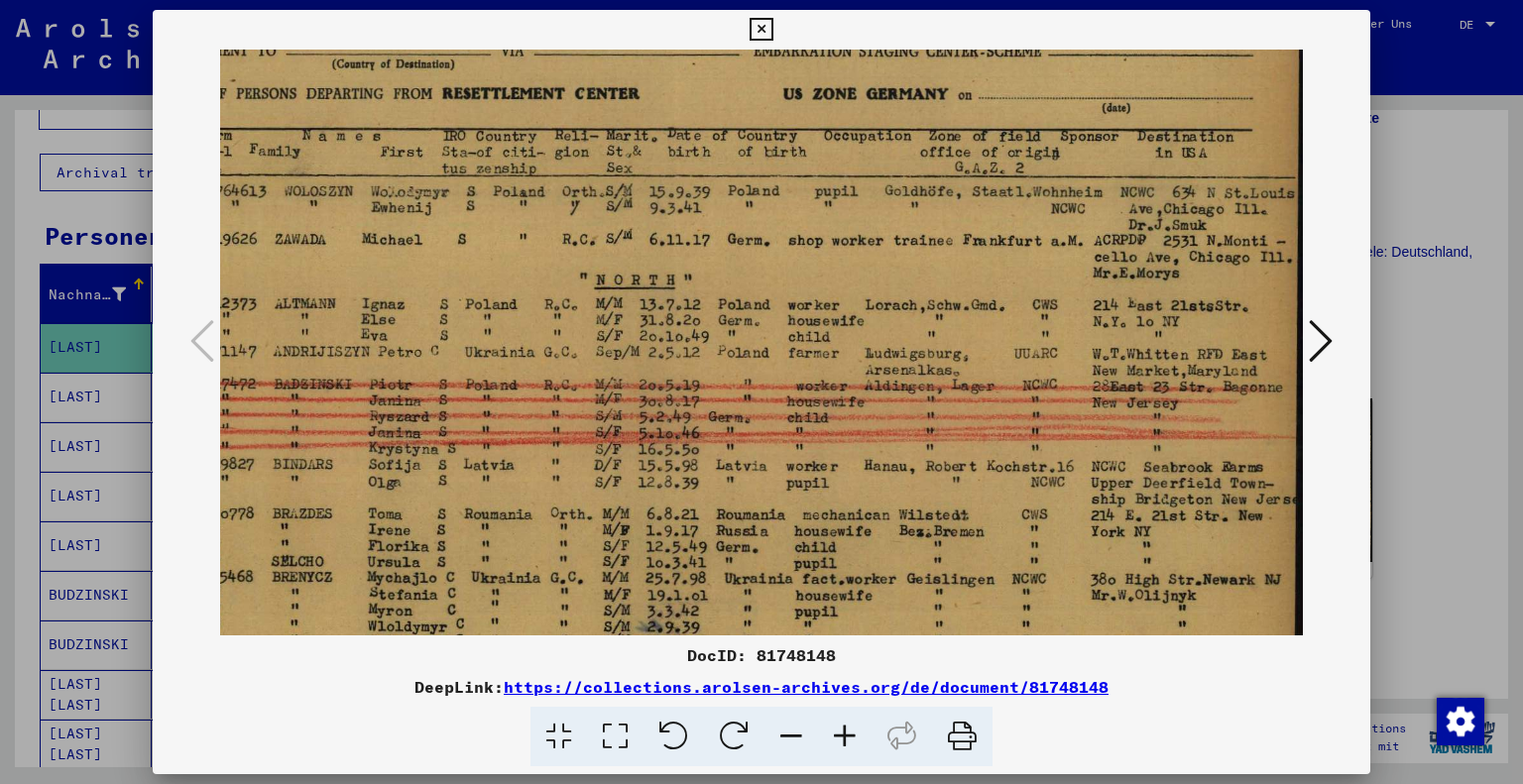 drag, startPoint x: 895, startPoint y: 491, endPoint x: 685, endPoint y: 466, distance: 211.48286 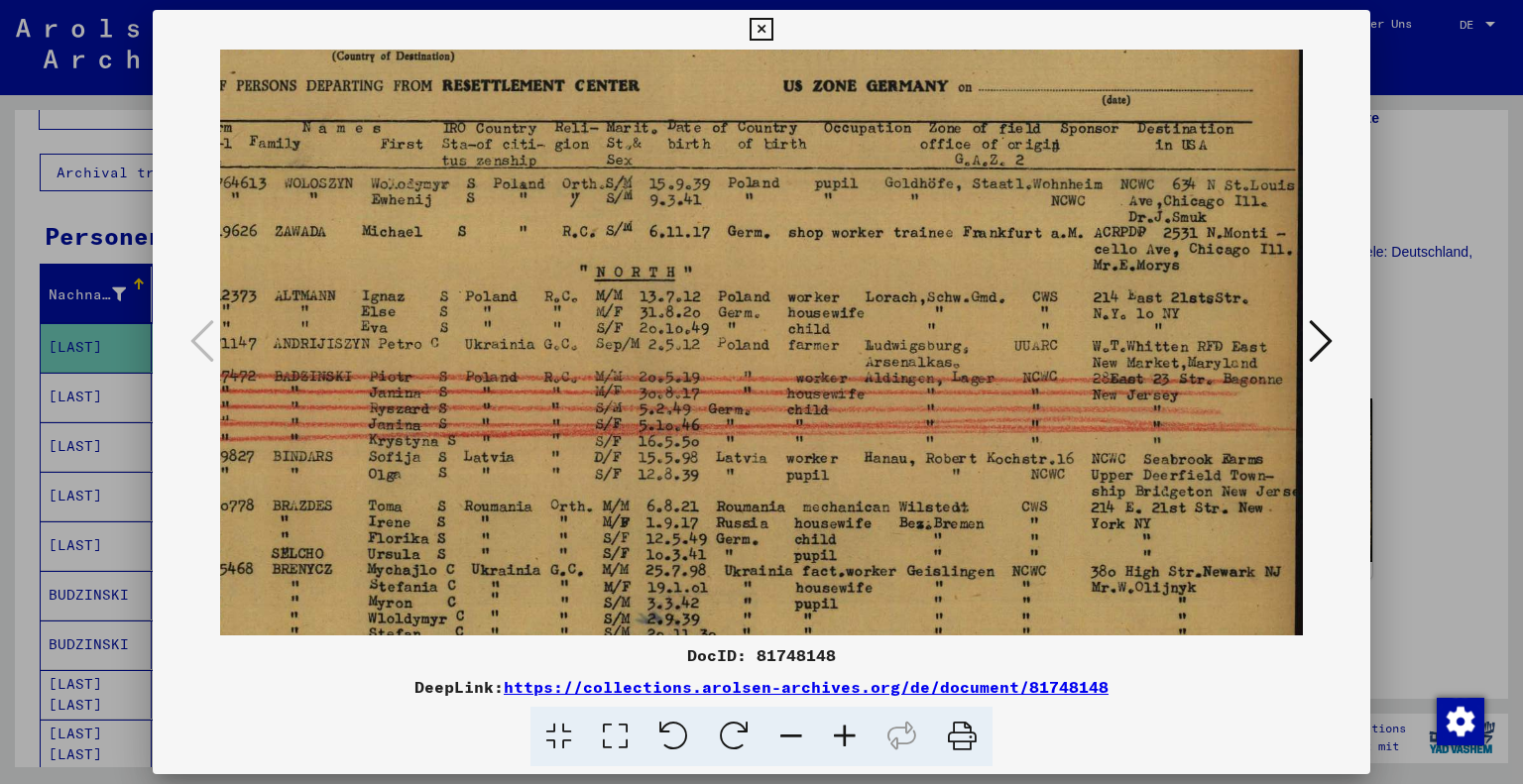 drag, startPoint x: 826, startPoint y: 480, endPoint x: 616, endPoint y: 472, distance: 210.1523 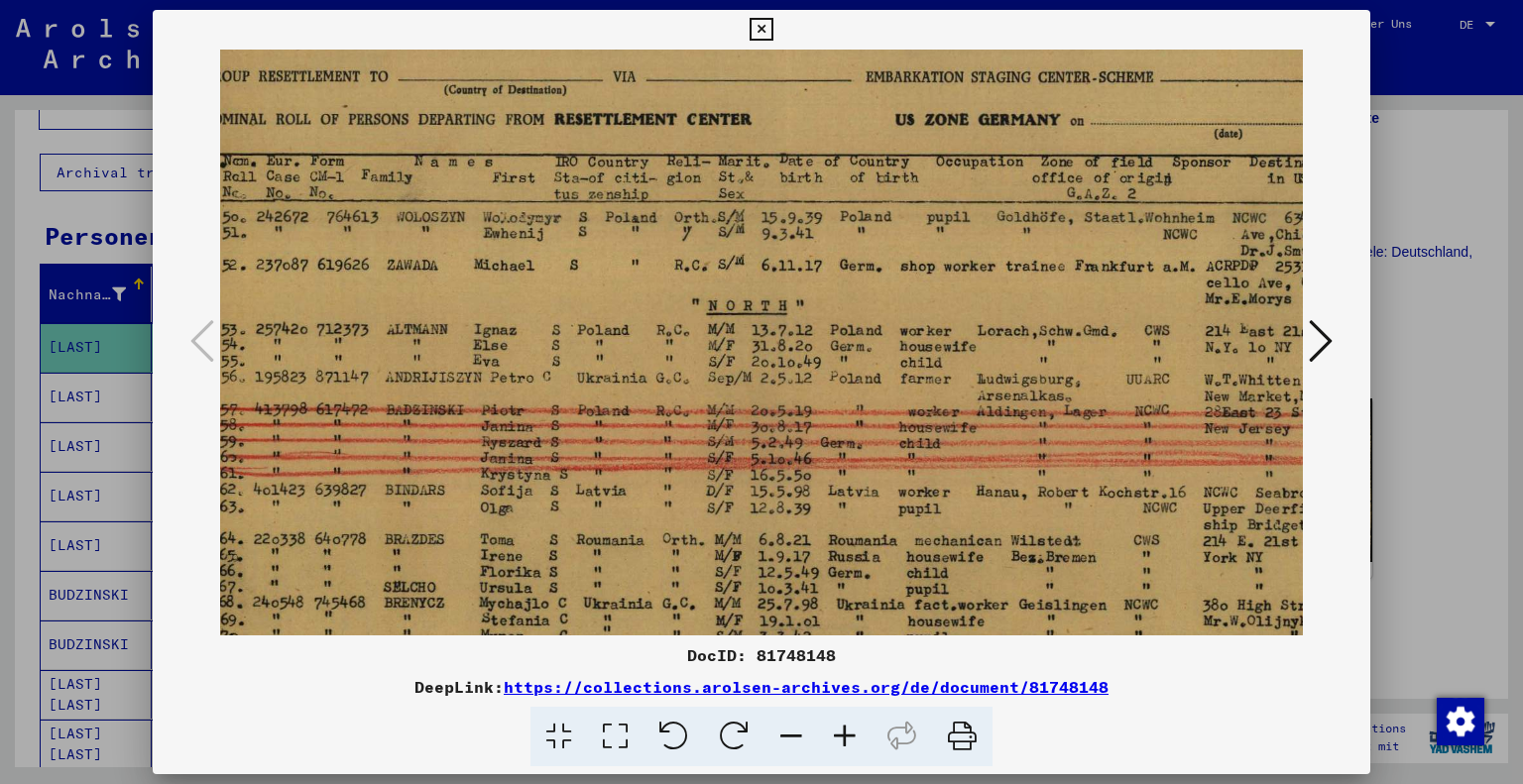 scroll, scrollTop: 56, scrollLeft: 19, axis: both 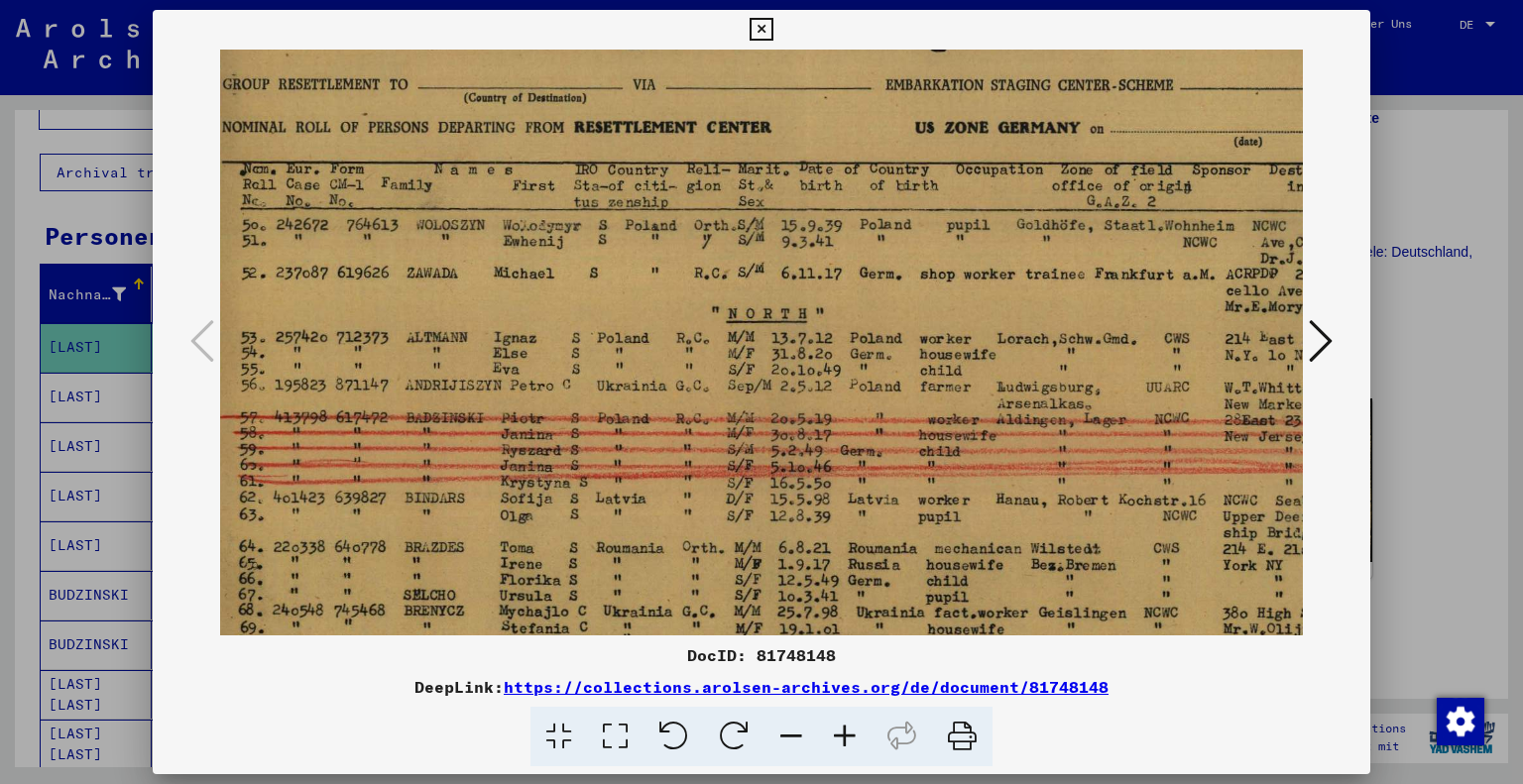 drag, startPoint x: 801, startPoint y: 481, endPoint x: 940, endPoint y: 526, distance: 146.1027 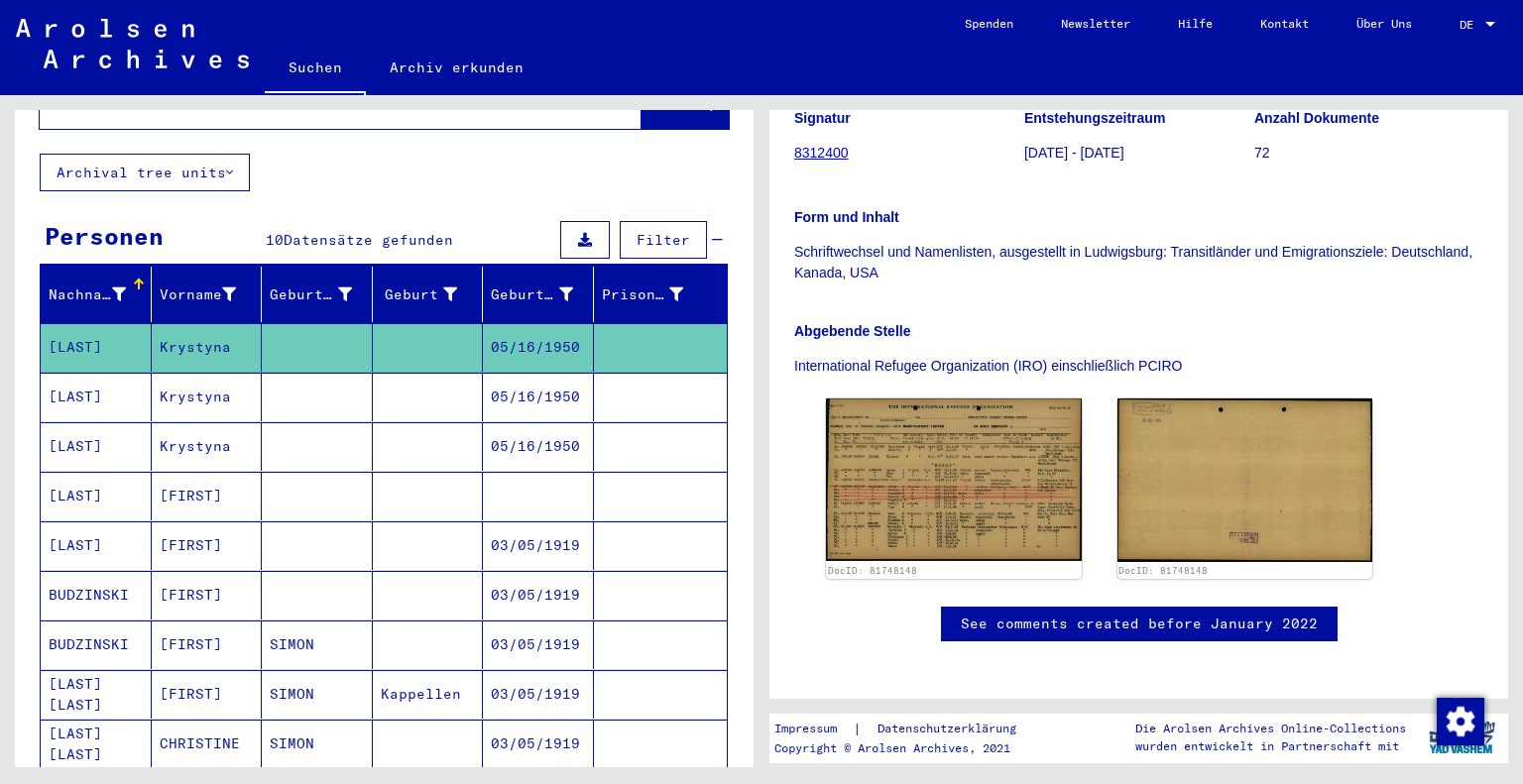 scroll, scrollTop: 0, scrollLeft: 0, axis: both 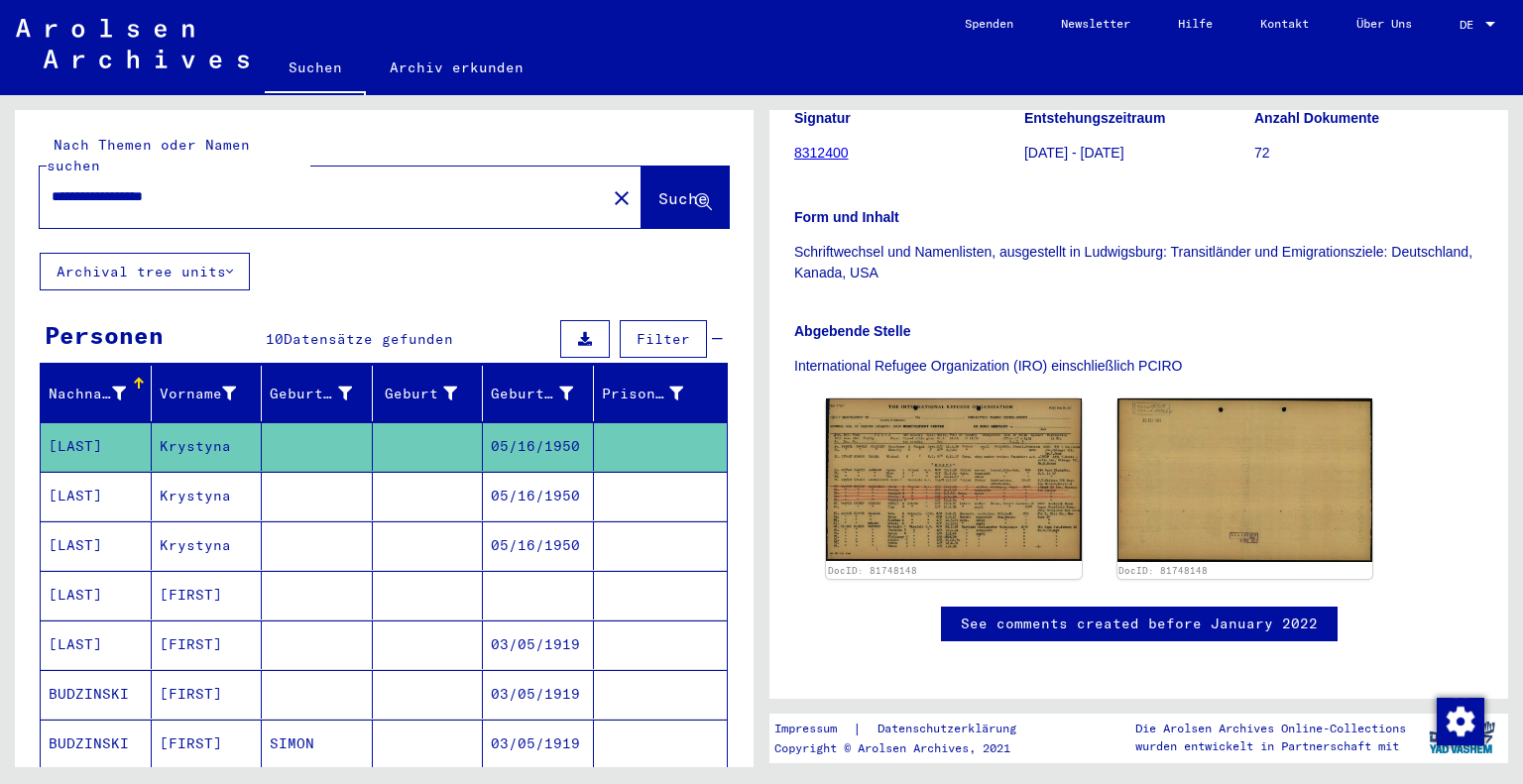 drag, startPoint x: 210, startPoint y: 173, endPoint x: 0, endPoint y: 161, distance: 210.34258 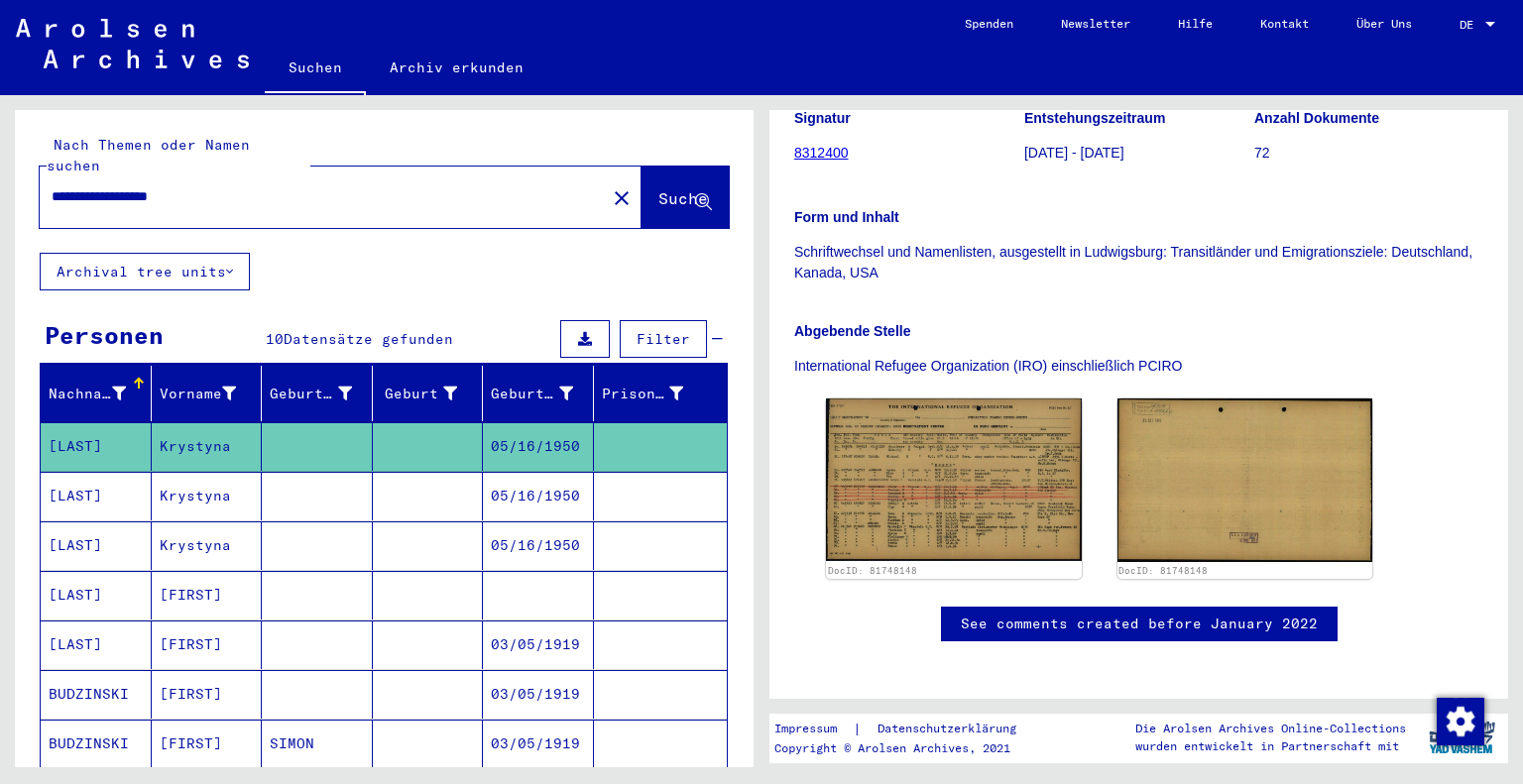 type on "**********" 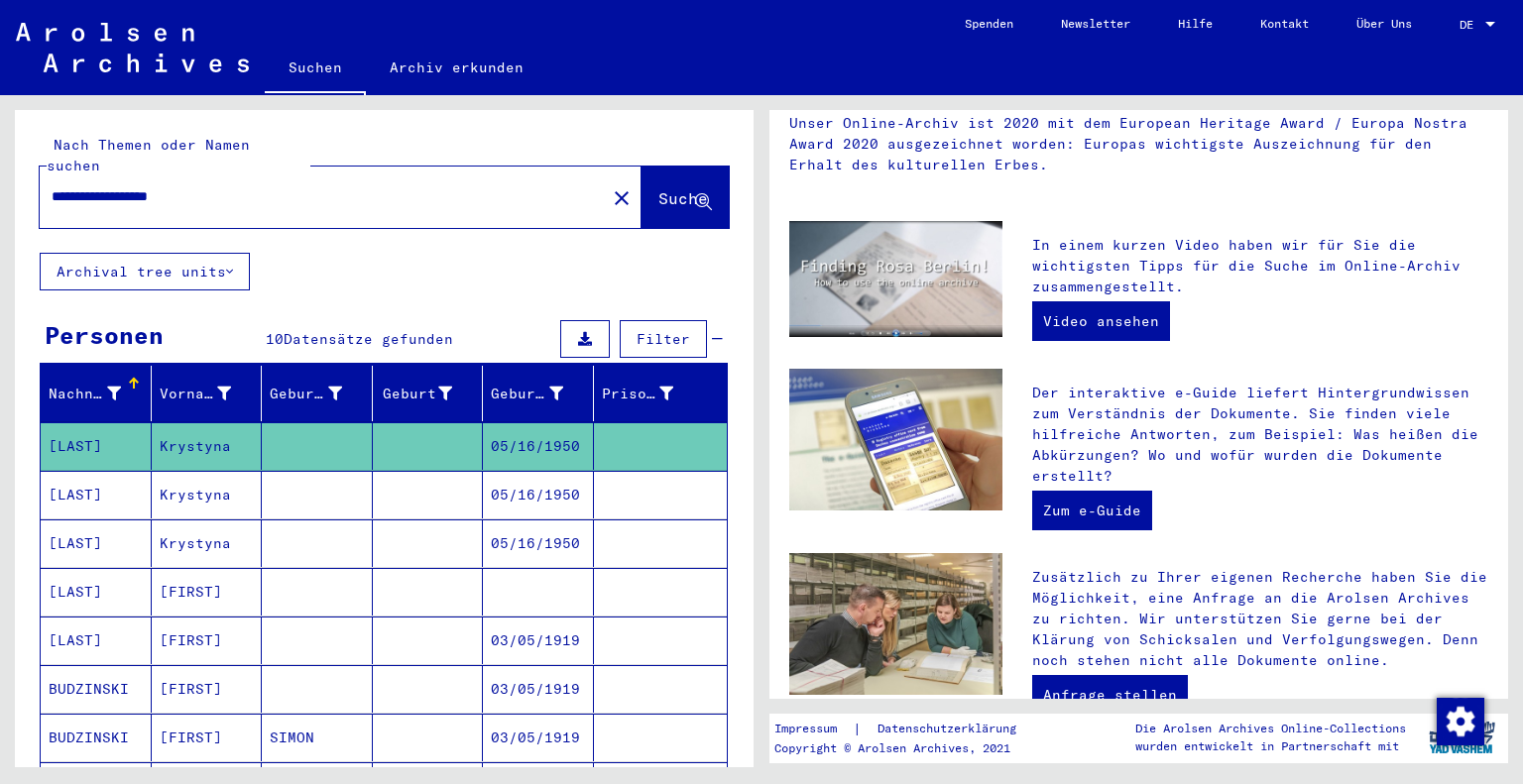 scroll, scrollTop: 0, scrollLeft: 0, axis: both 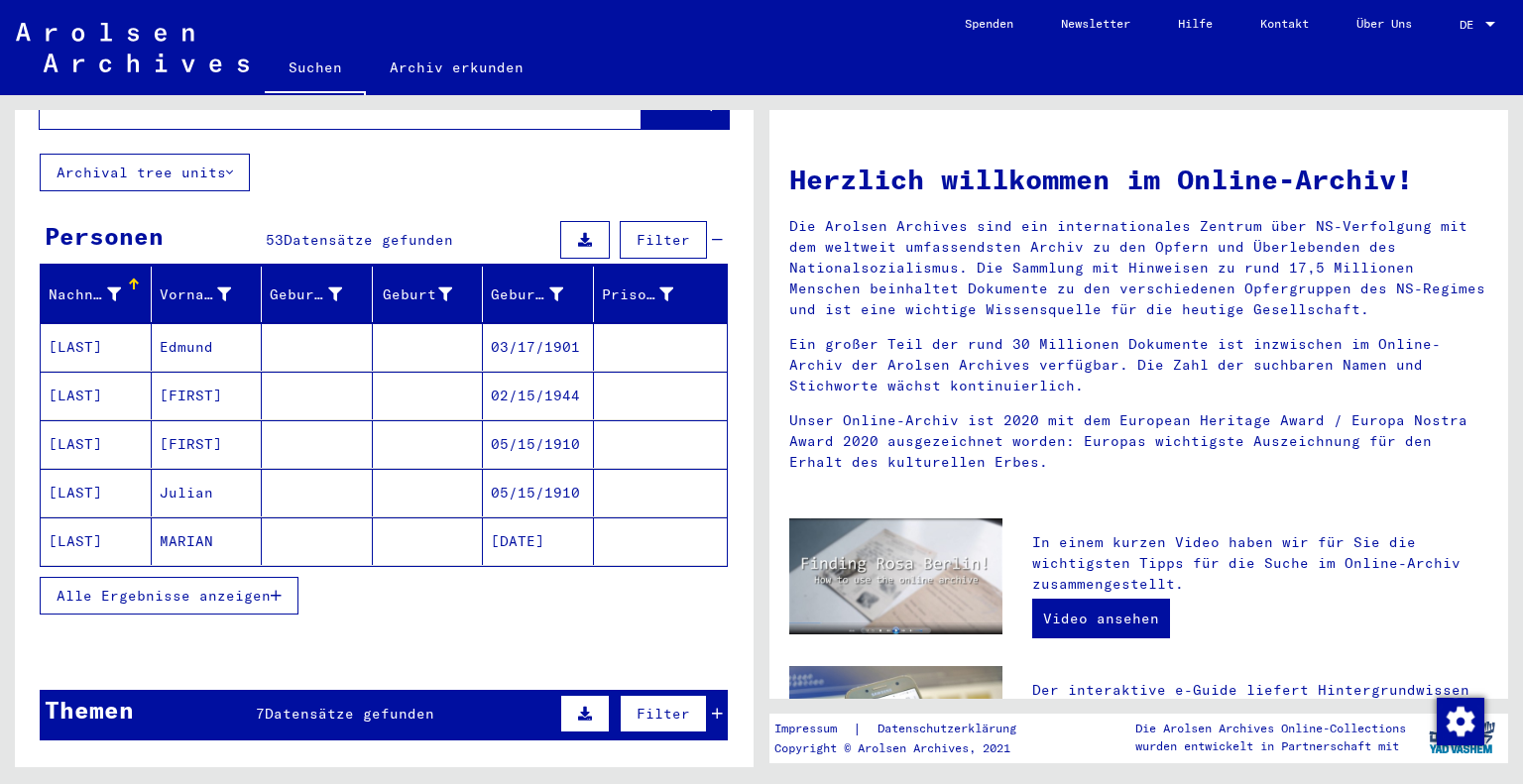 click on "Alle Ergebnisse anzeigen" at bounding box center (164, 596) 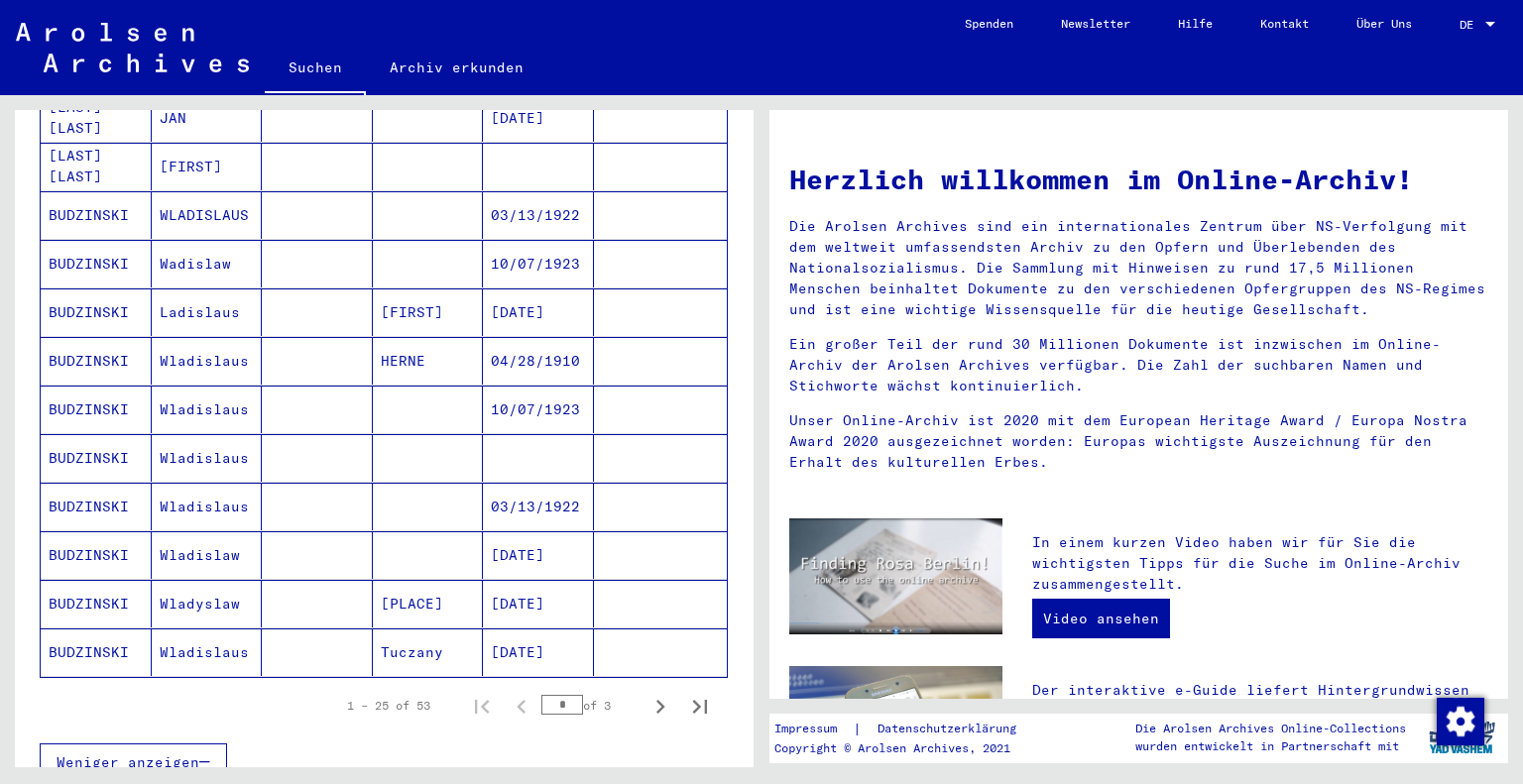 scroll, scrollTop: 991, scrollLeft: 0, axis: vertical 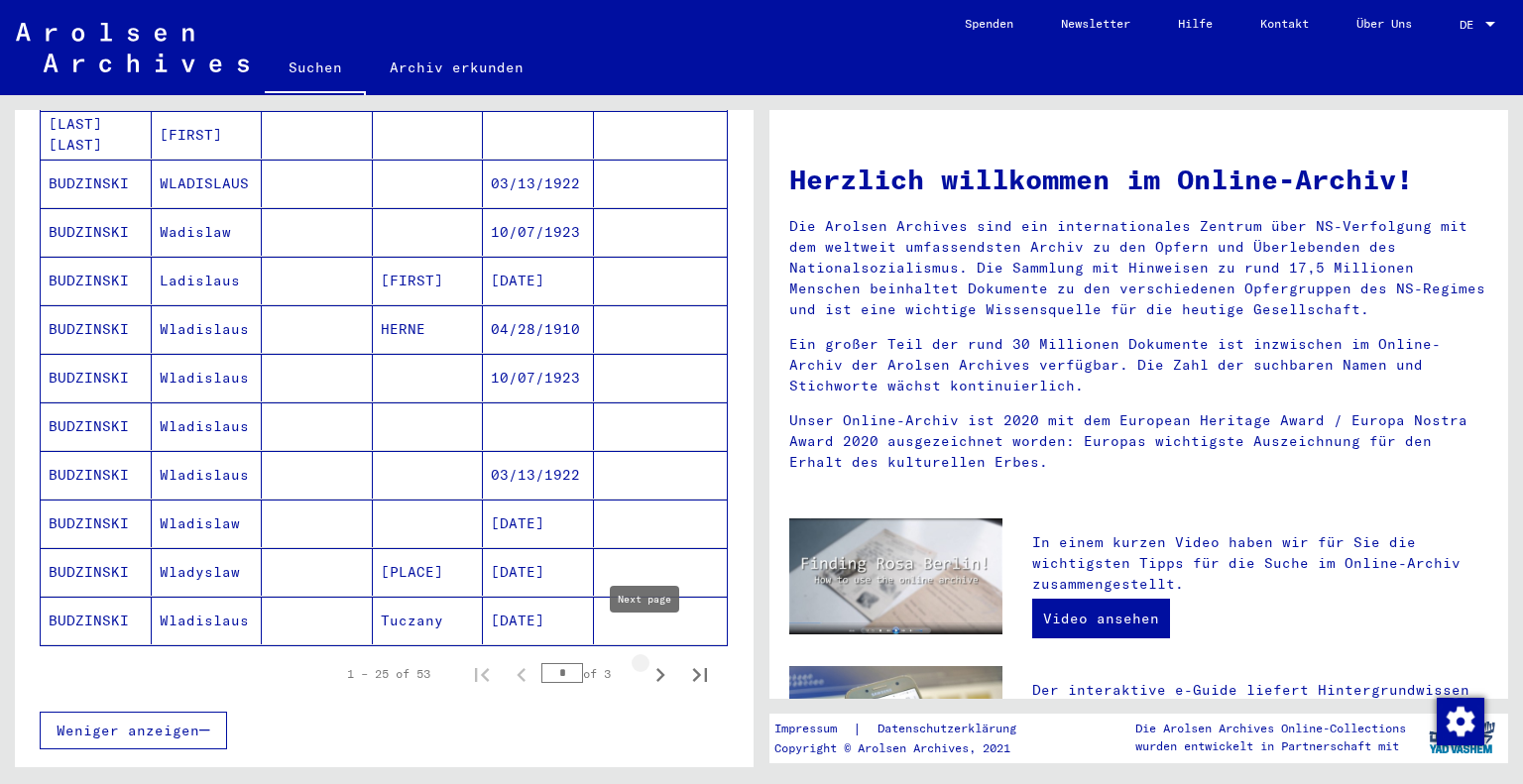 click 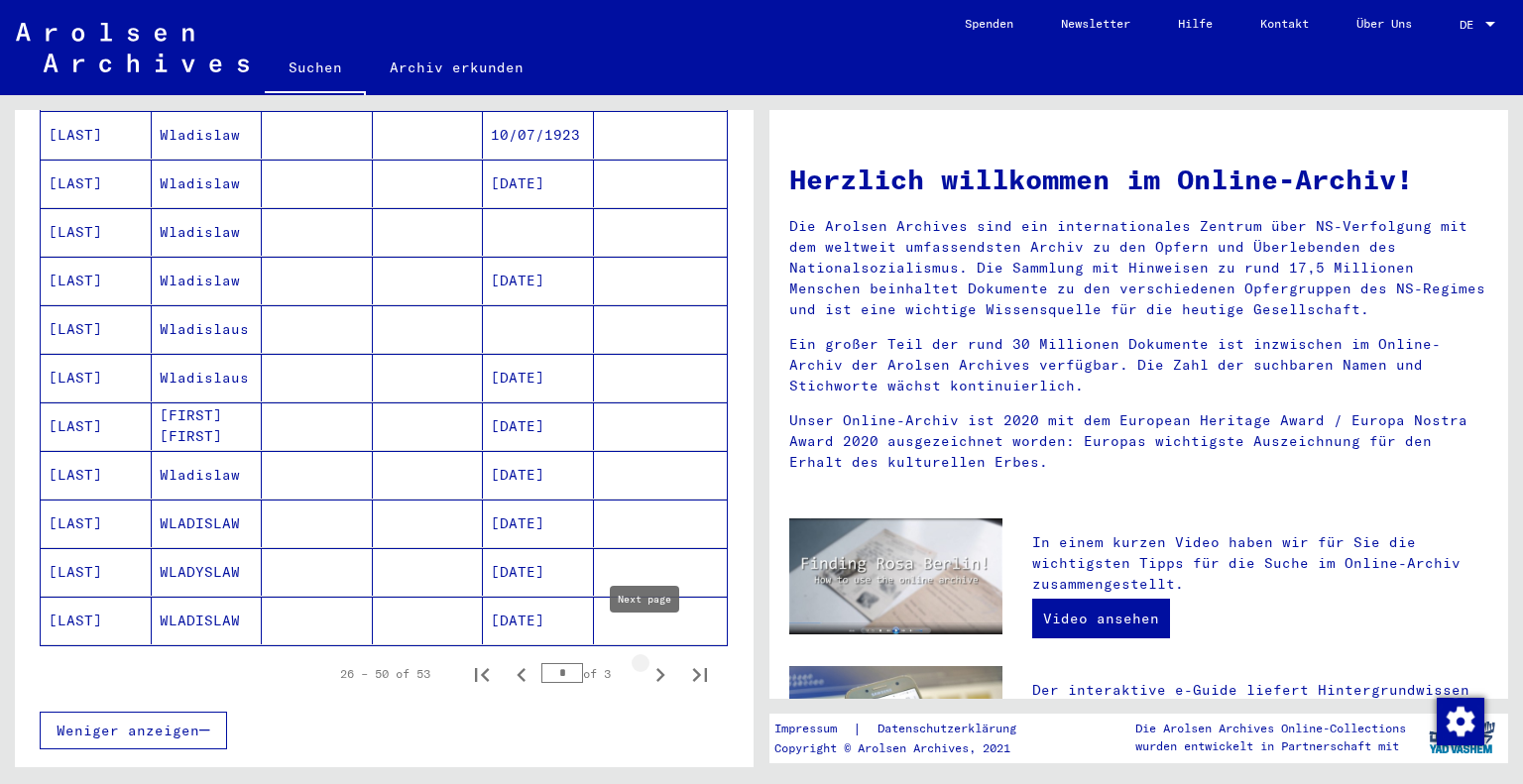 click 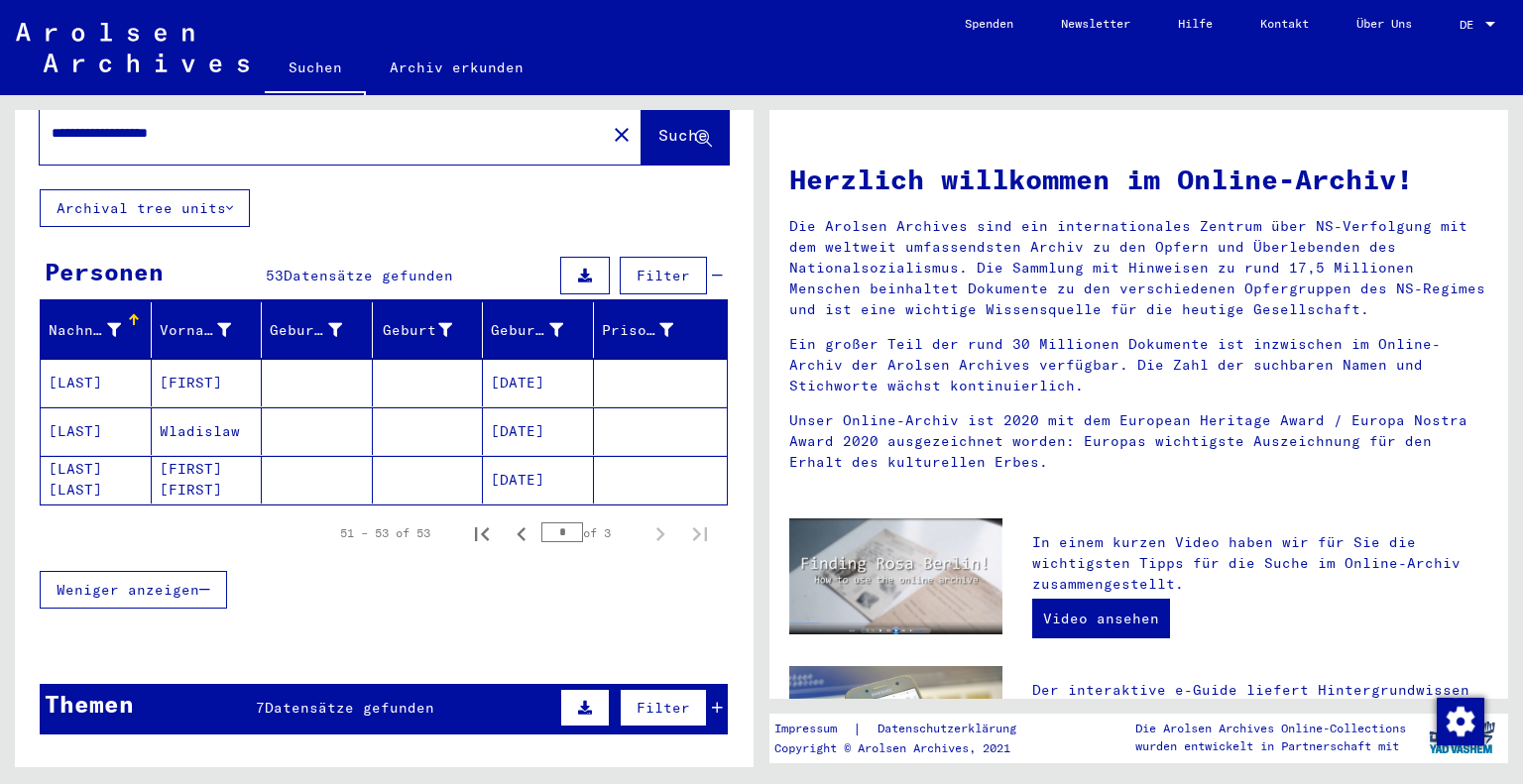 scroll, scrollTop: 0, scrollLeft: 0, axis: both 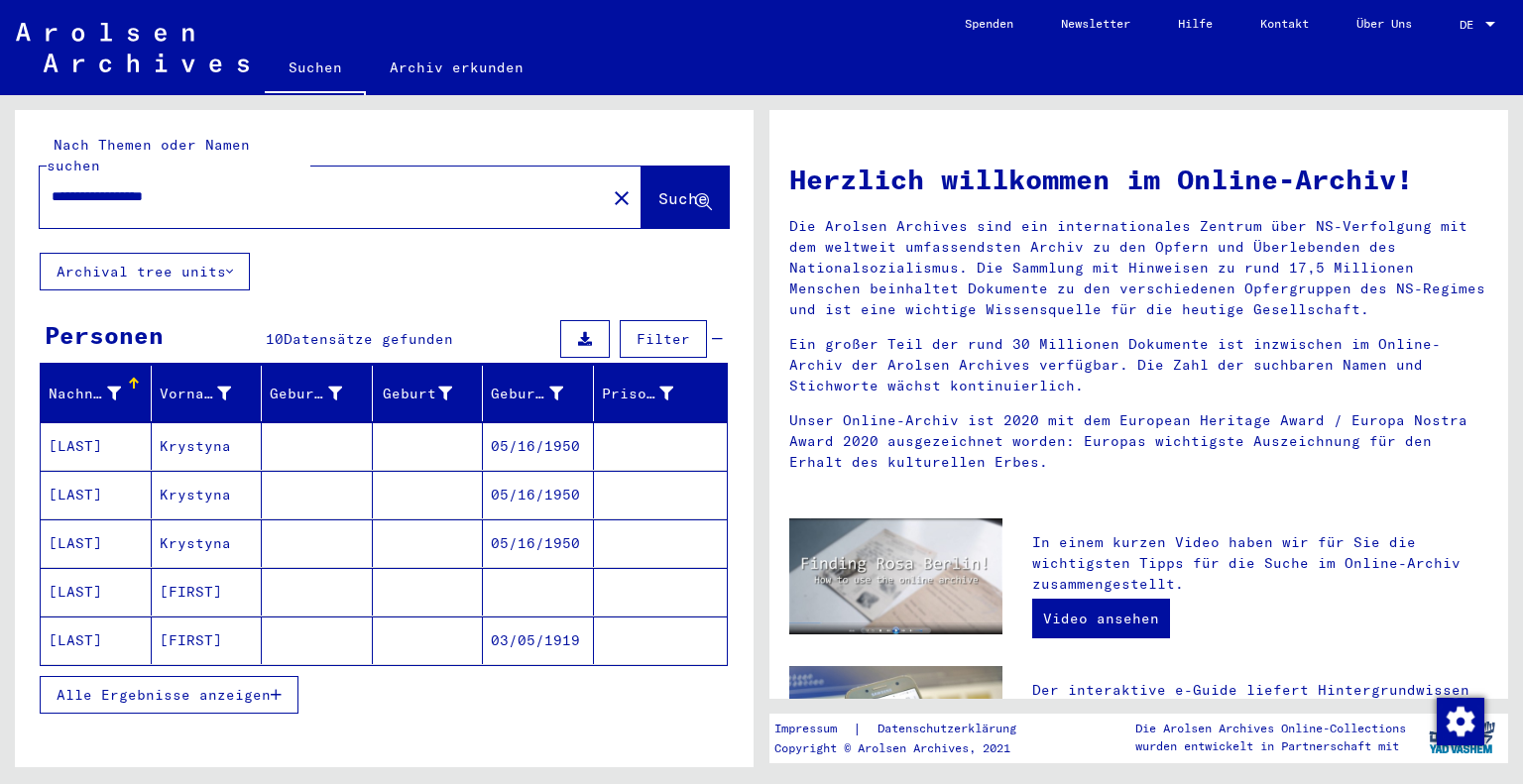 type on "**********" 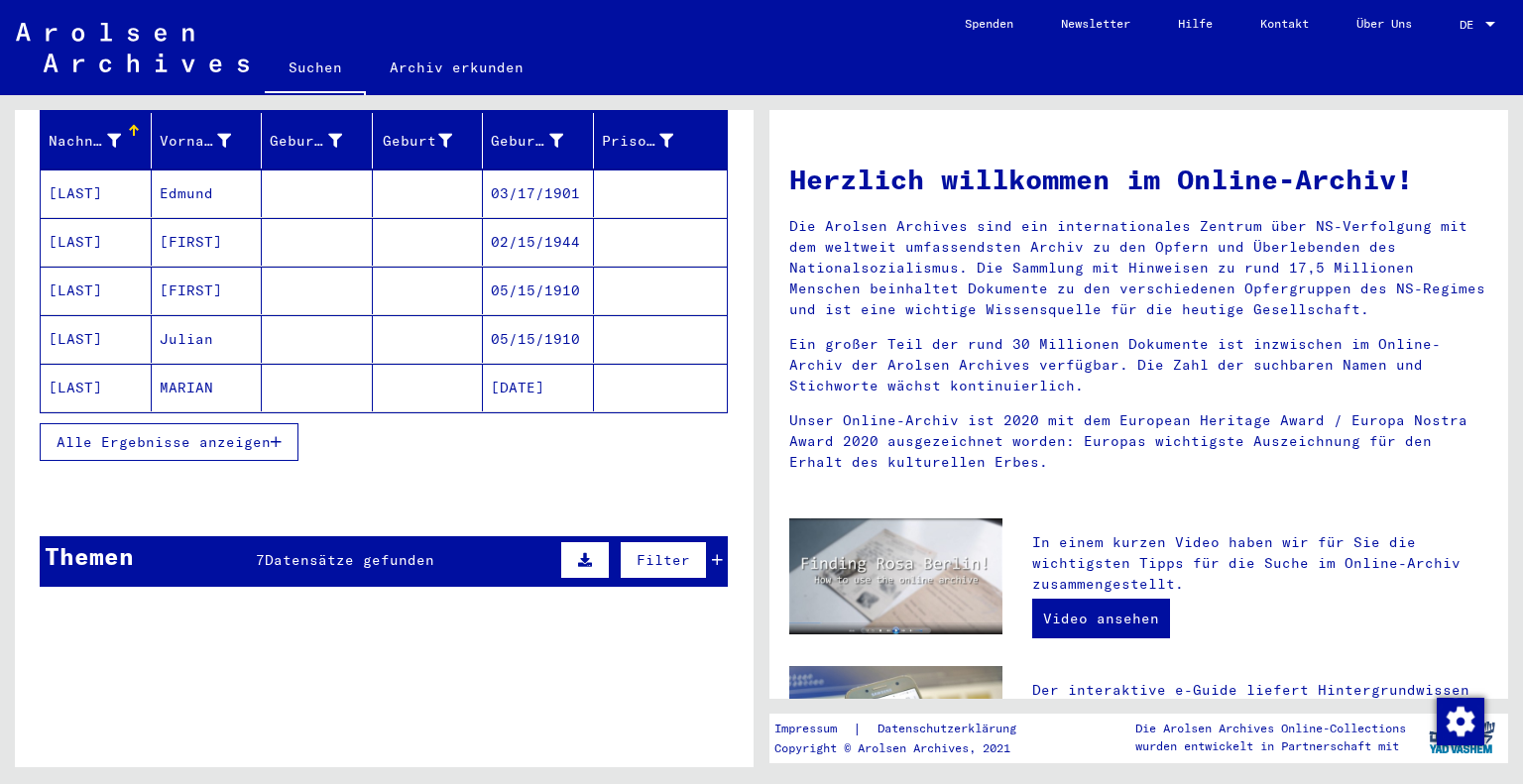 scroll, scrollTop: 297, scrollLeft: 0, axis: vertical 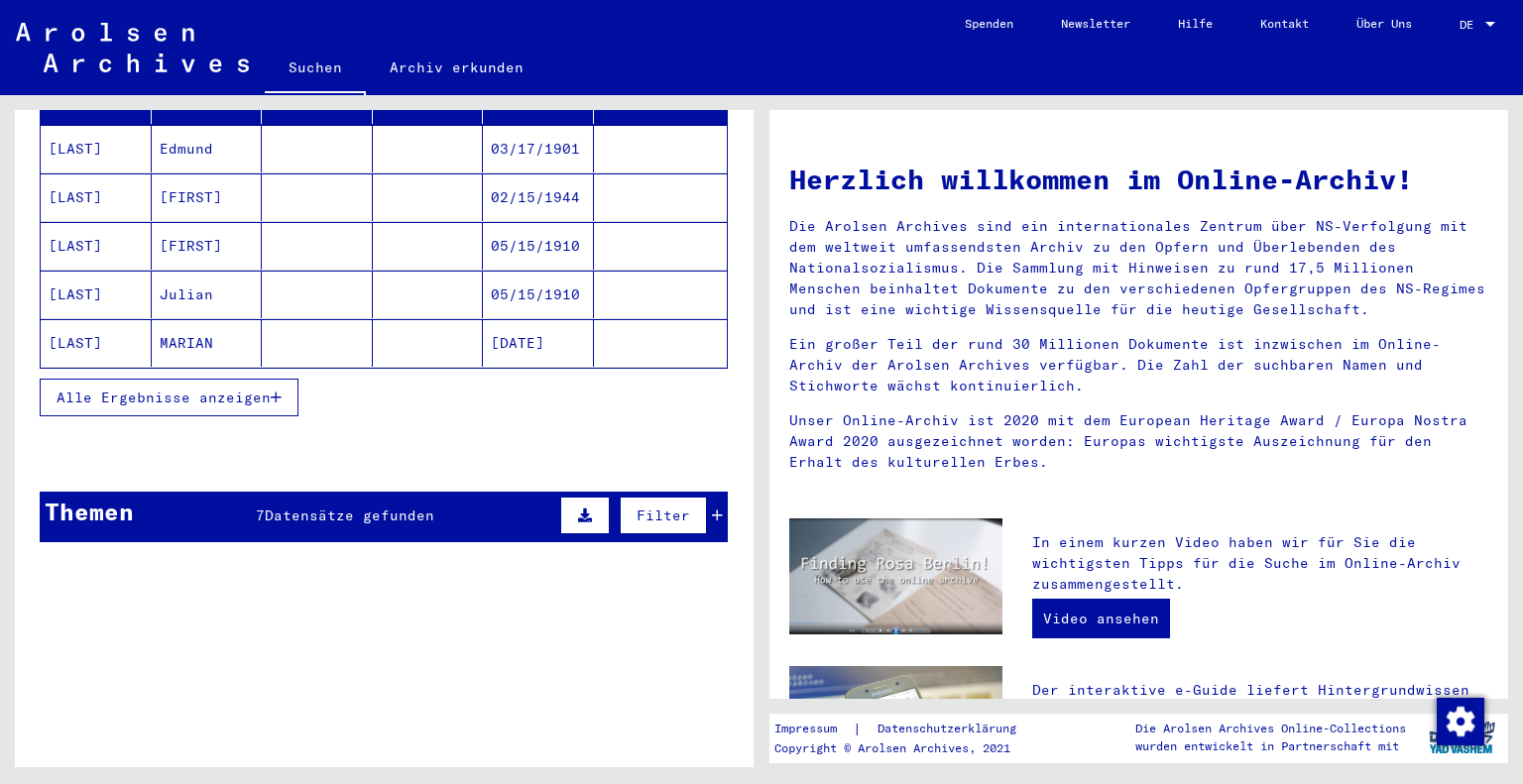 click on "Alle Ergebnisse anzeigen" at bounding box center [164, 397] 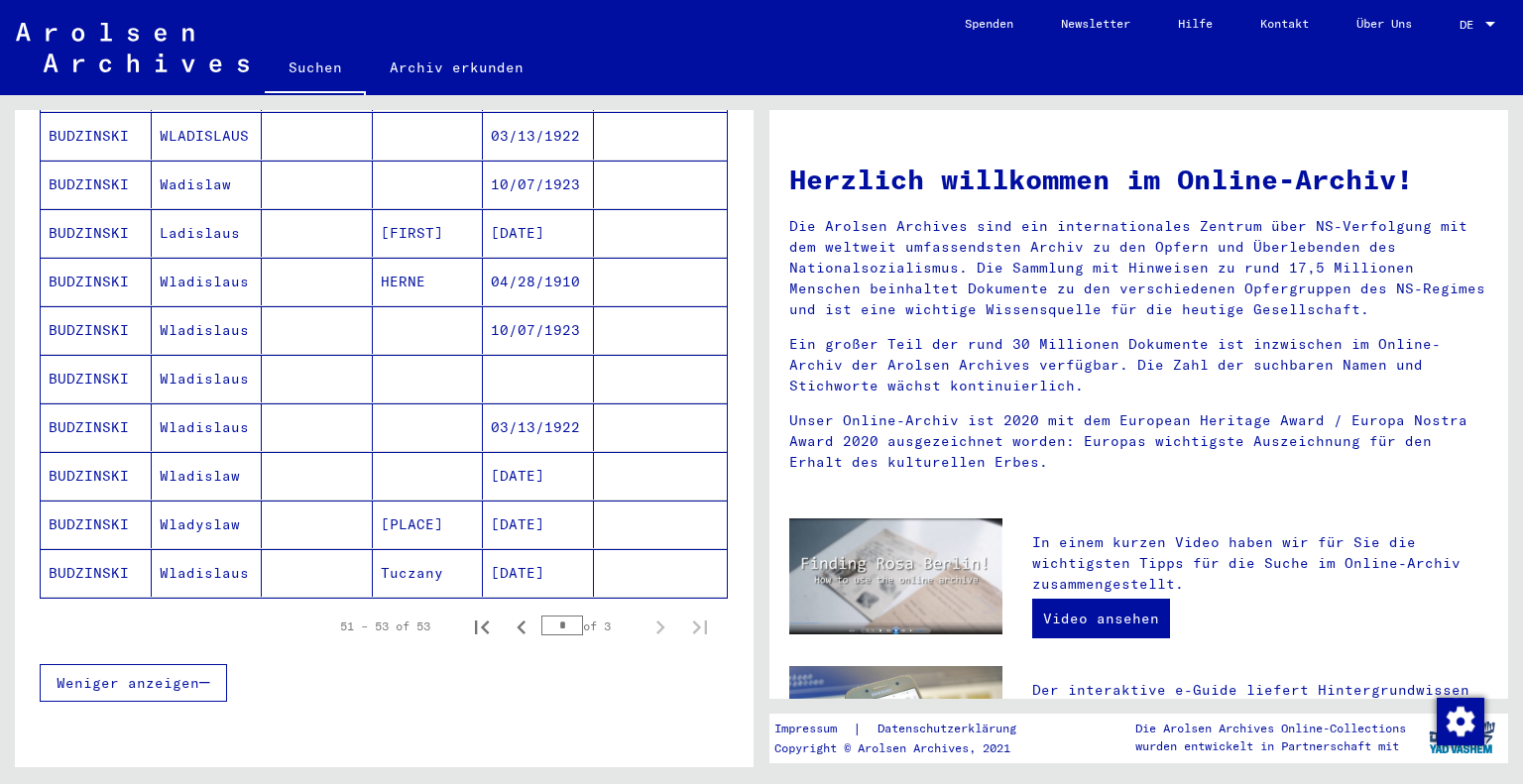 scroll, scrollTop: 1090, scrollLeft: 0, axis: vertical 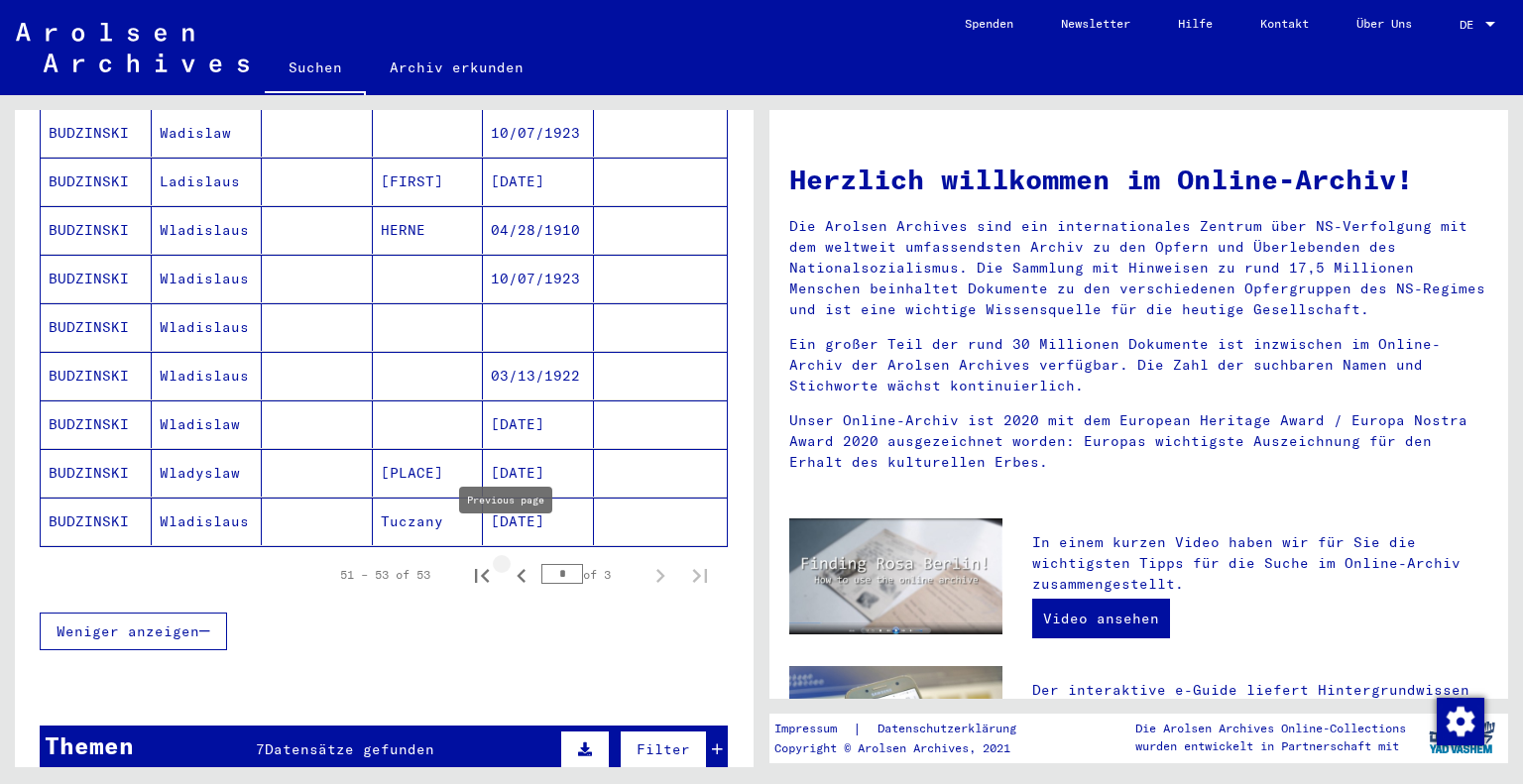 click 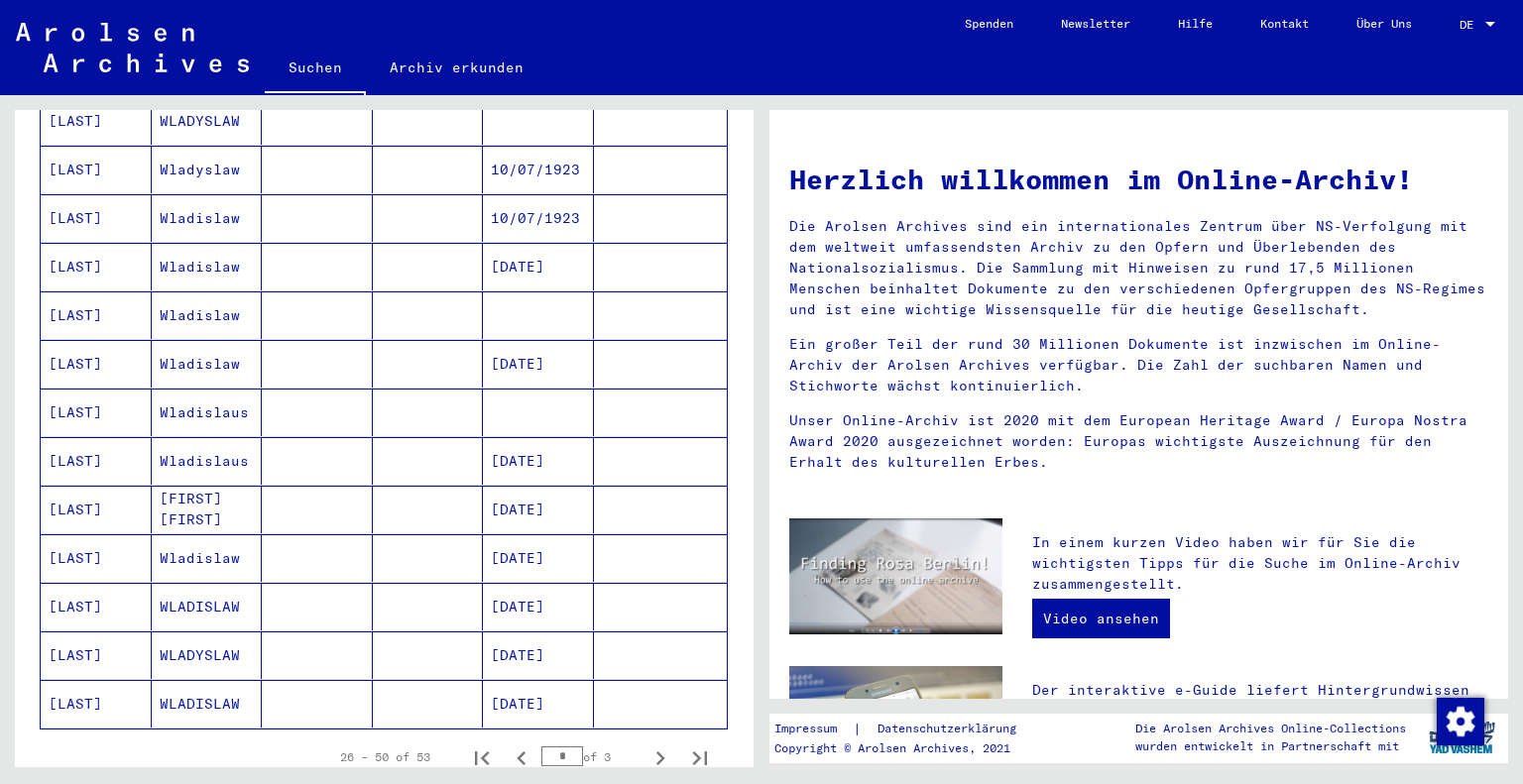 scroll, scrollTop: 892, scrollLeft: 0, axis: vertical 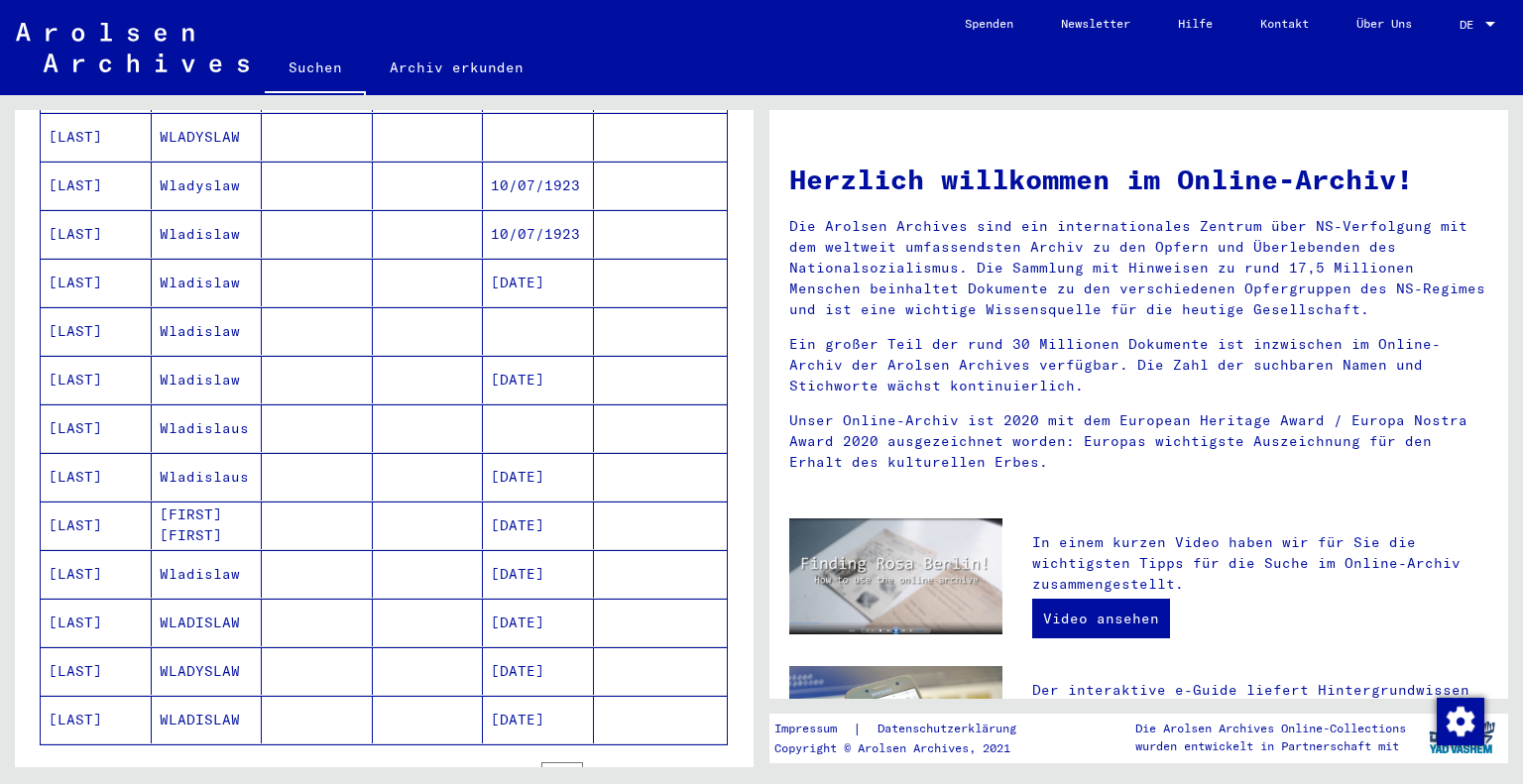 click on "Wladislaw" at bounding box center (207, 428) 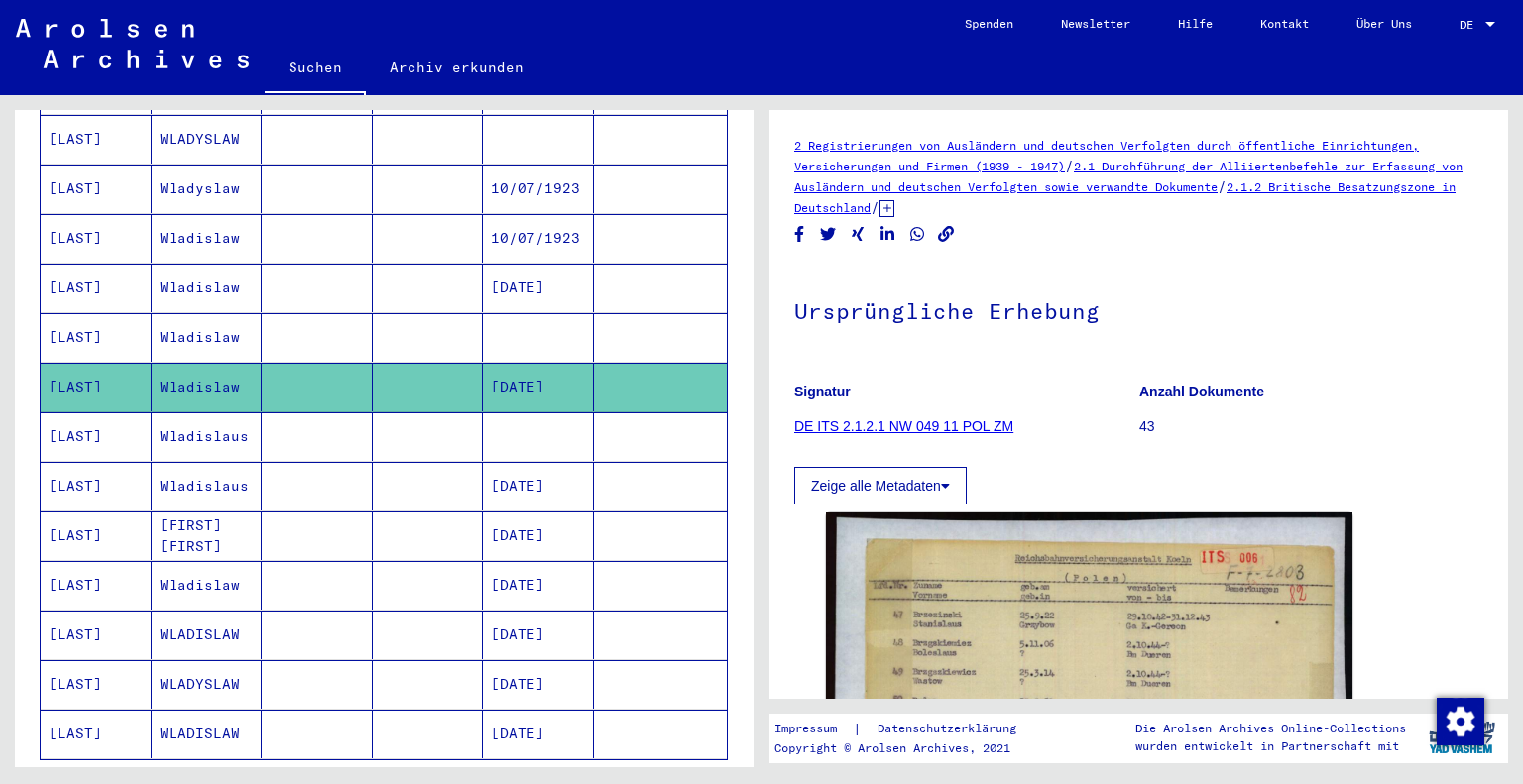 scroll, scrollTop: 0, scrollLeft: 0, axis: both 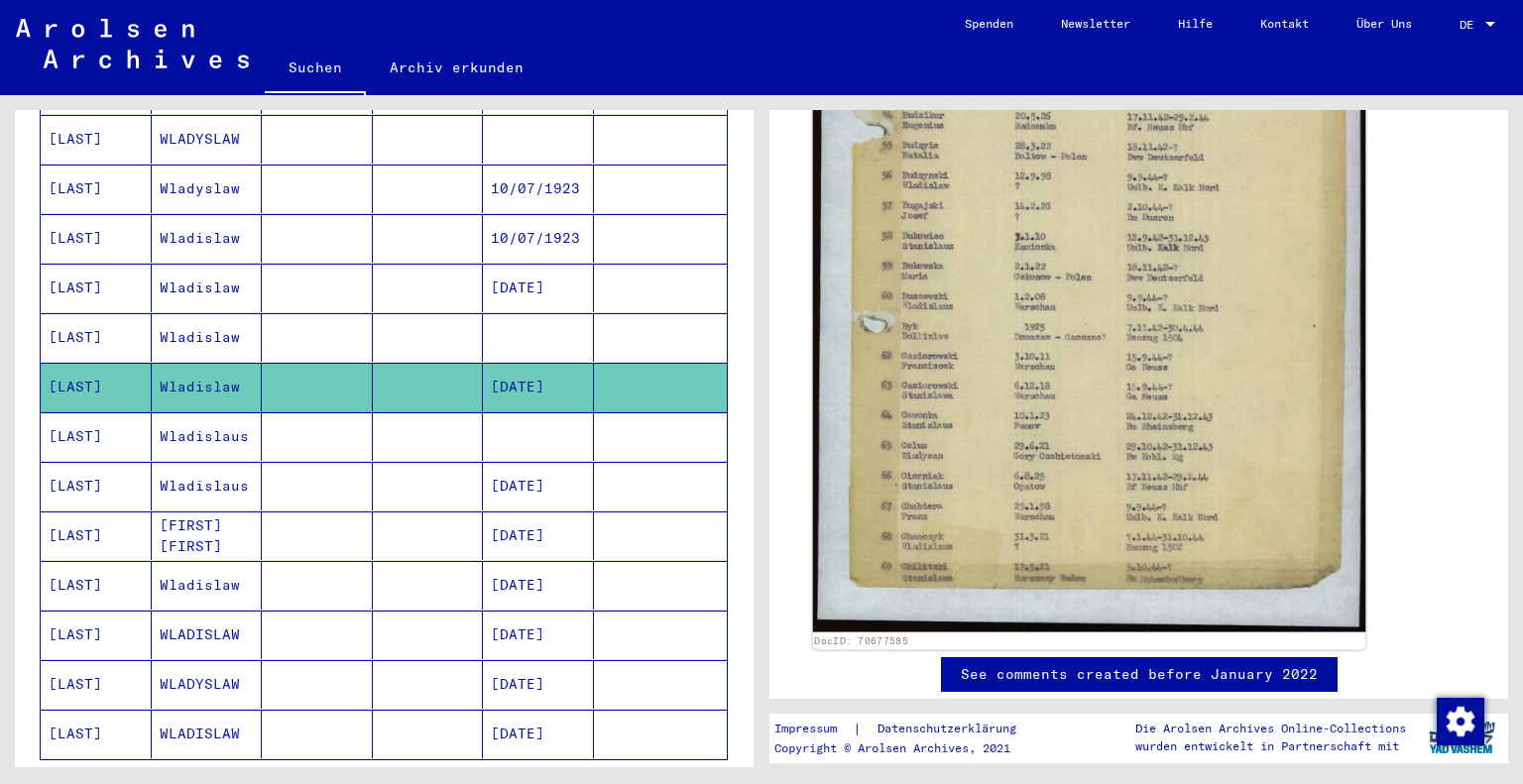 click 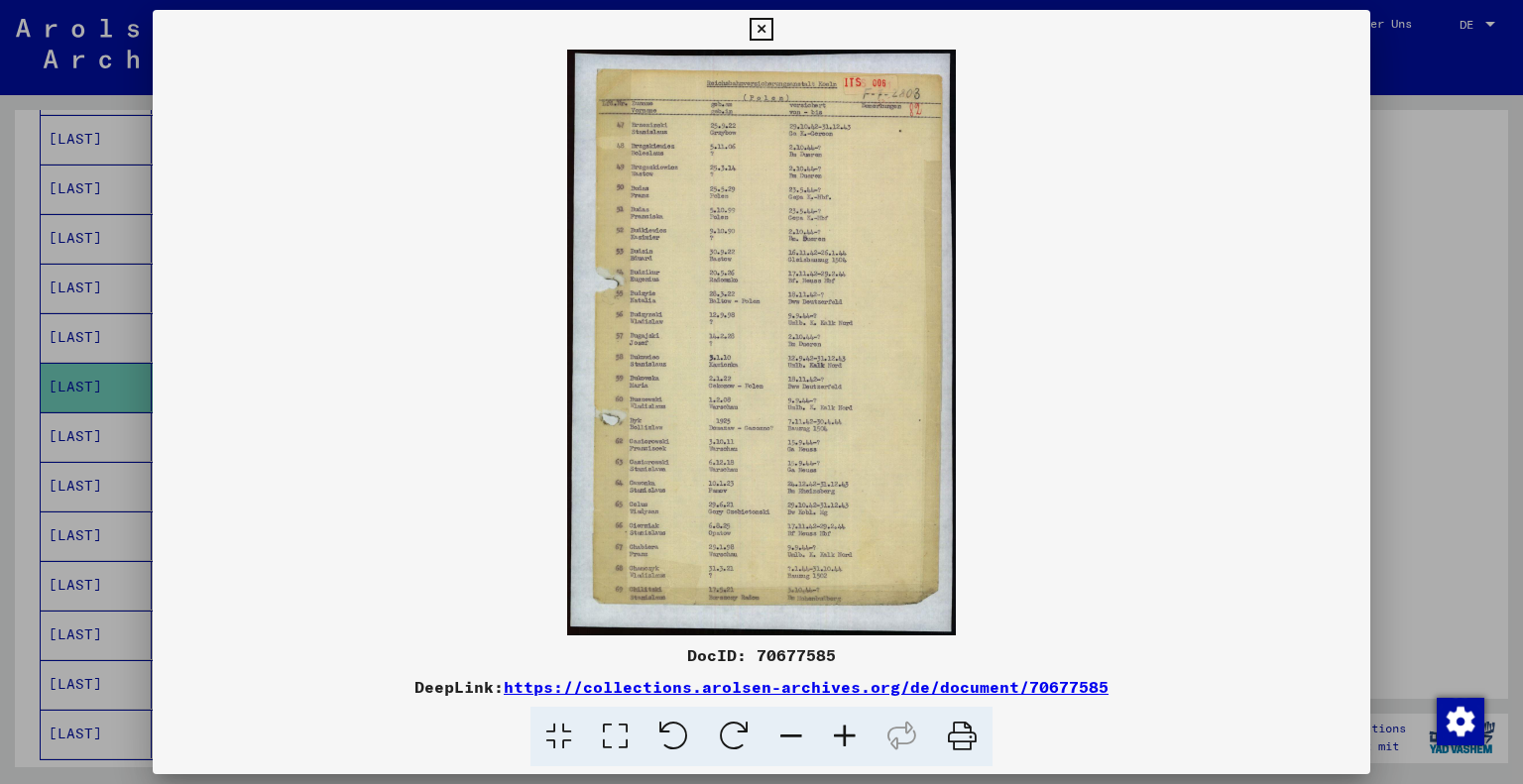 scroll, scrollTop: 693, scrollLeft: 0, axis: vertical 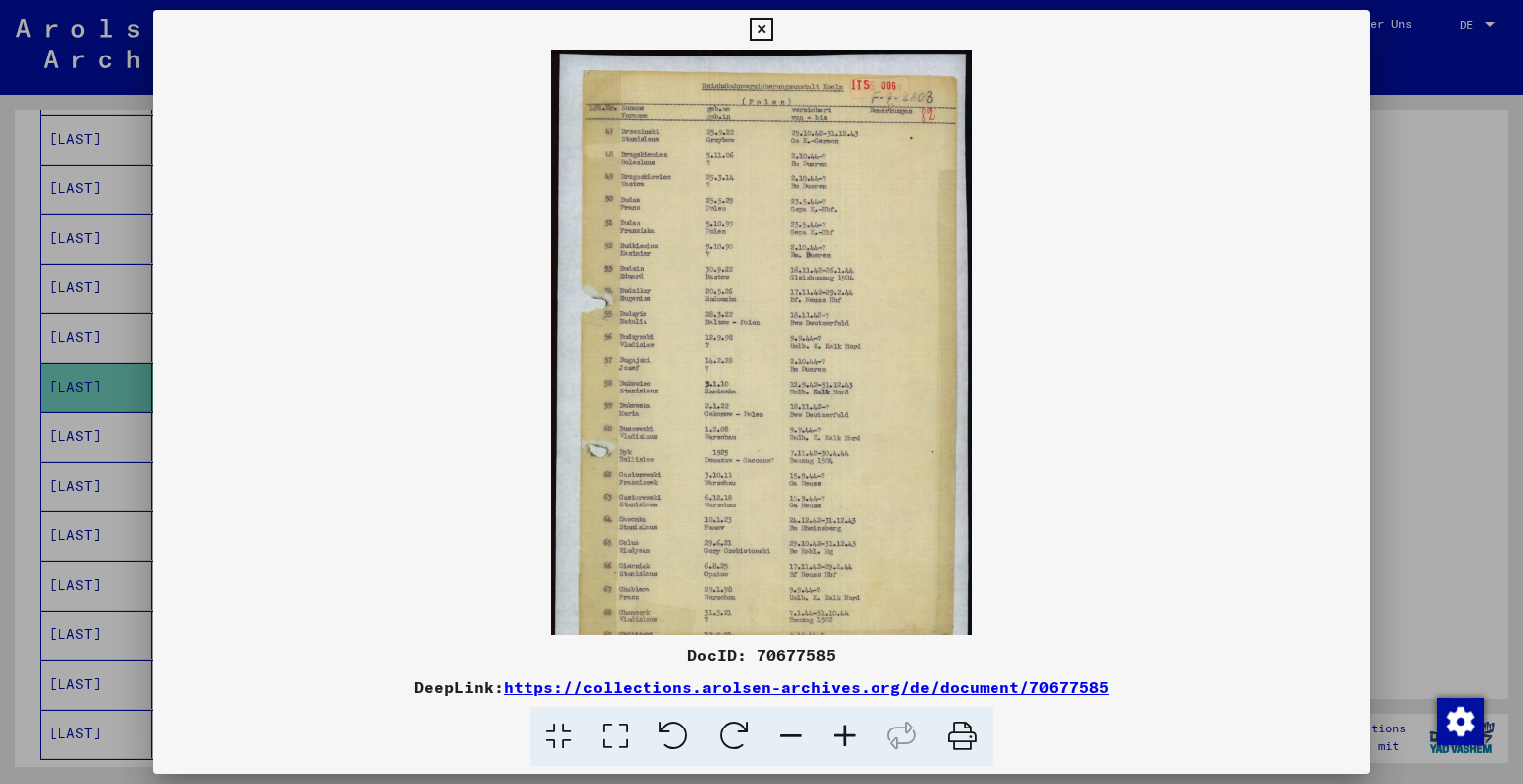 click at bounding box center [845, 736] 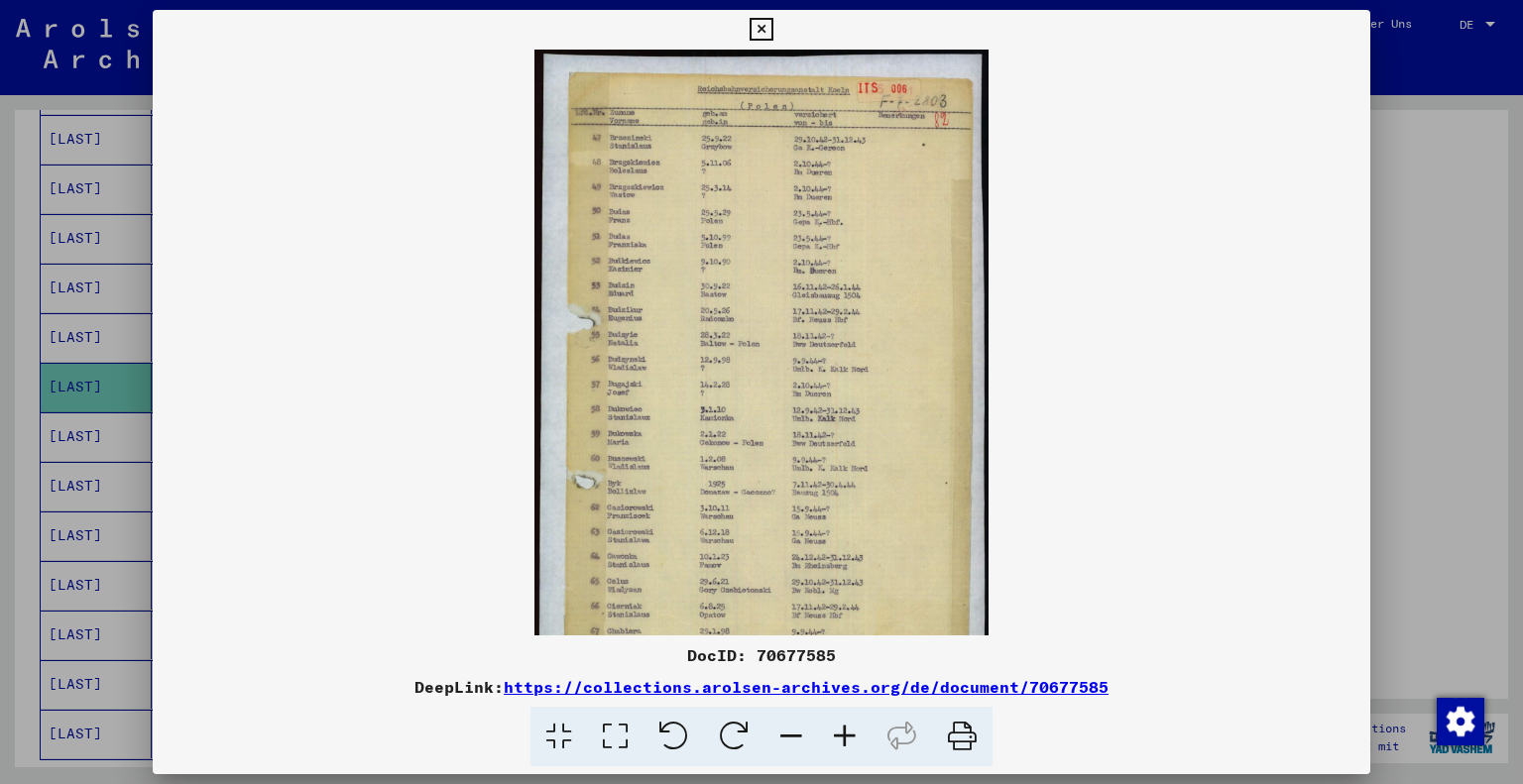 click at bounding box center [845, 736] 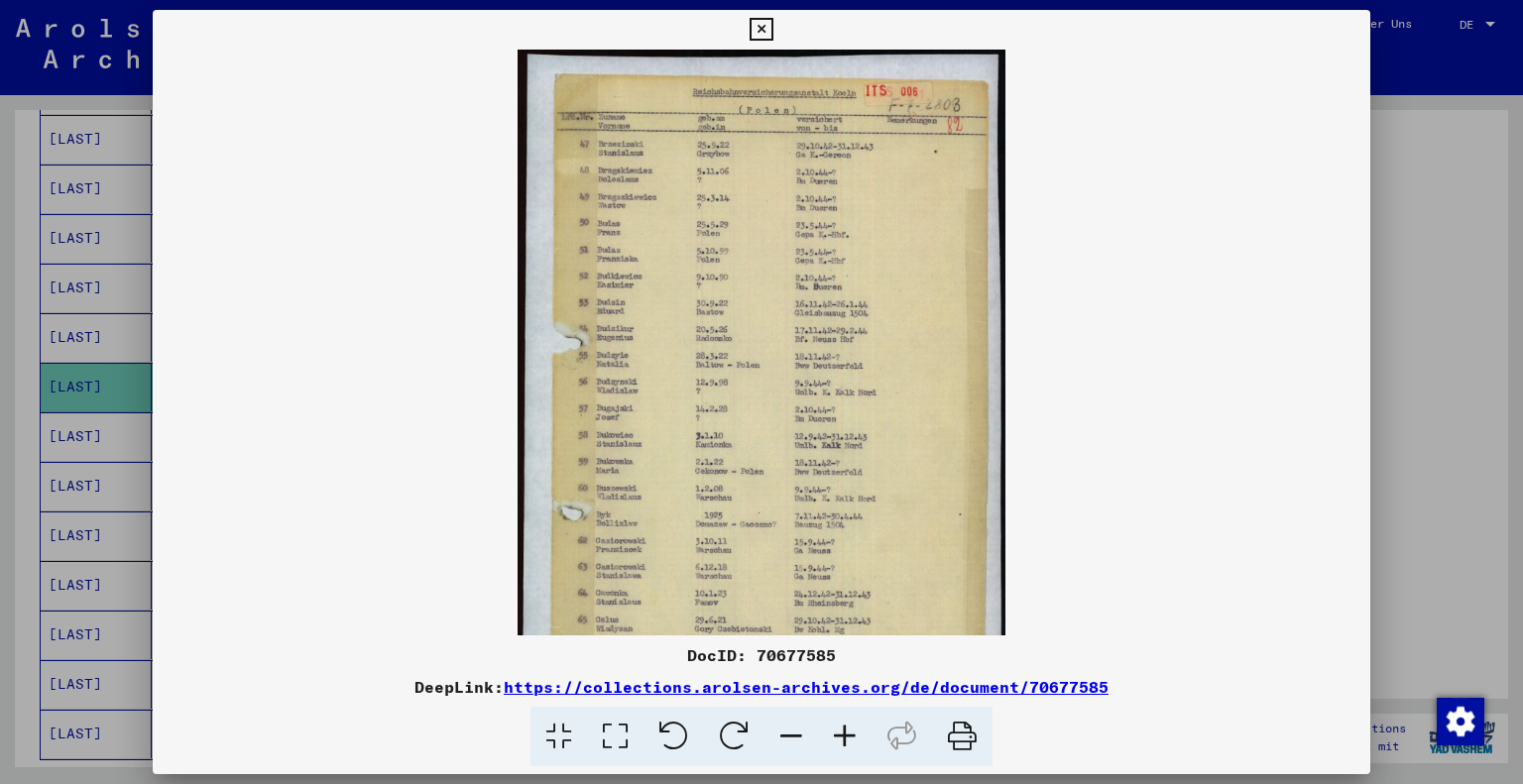 click at bounding box center (845, 736) 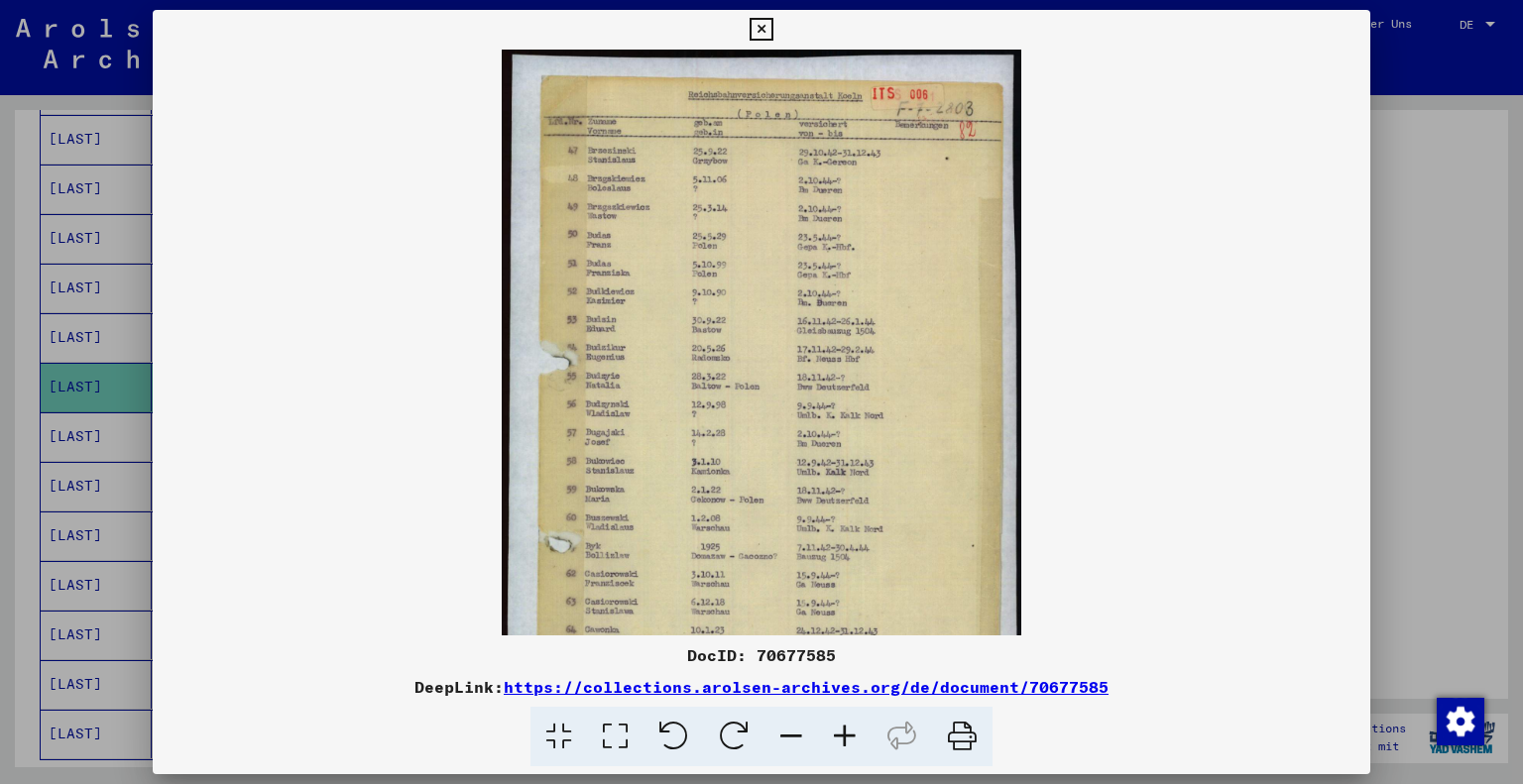 click at bounding box center [845, 736] 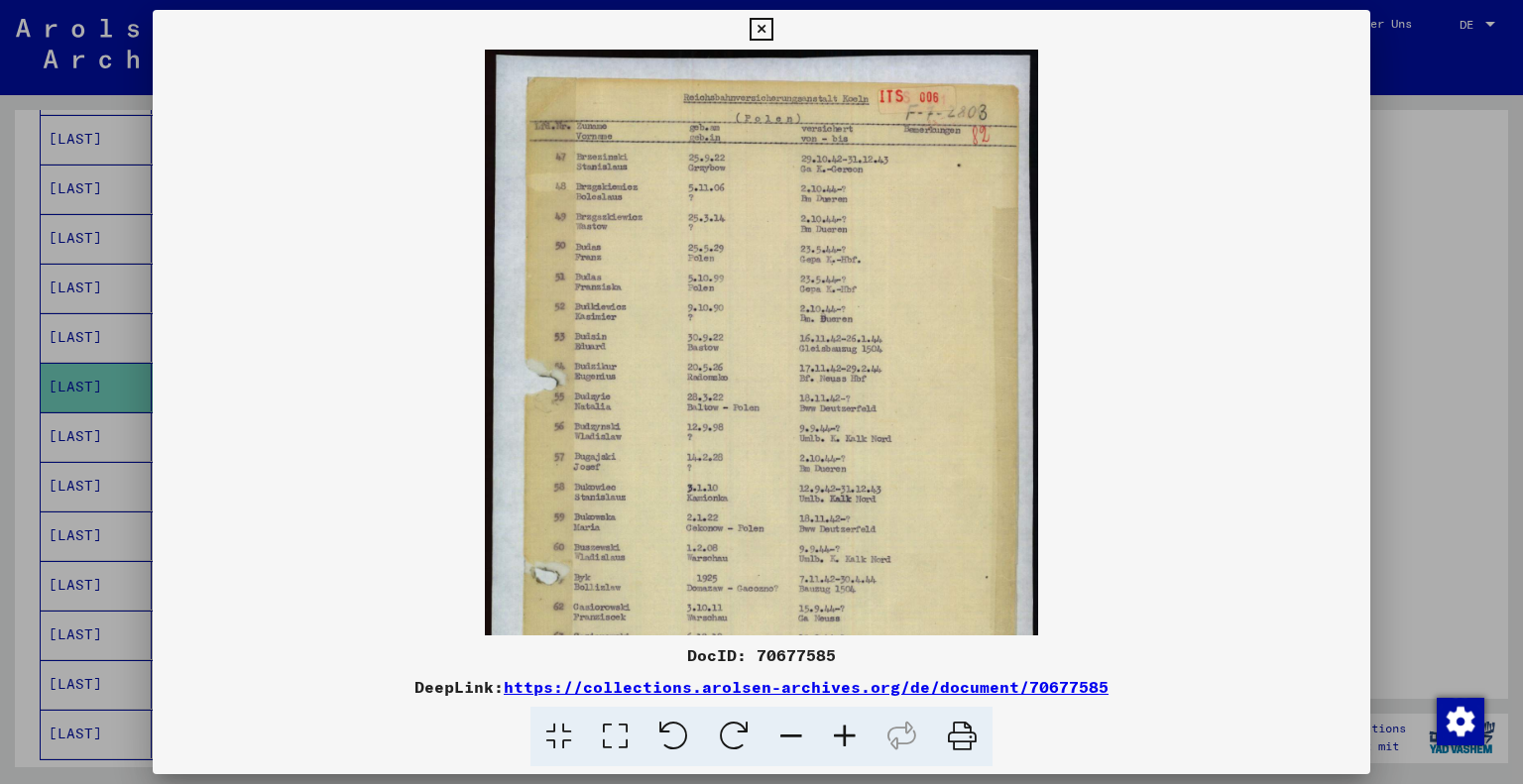 click at bounding box center [845, 736] 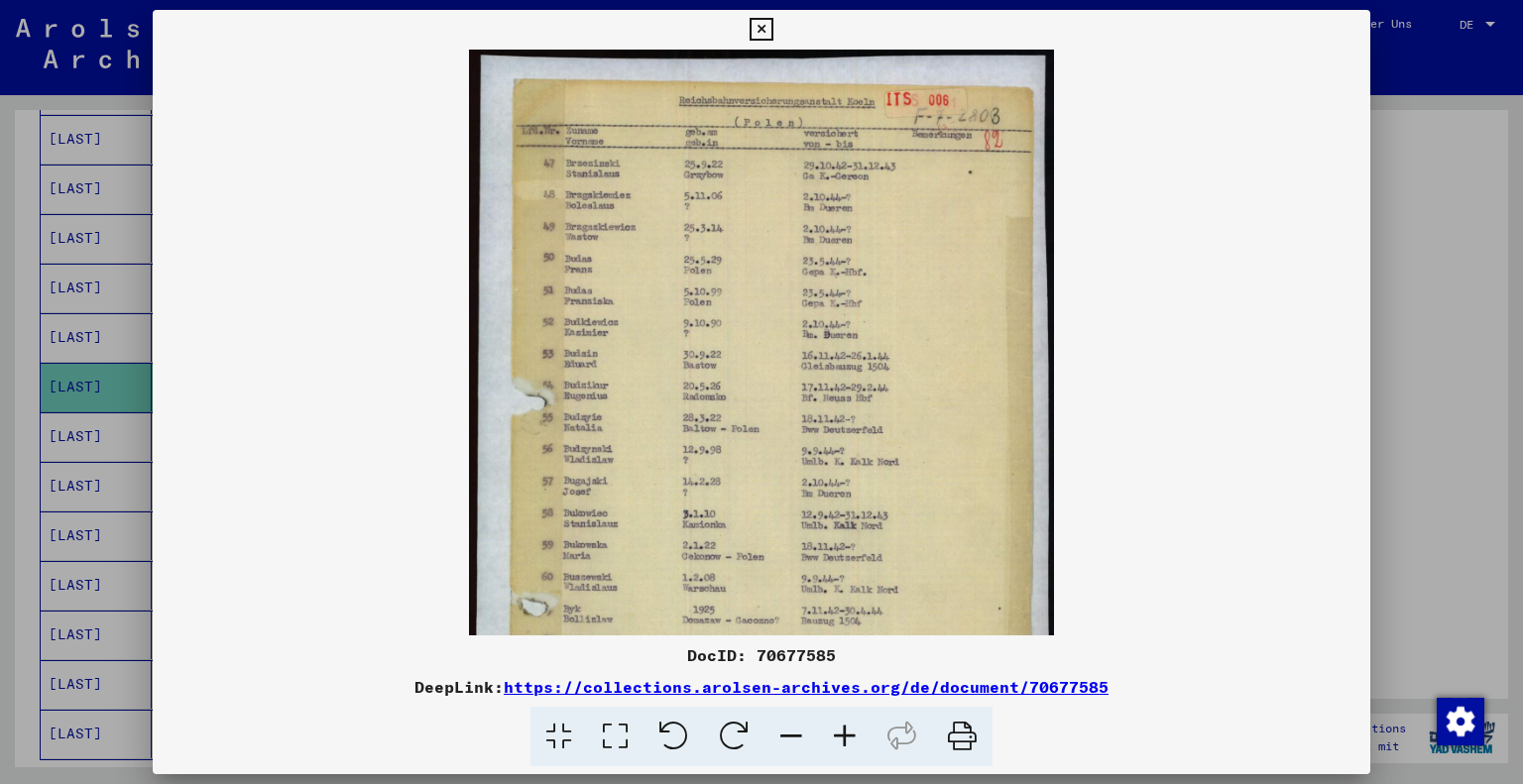click at bounding box center (845, 736) 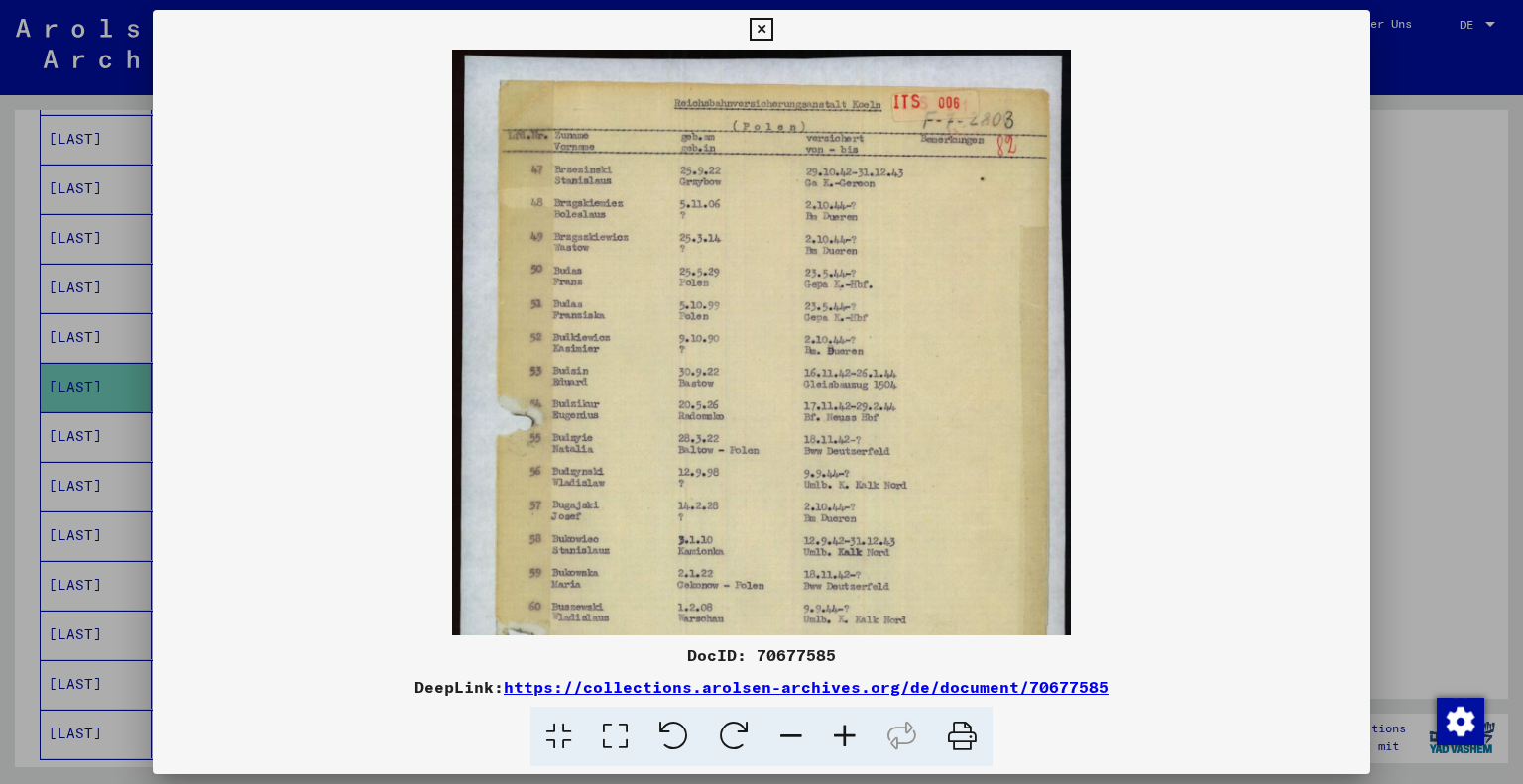click at bounding box center [845, 736] 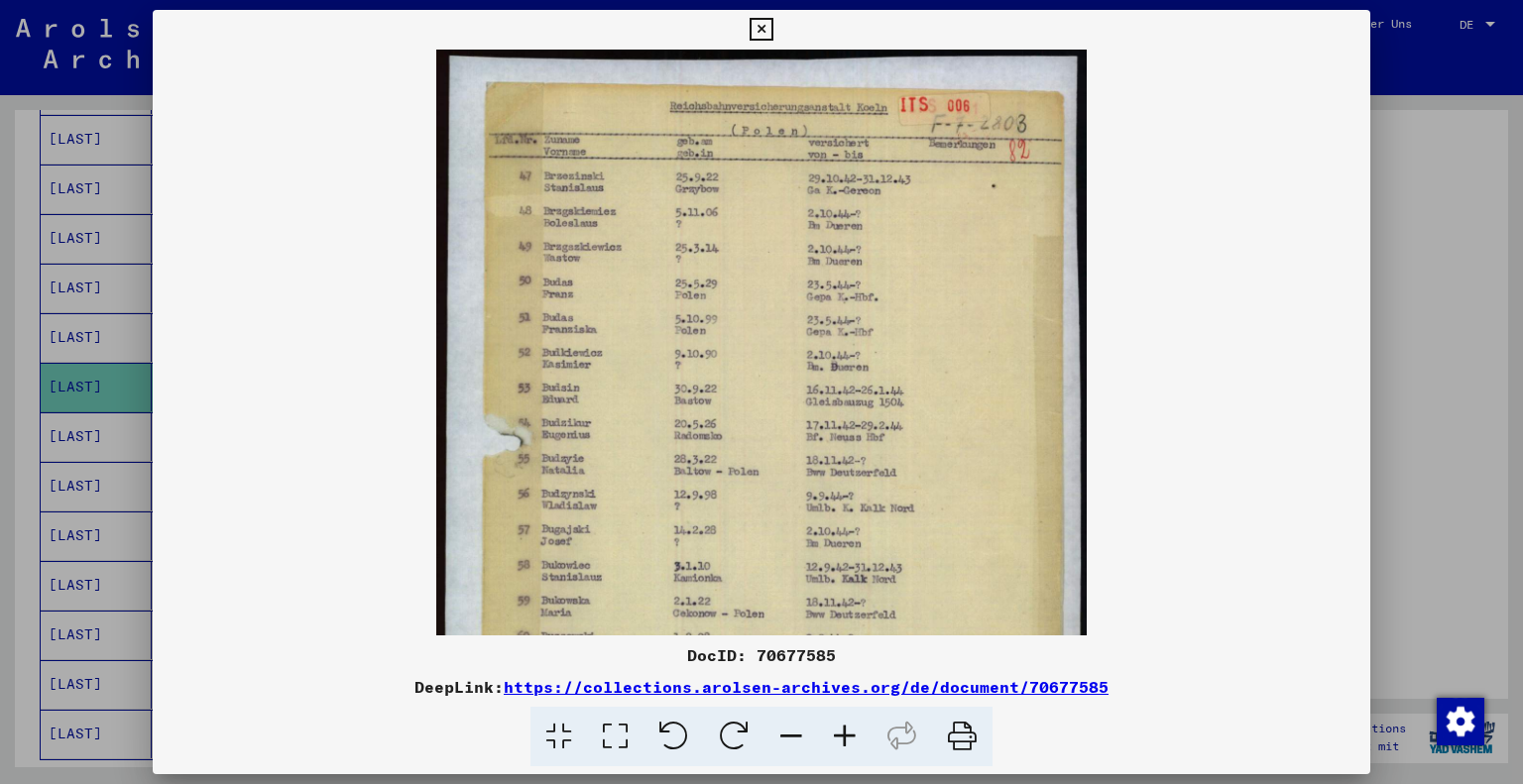 click at bounding box center [845, 736] 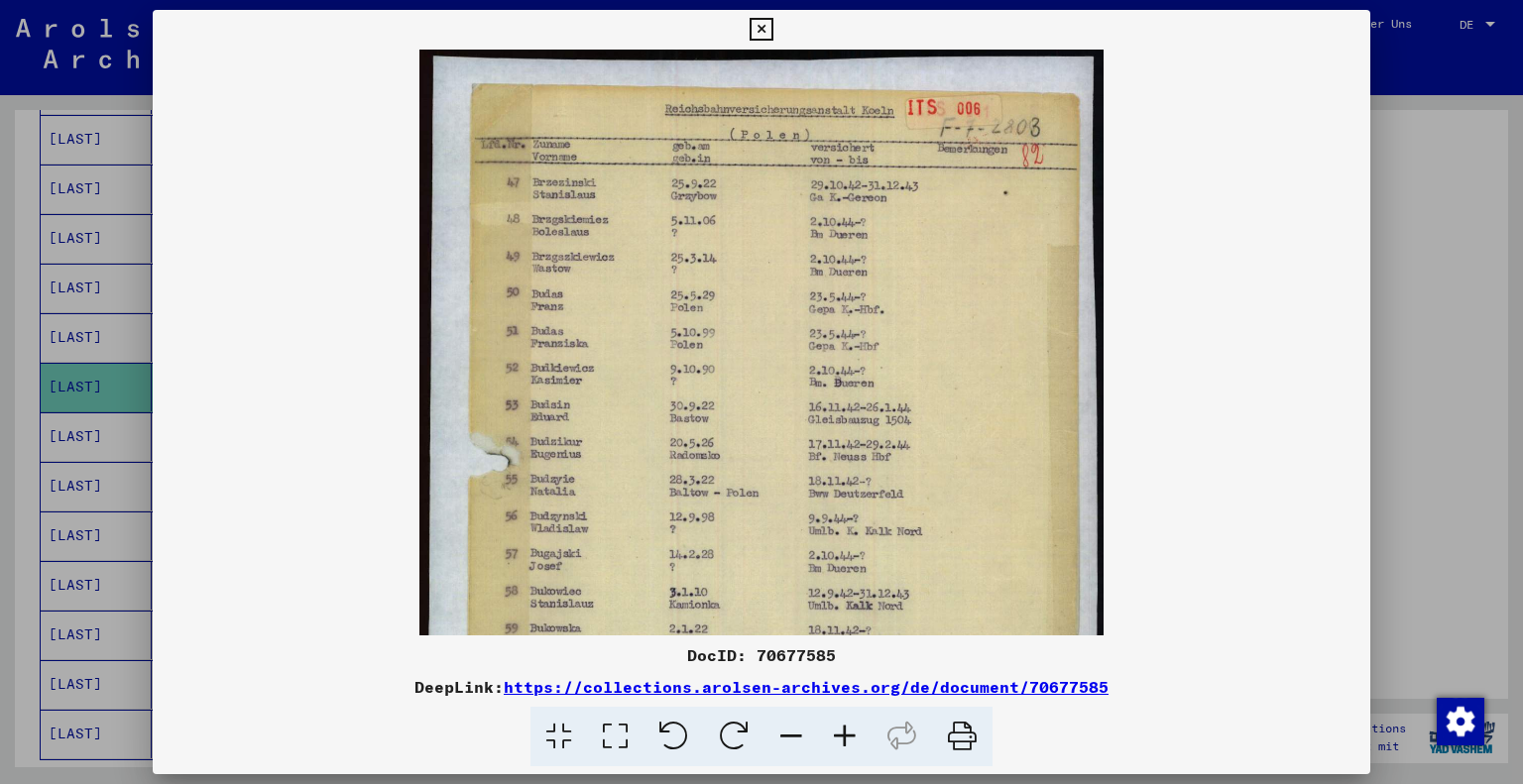 click at bounding box center [845, 736] 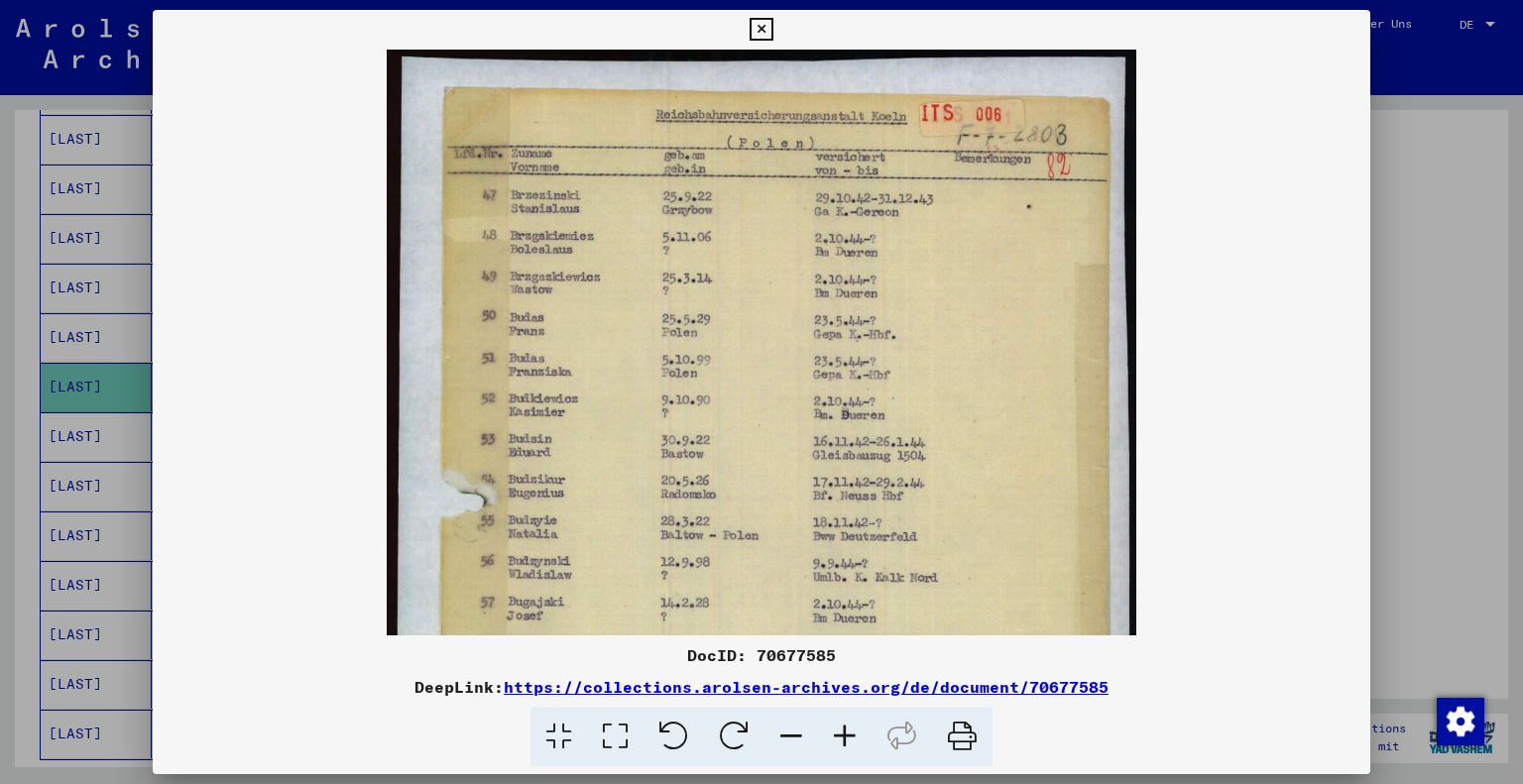 click at bounding box center (845, 736) 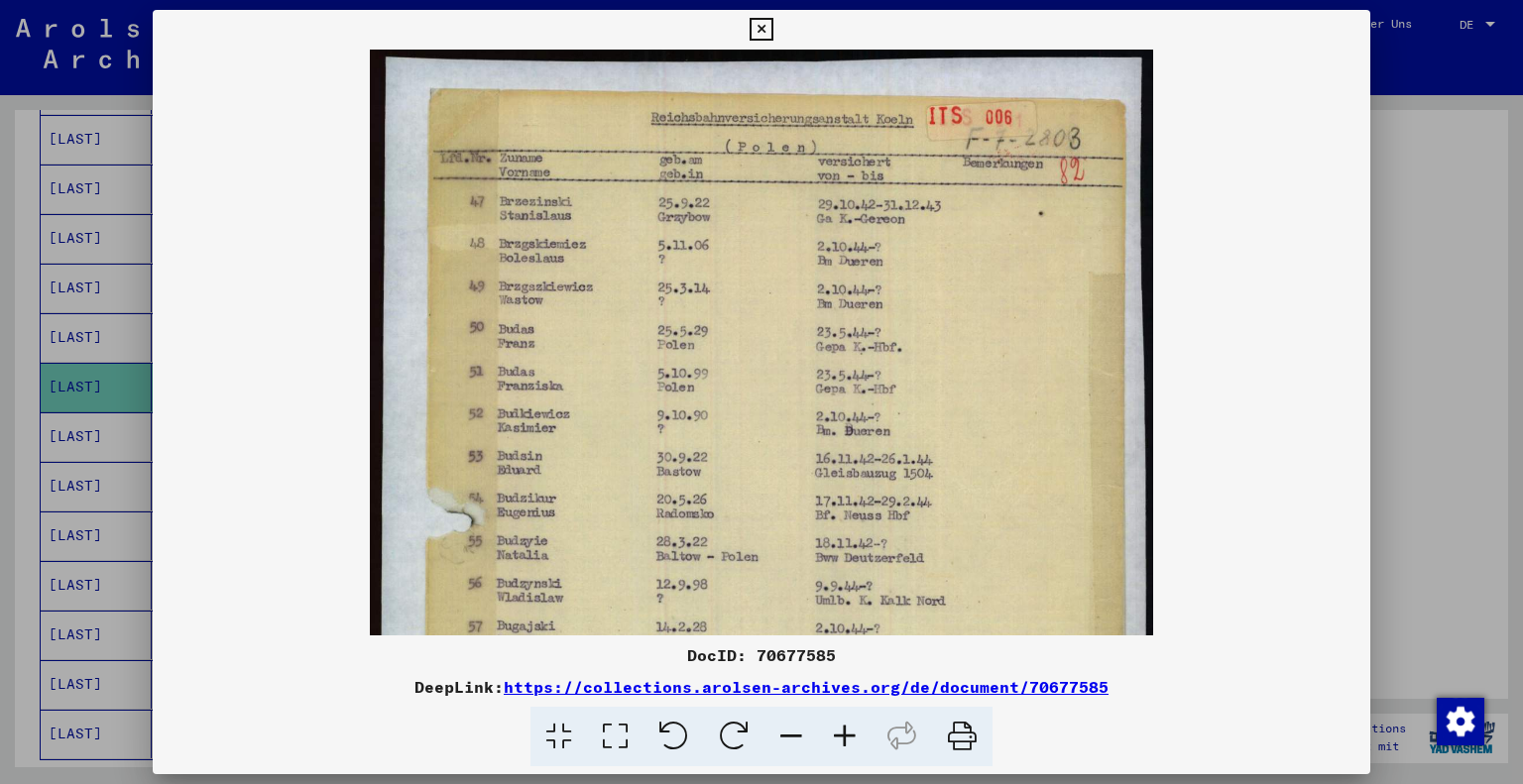 click at bounding box center [845, 736] 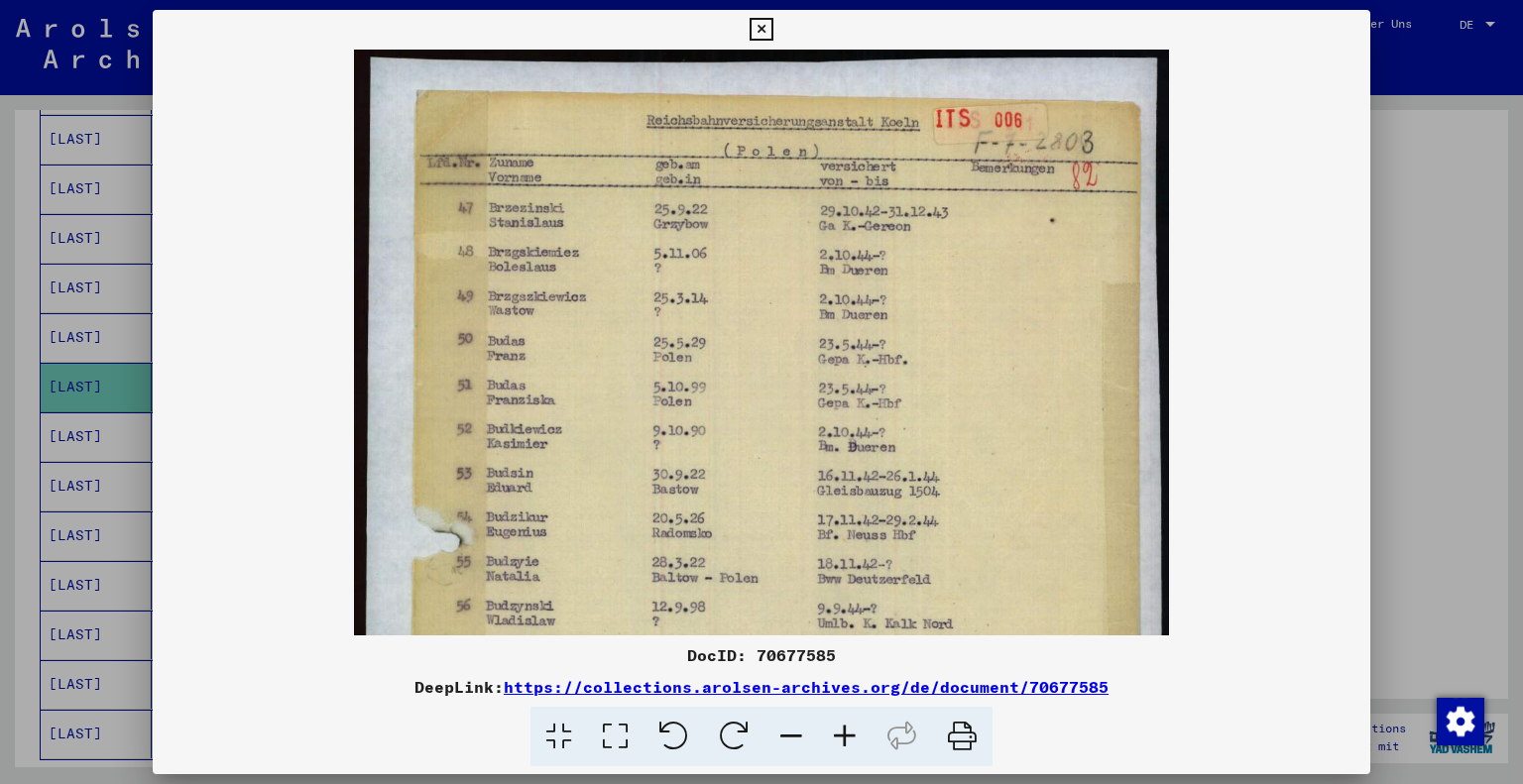 click at bounding box center (845, 736) 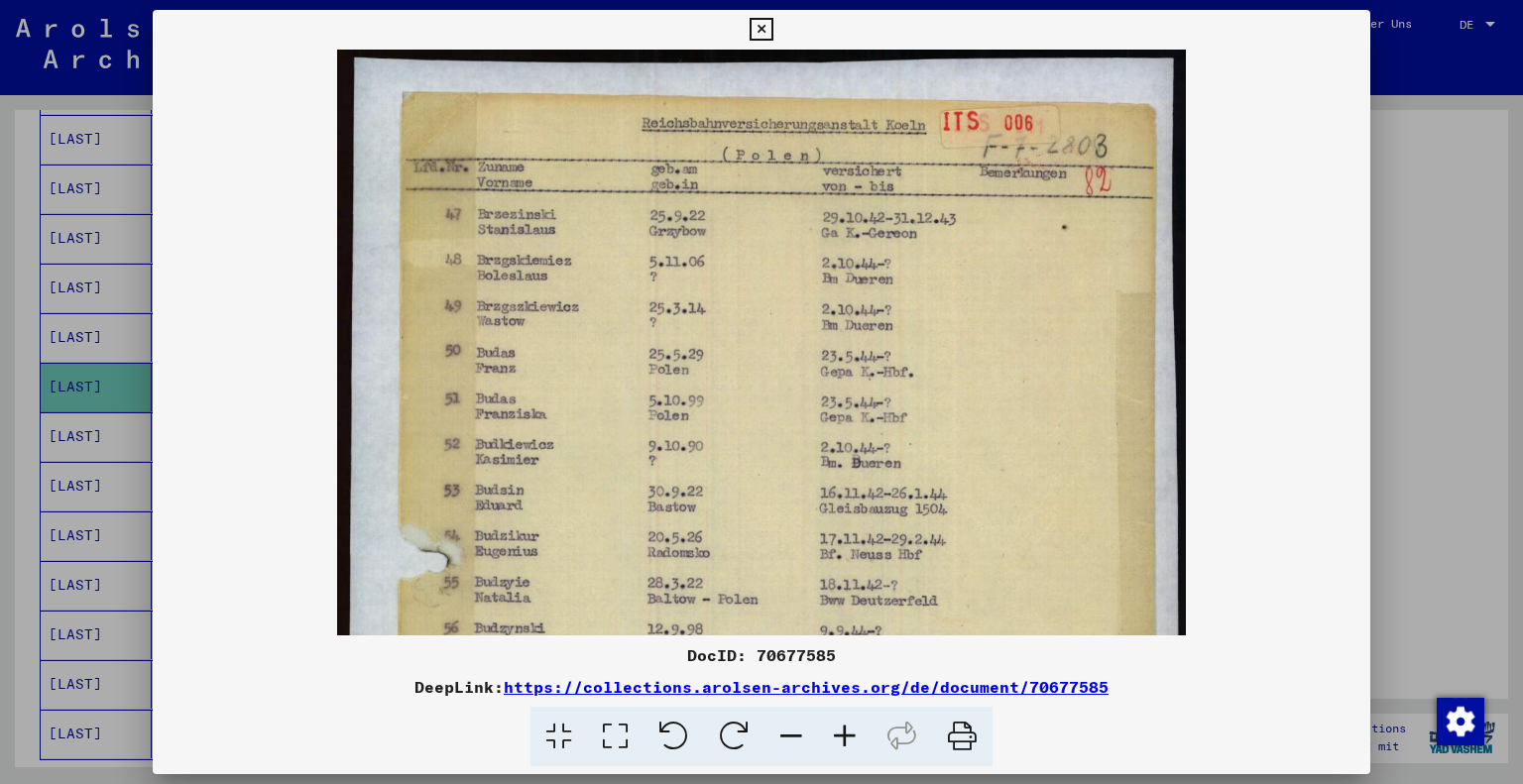 click at bounding box center (845, 736) 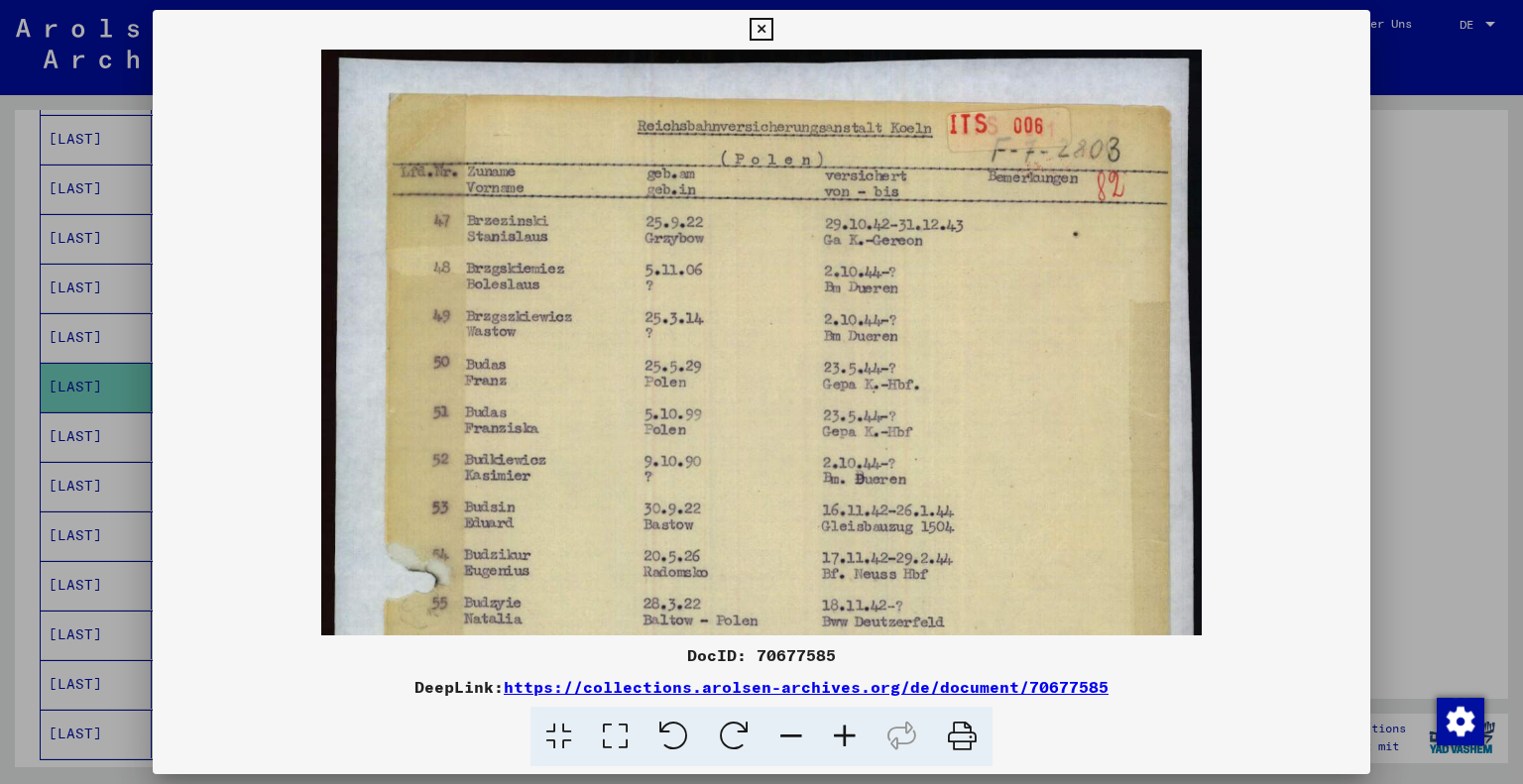 click at bounding box center (845, 736) 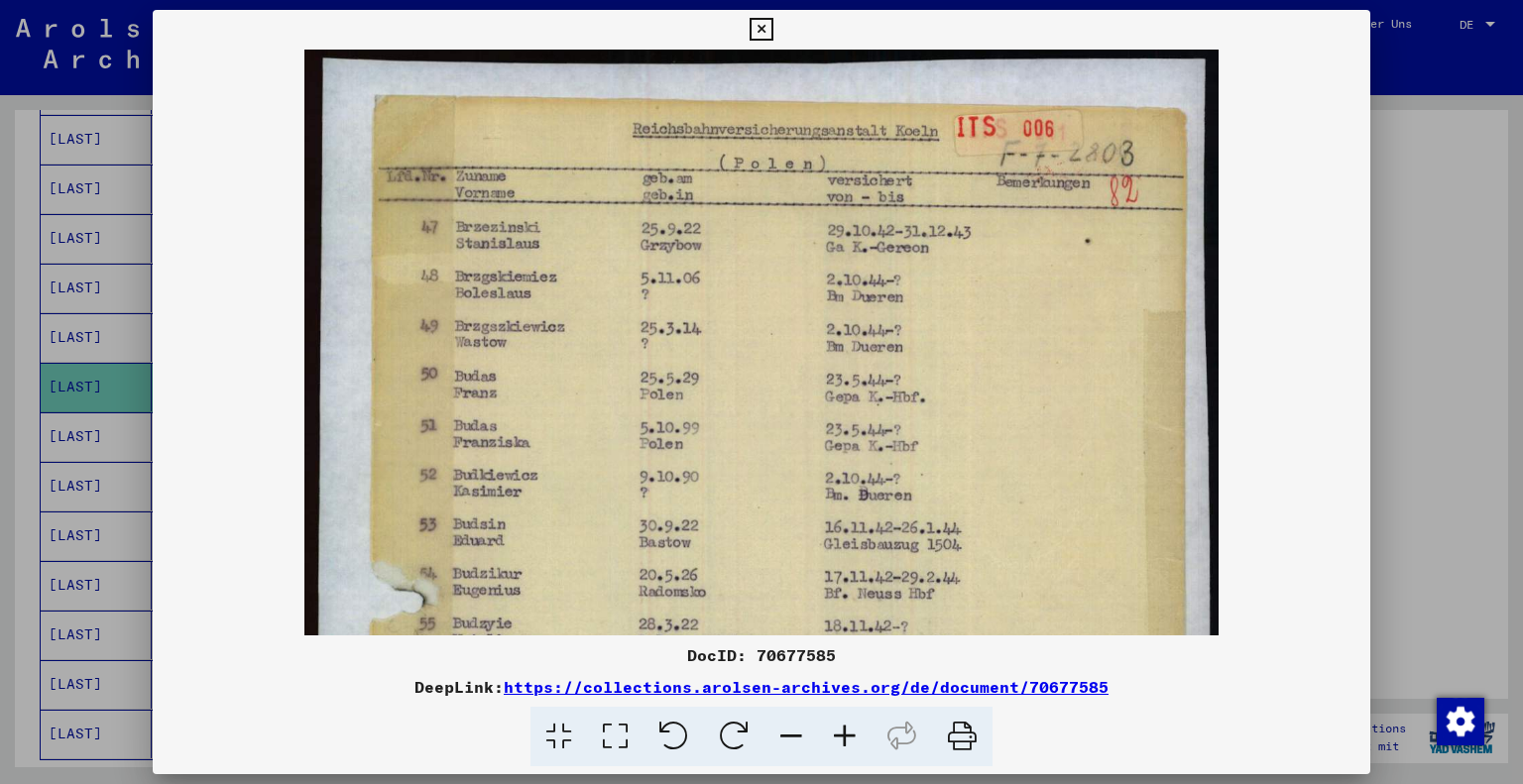 click at bounding box center [845, 736] 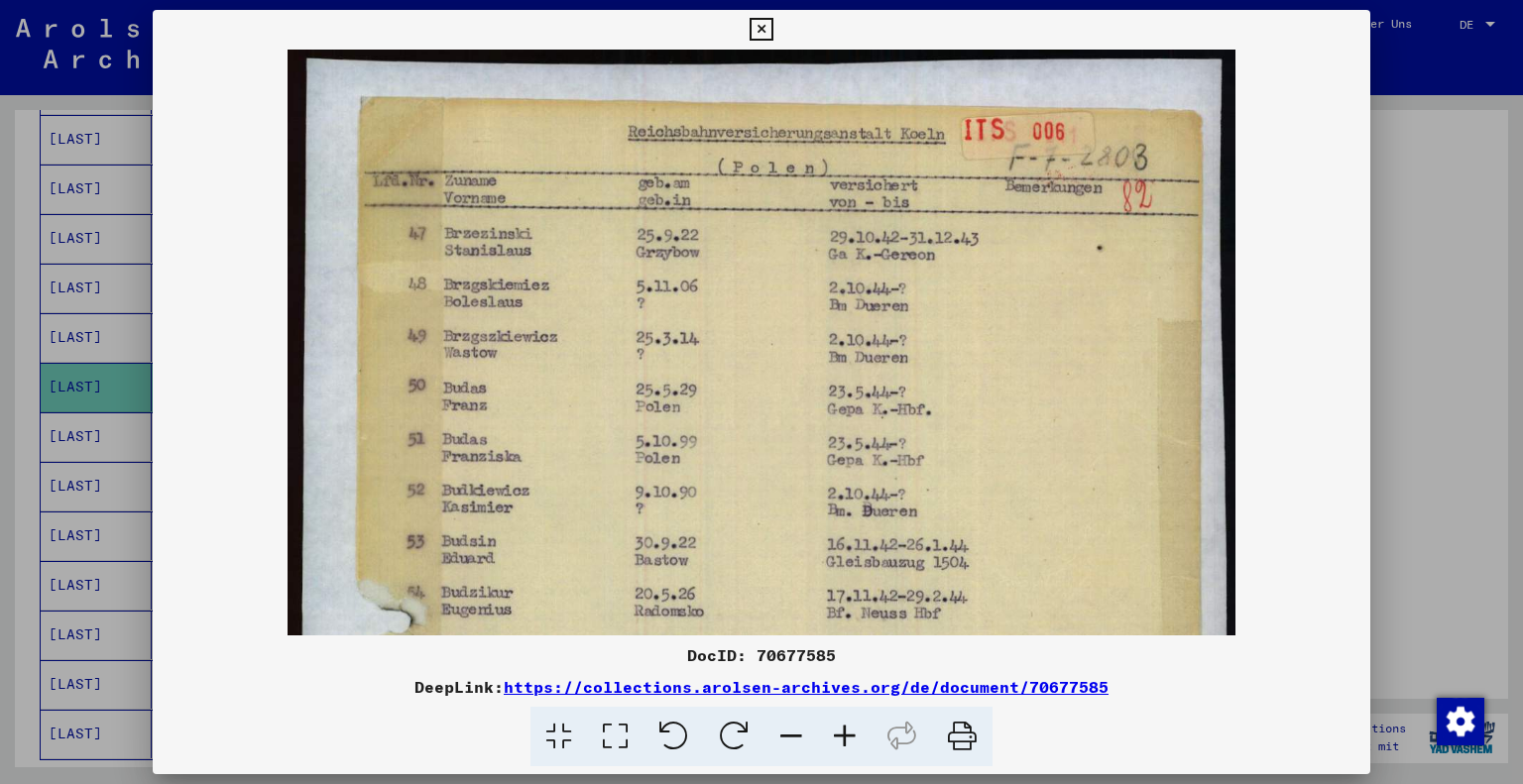 click at bounding box center [845, 736] 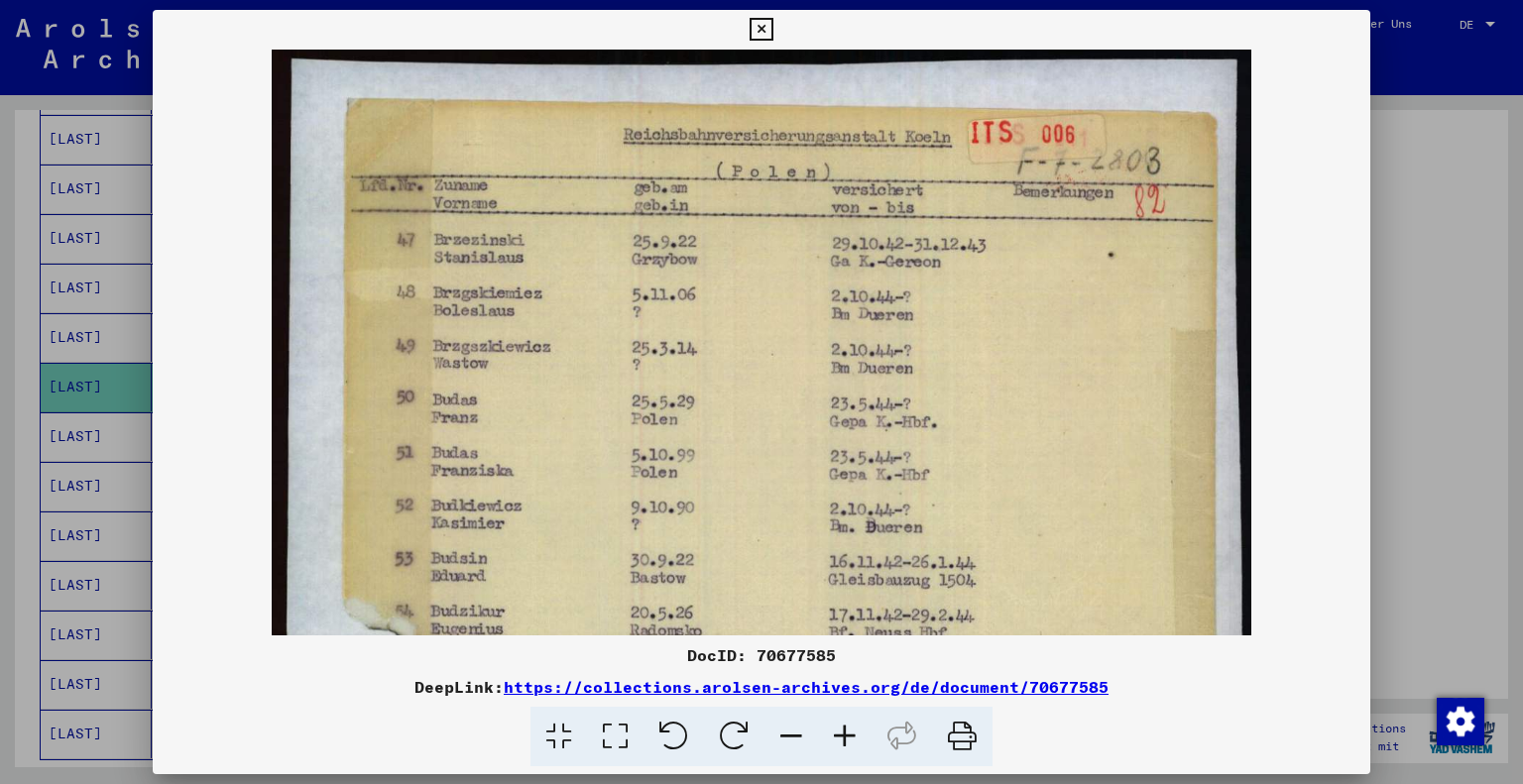 click at bounding box center [845, 736] 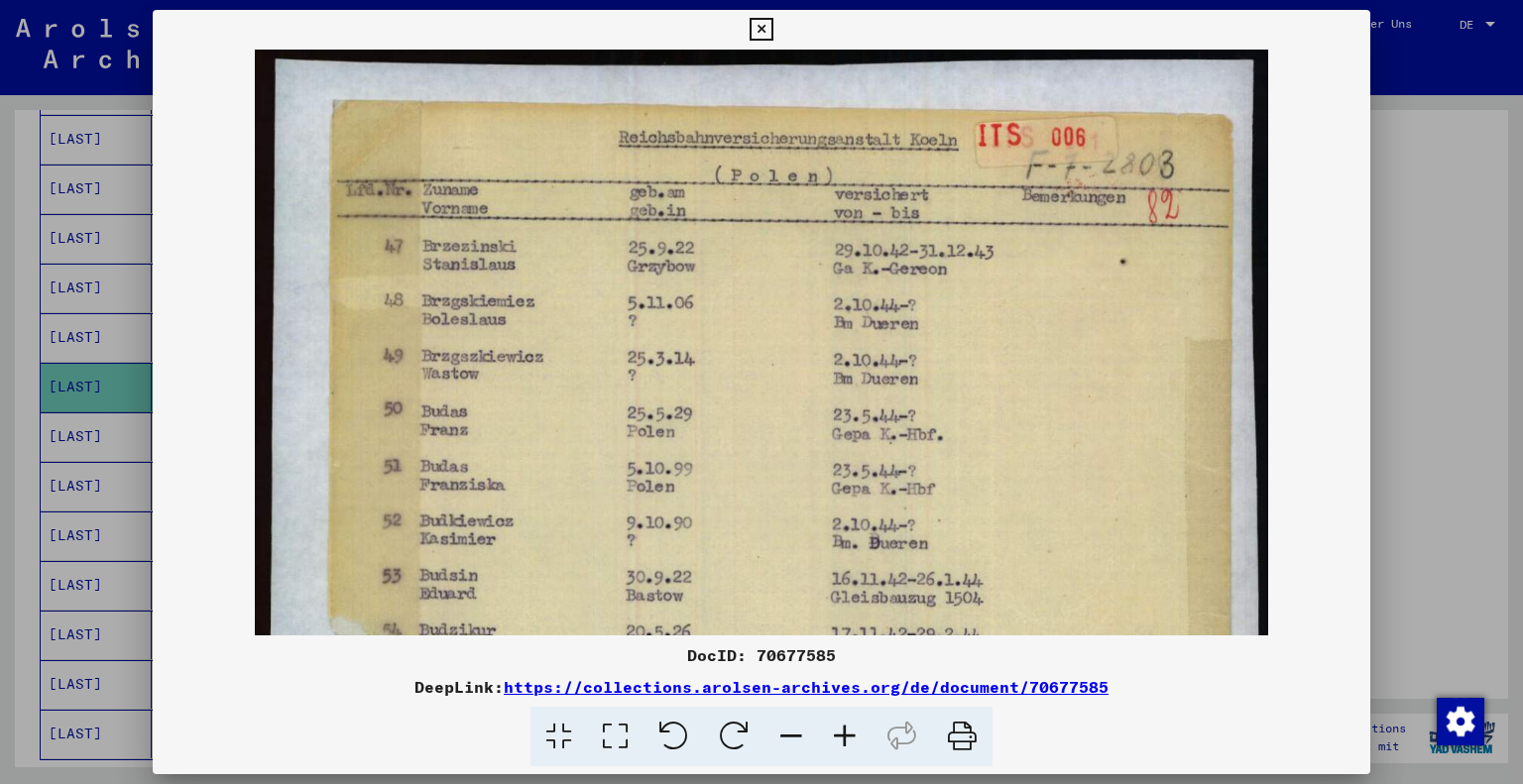 click at bounding box center (845, 736) 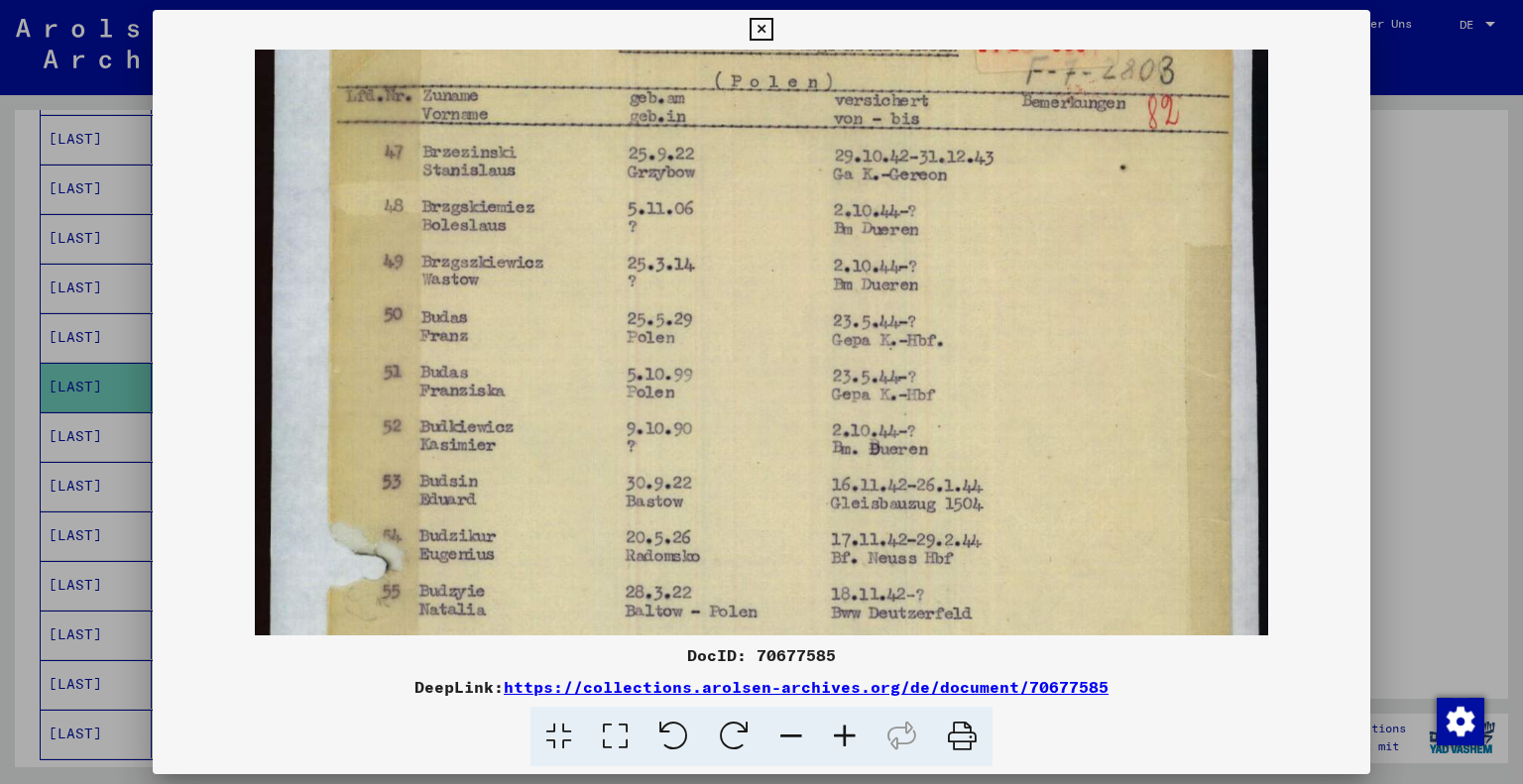 drag, startPoint x: 619, startPoint y: 410, endPoint x: 676, endPoint y: 272, distance: 149.30841 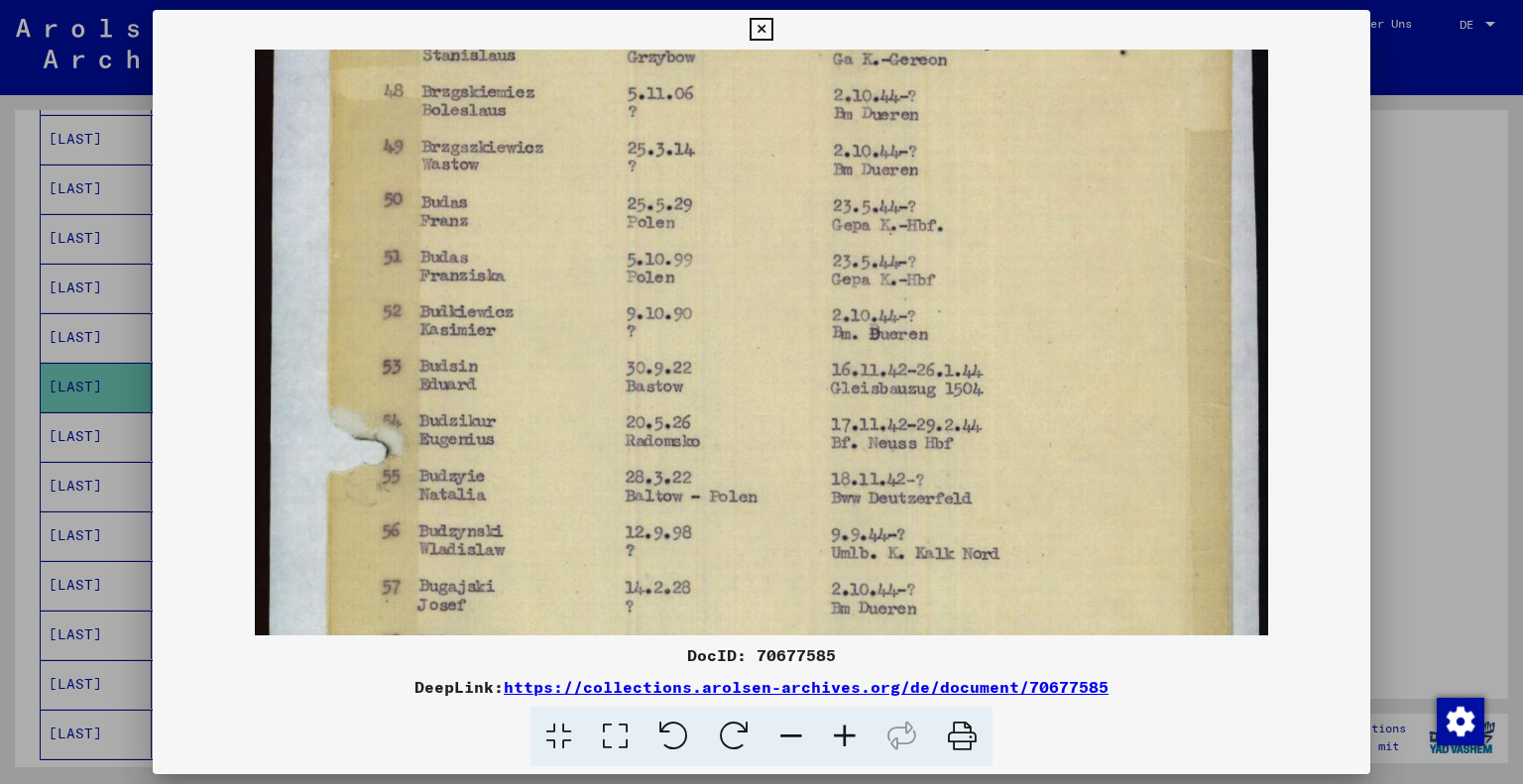 scroll, scrollTop: 262, scrollLeft: 0, axis: vertical 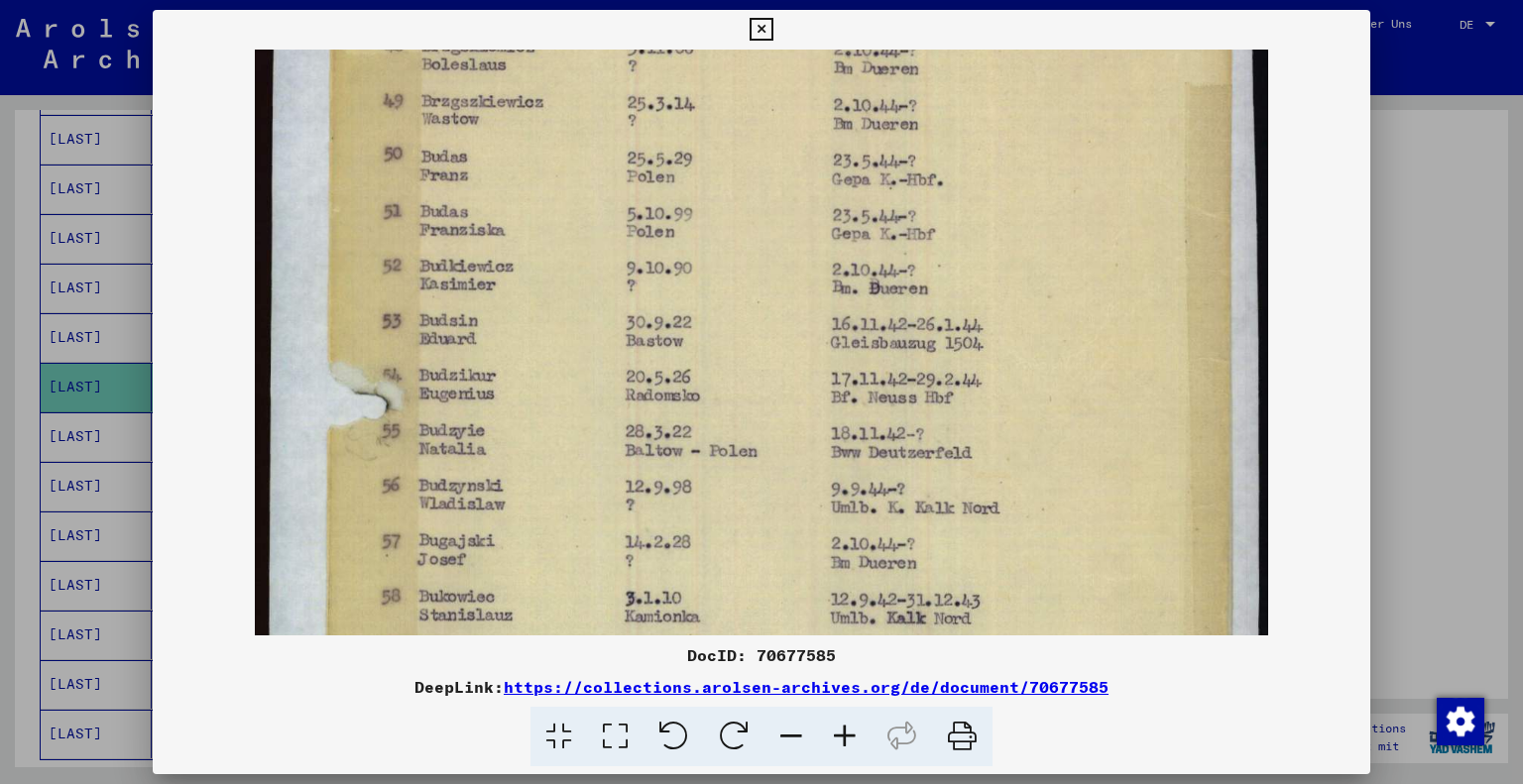 drag, startPoint x: 639, startPoint y: 468, endPoint x: 701, endPoint y: 344, distance: 138.63621 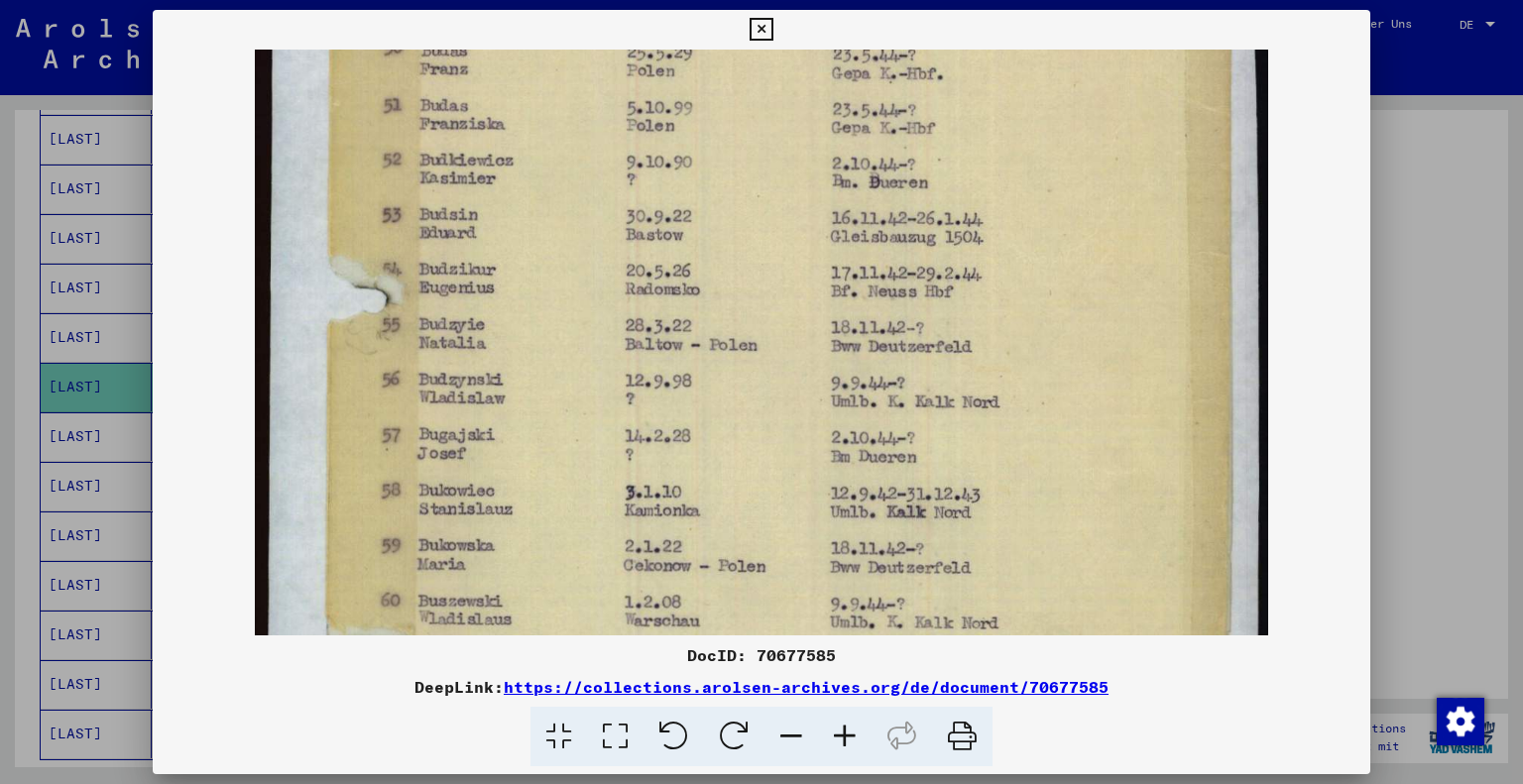 drag, startPoint x: 670, startPoint y: 495, endPoint x: 707, endPoint y: 393, distance: 108.503456 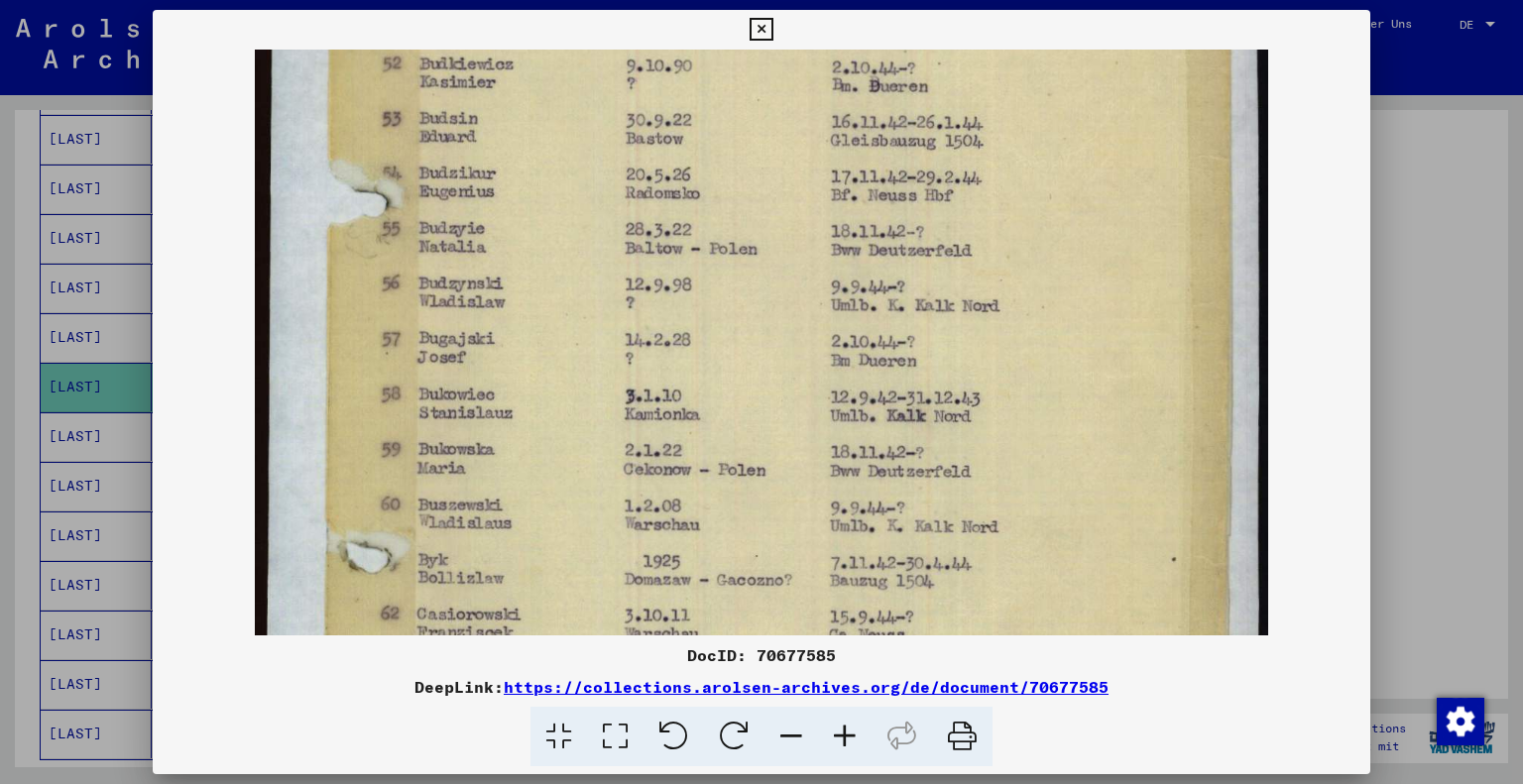 drag, startPoint x: 661, startPoint y: 529, endPoint x: 738, endPoint y: 417, distance: 135.91541 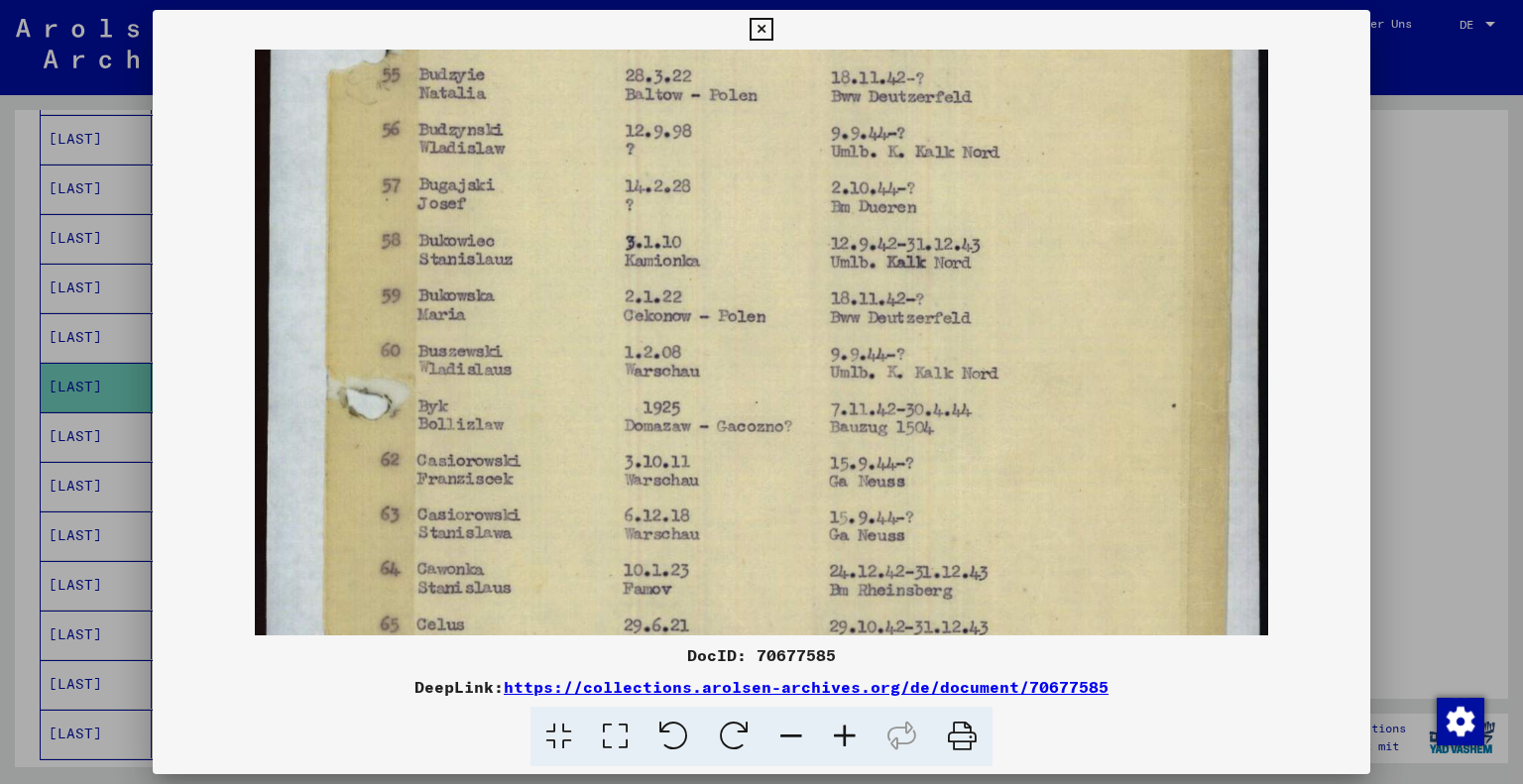 drag, startPoint x: 667, startPoint y: 508, endPoint x: 714, endPoint y: 369, distance: 146.73105 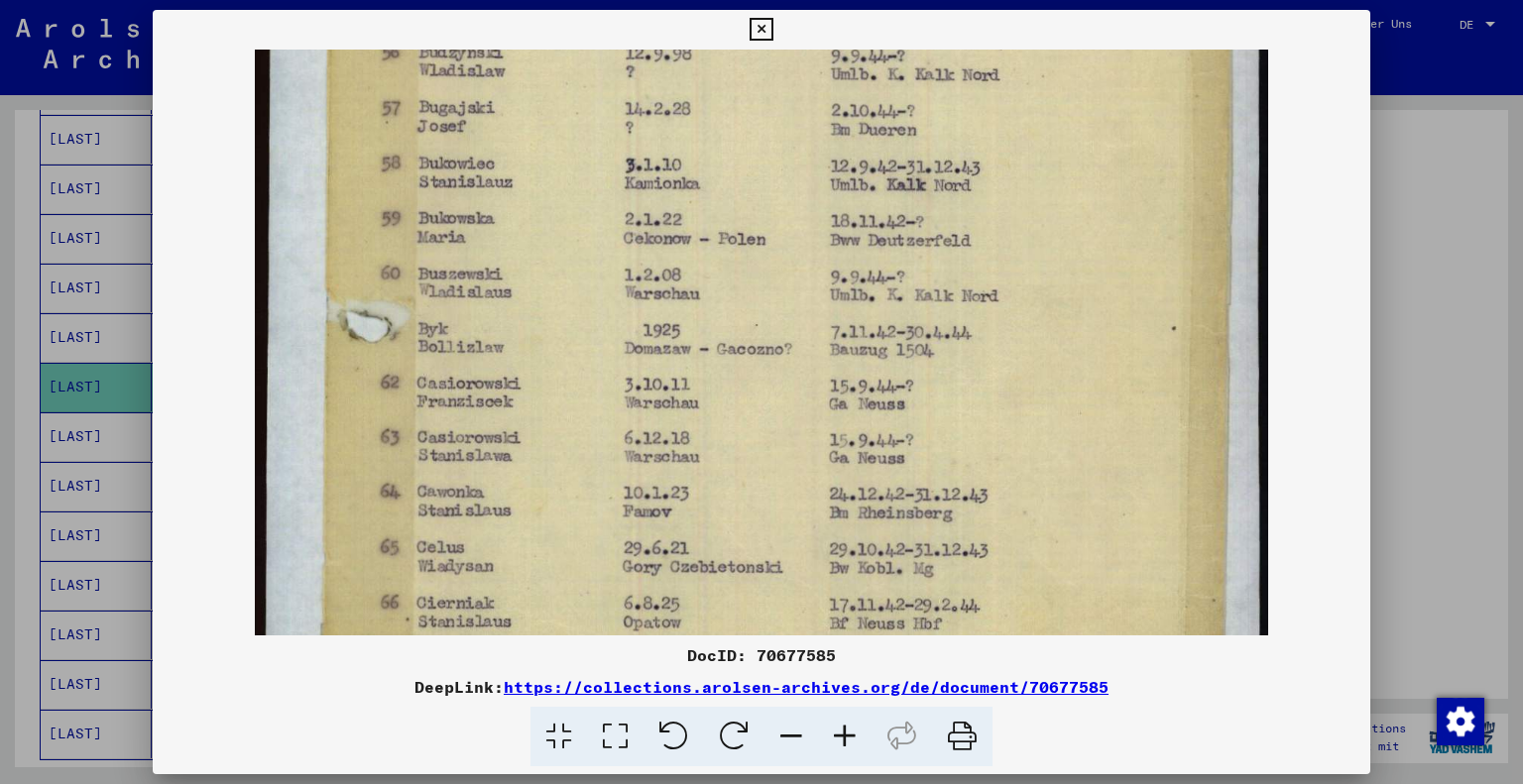 scroll, scrollTop: 721, scrollLeft: 0, axis: vertical 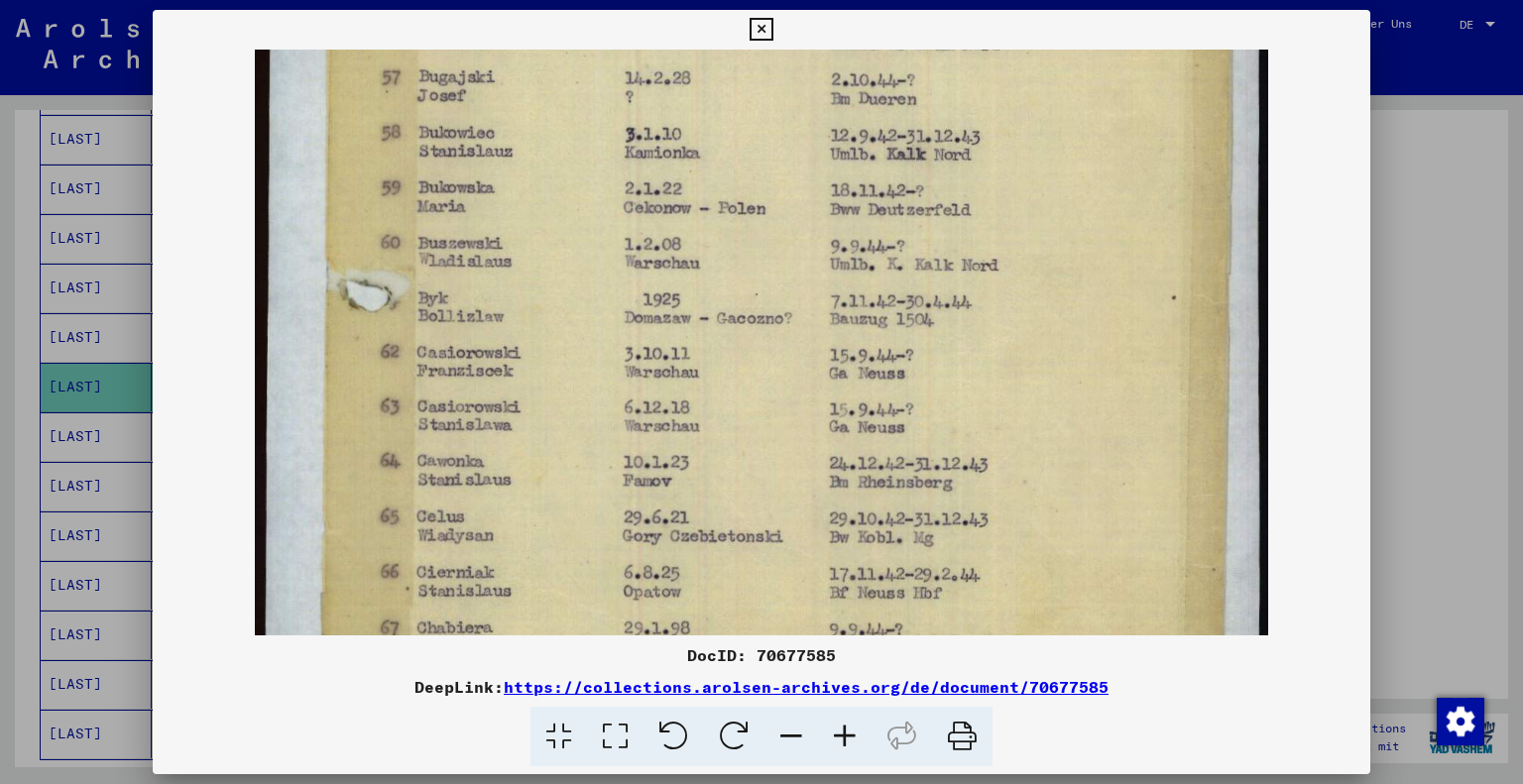 drag, startPoint x: 664, startPoint y: 492, endPoint x: 718, endPoint y: 392, distance: 113.64858 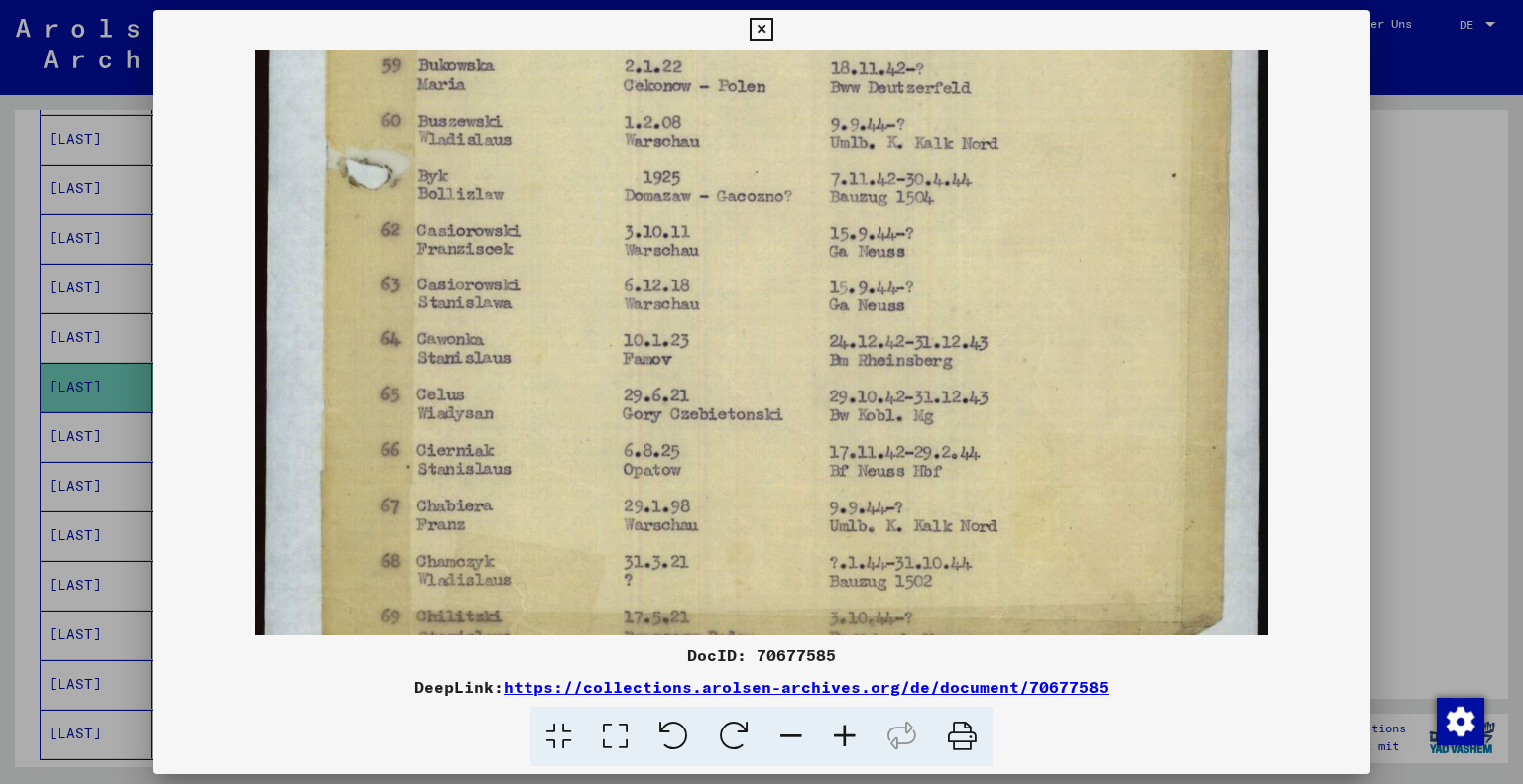 drag, startPoint x: 661, startPoint y: 495, endPoint x: 715, endPoint y: 359, distance: 146.3284 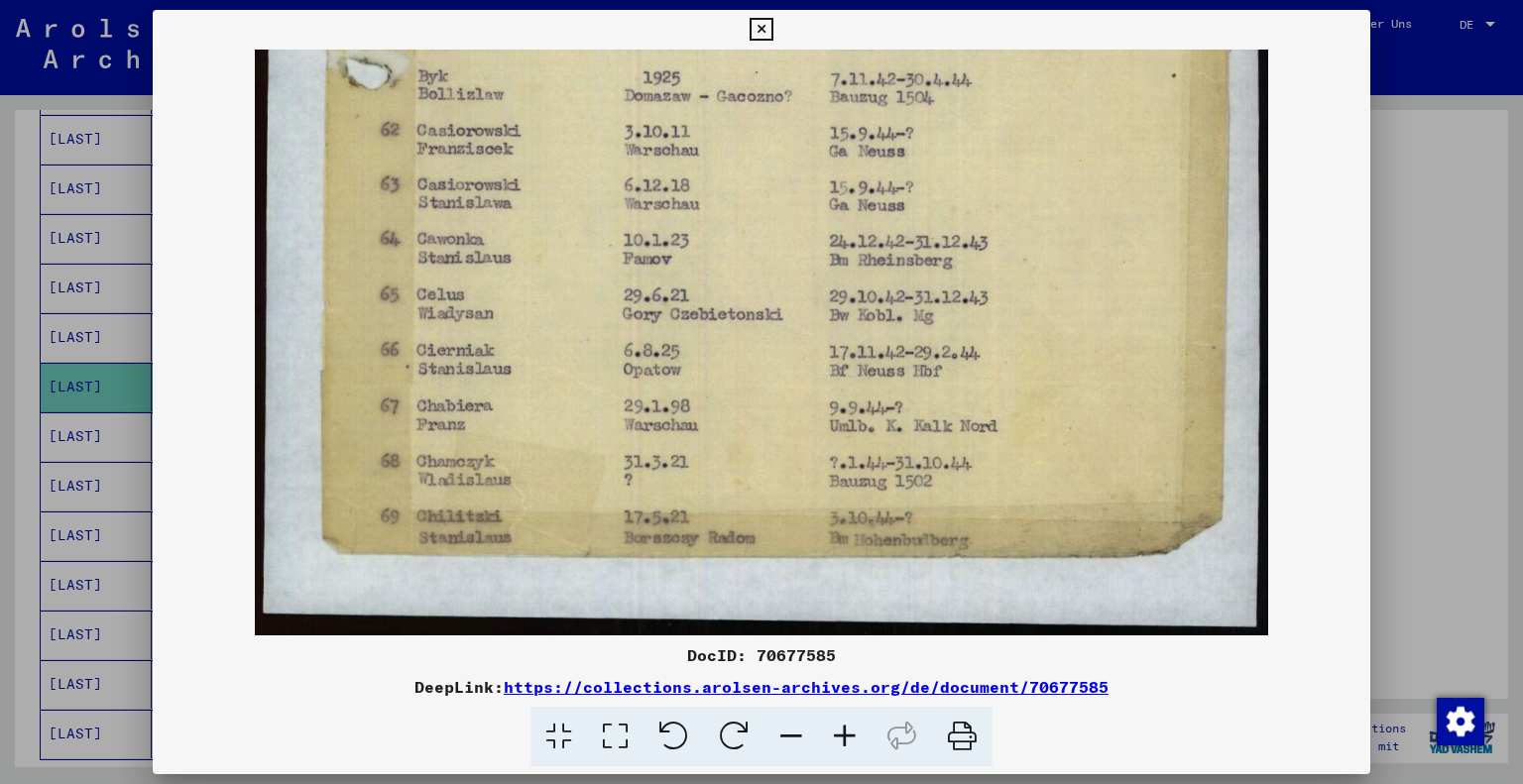 drag, startPoint x: 662, startPoint y: 452, endPoint x: 752, endPoint y: 259, distance: 212.95305 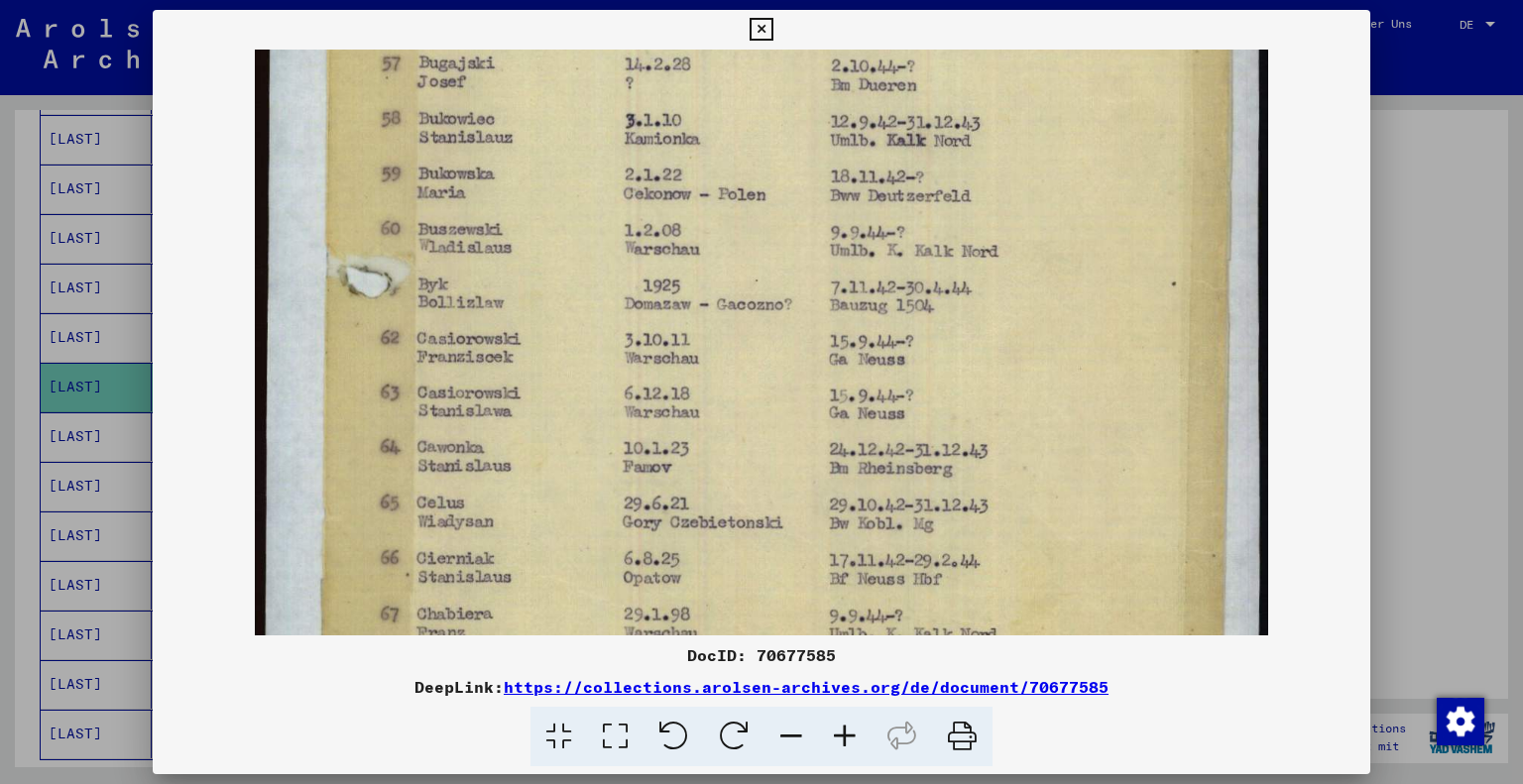 drag, startPoint x: 732, startPoint y: 341, endPoint x: 662, endPoint y: 487, distance: 161.91356 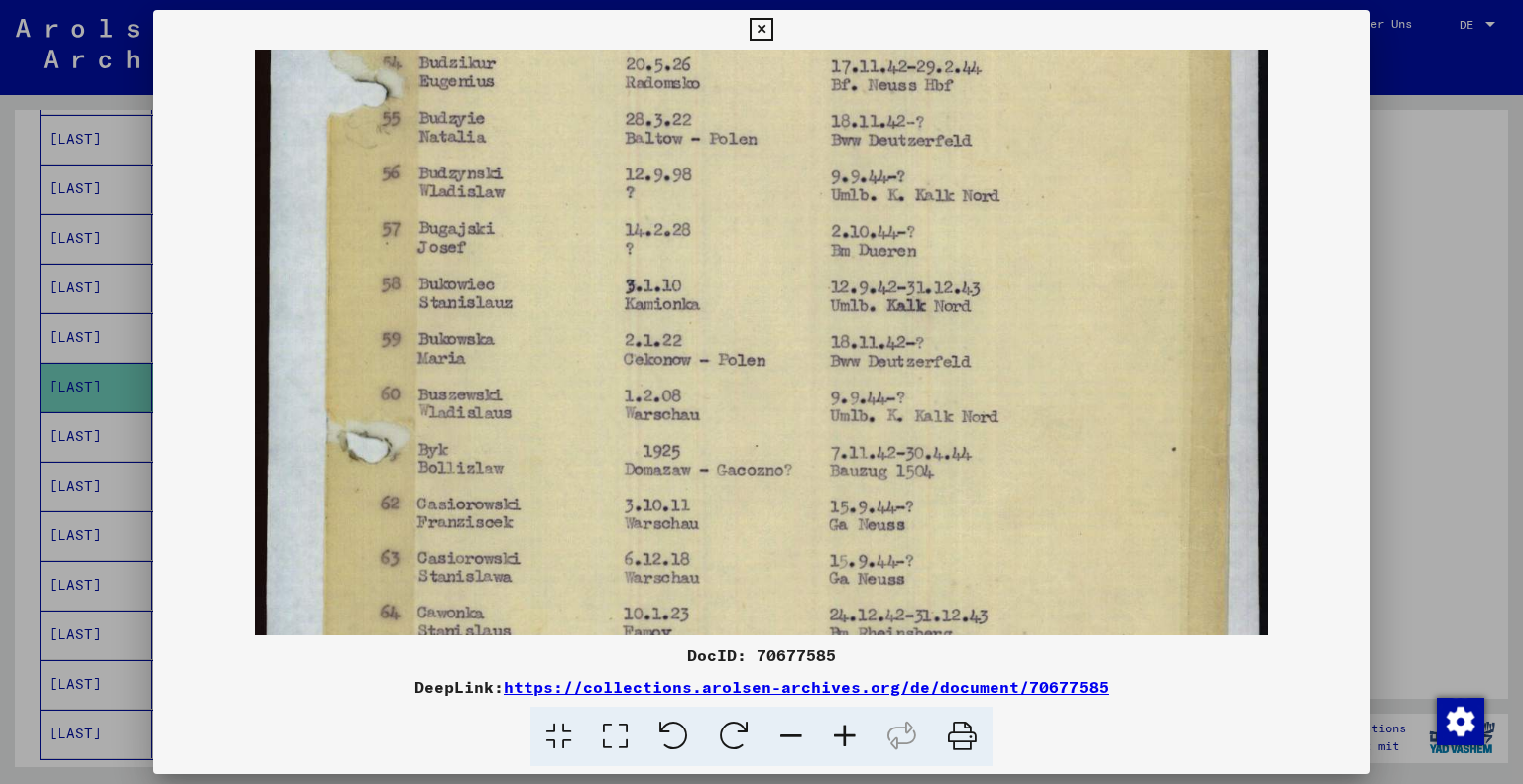 drag, startPoint x: 675, startPoint y: 293, endPoint x: 659, endPoint y: 460, distance: 167.76472 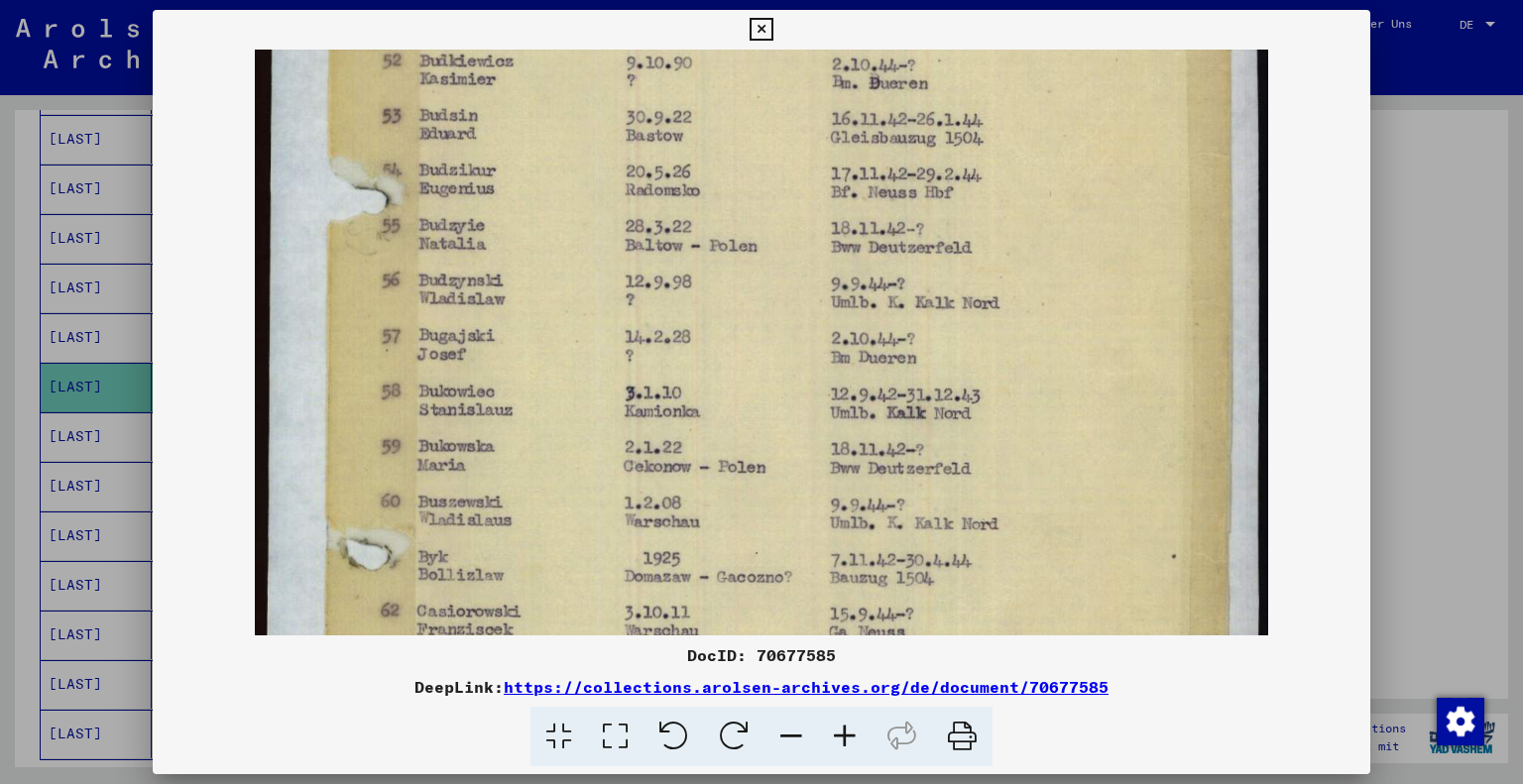 scroll, scrollTop: 435, scrollLeft: 0, axis: vertical 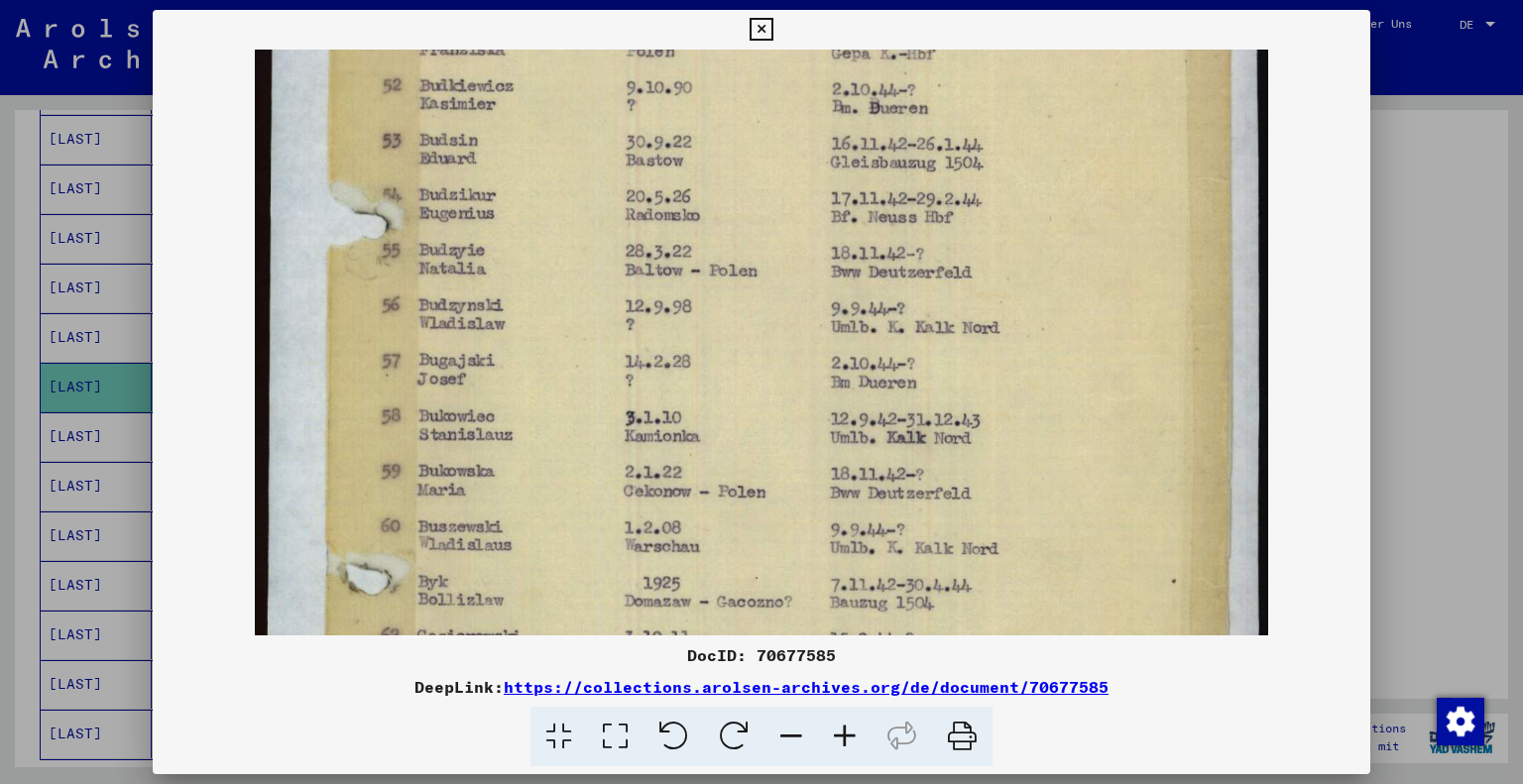 drag, startPoint x: 635, startPoint y: 292, endPoint x: 642, endPoint y: 426, distance: 134.18271 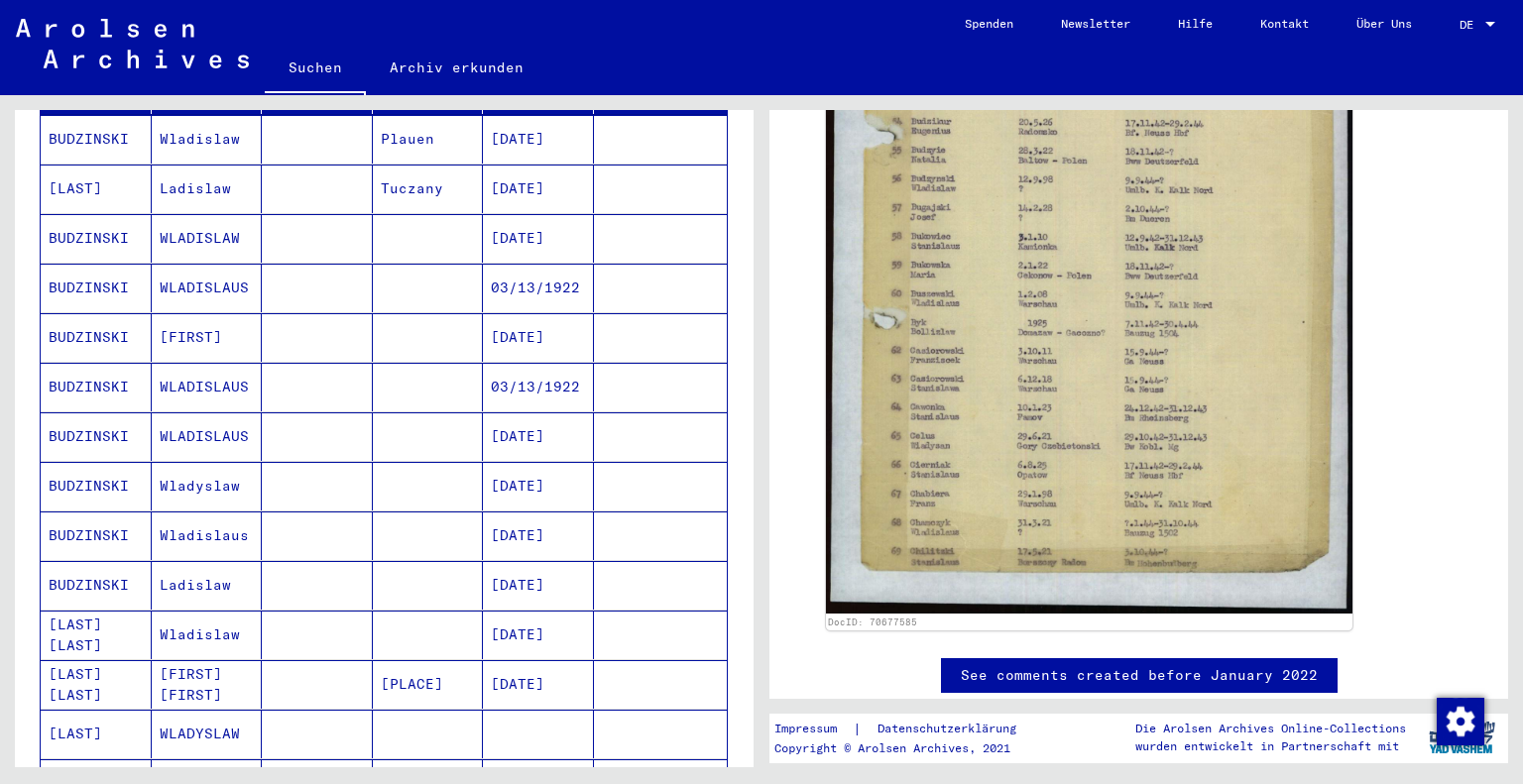 scroll, scrollTop: 406, scrollLeft: 0, axis: vertical 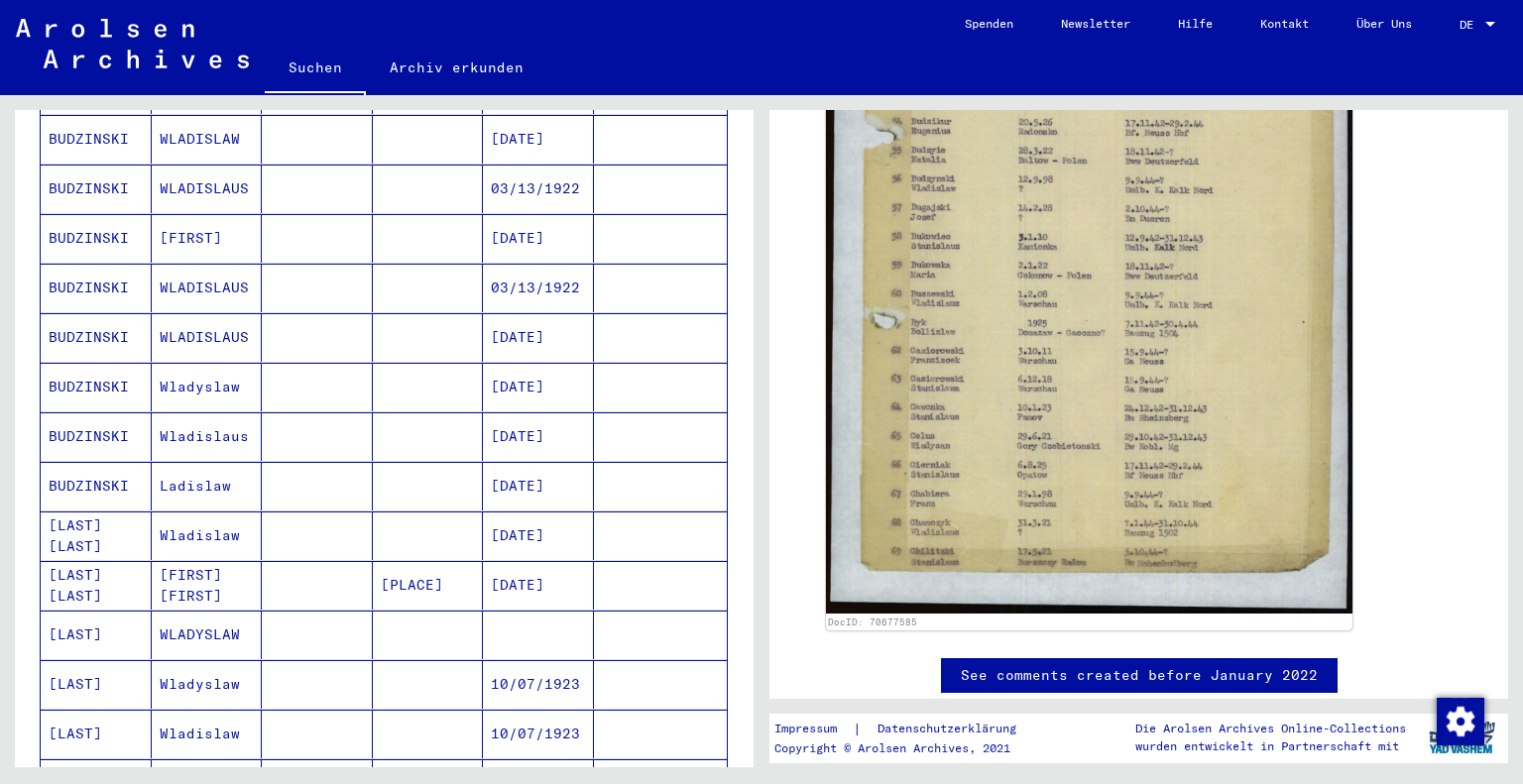 click on "[LAST]" at bounding box center [96, 684] 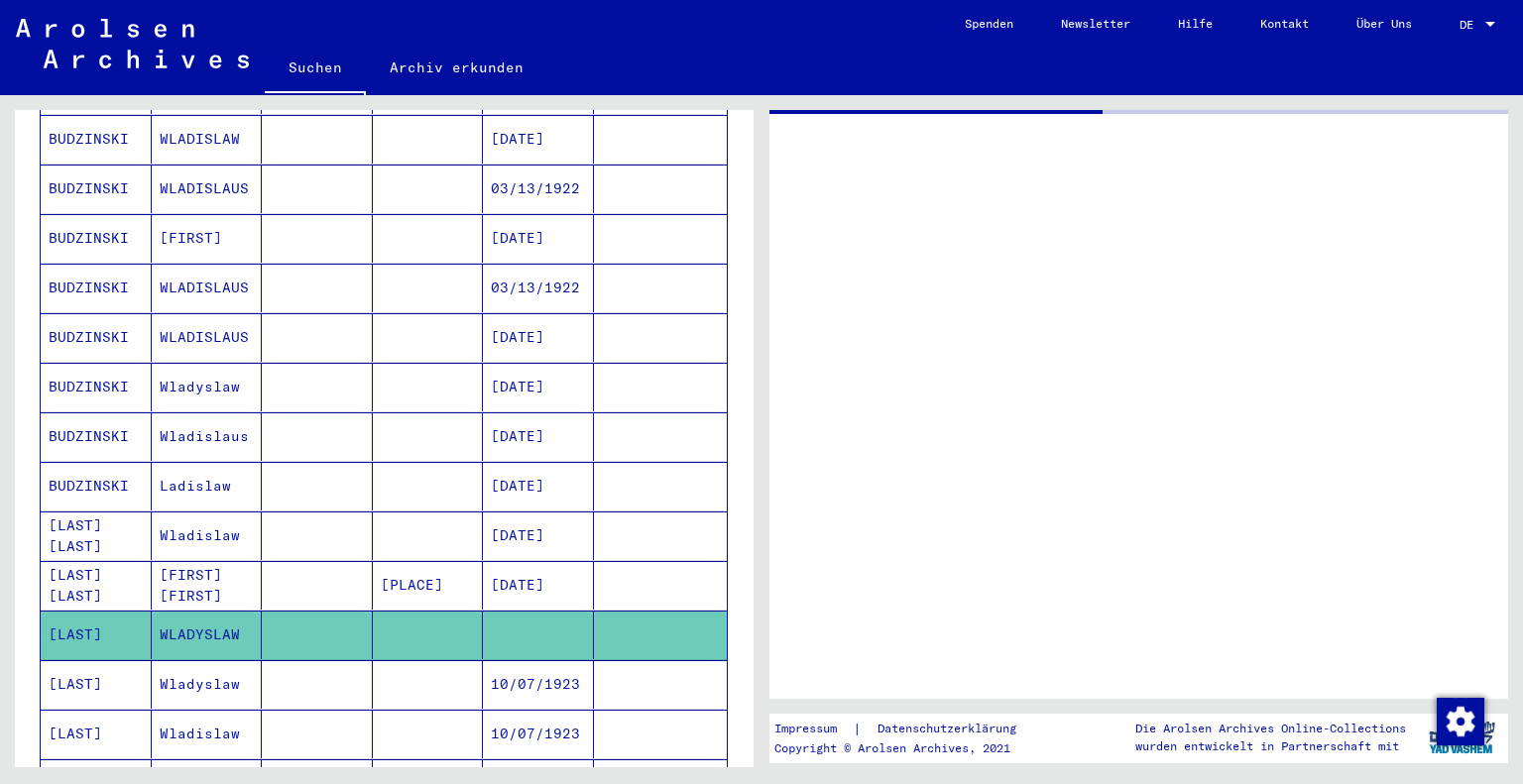 scroll, scrollTop: 0, scrollLeft: 0, axis: both 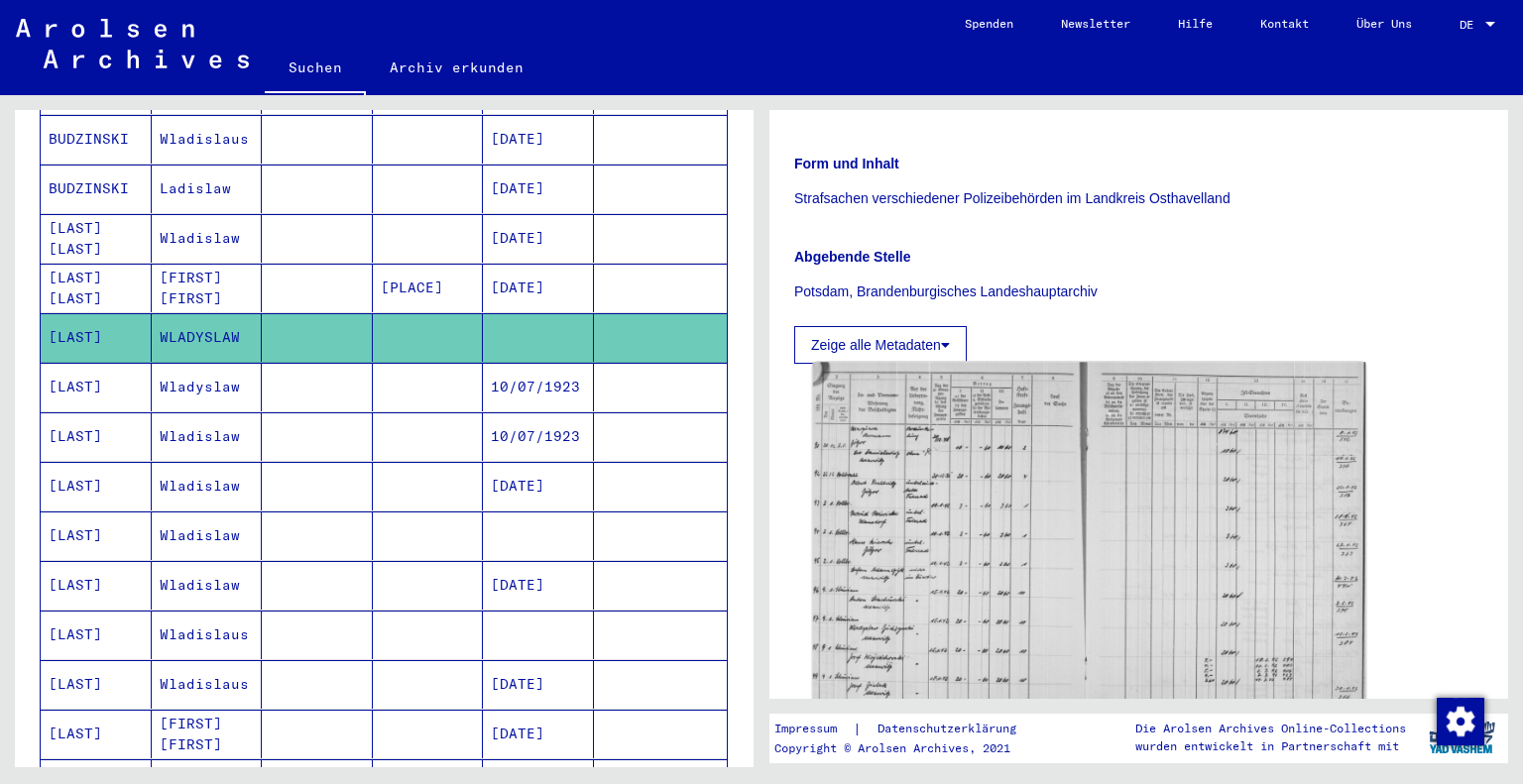 click 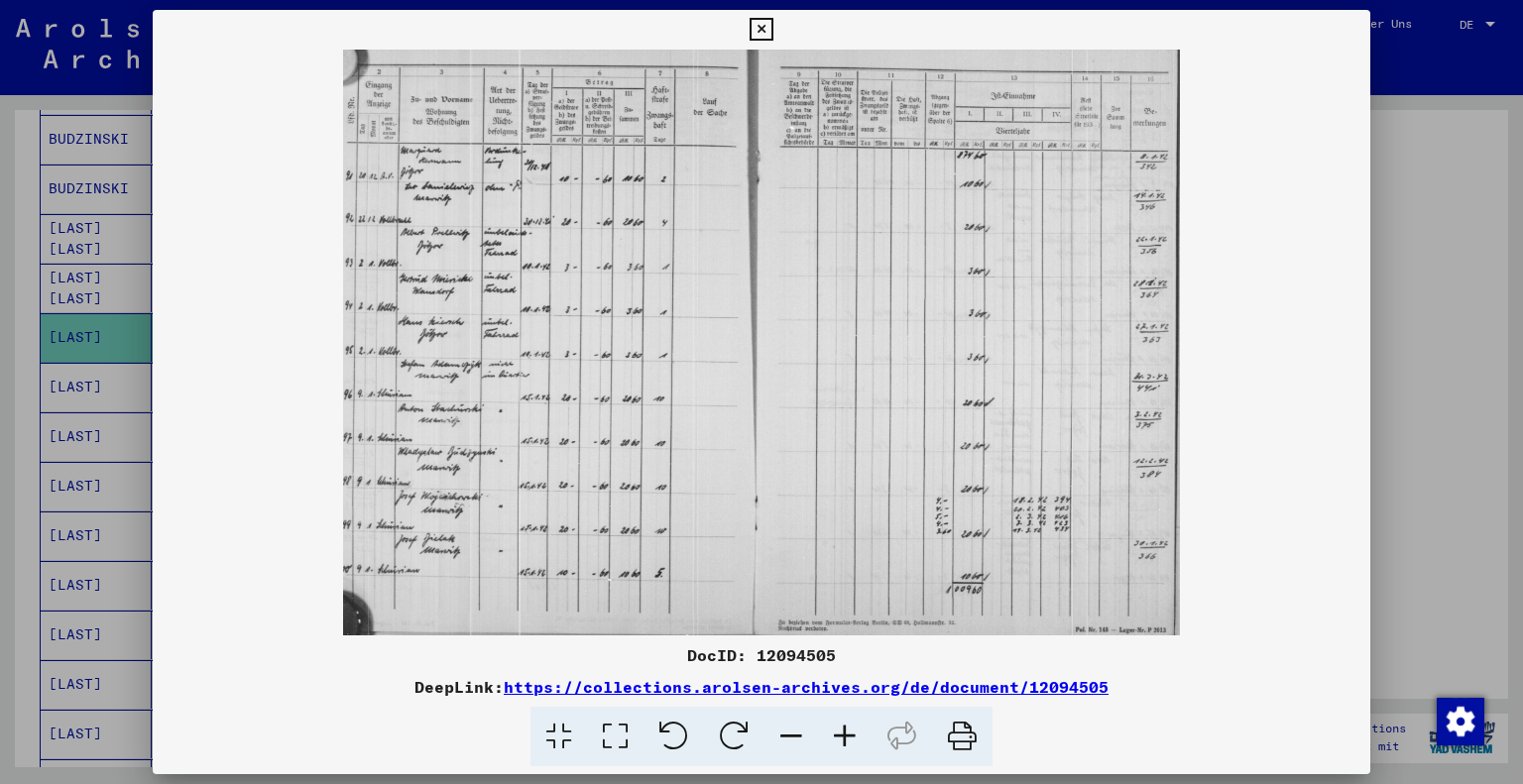 click at bounding box center (845, 736) 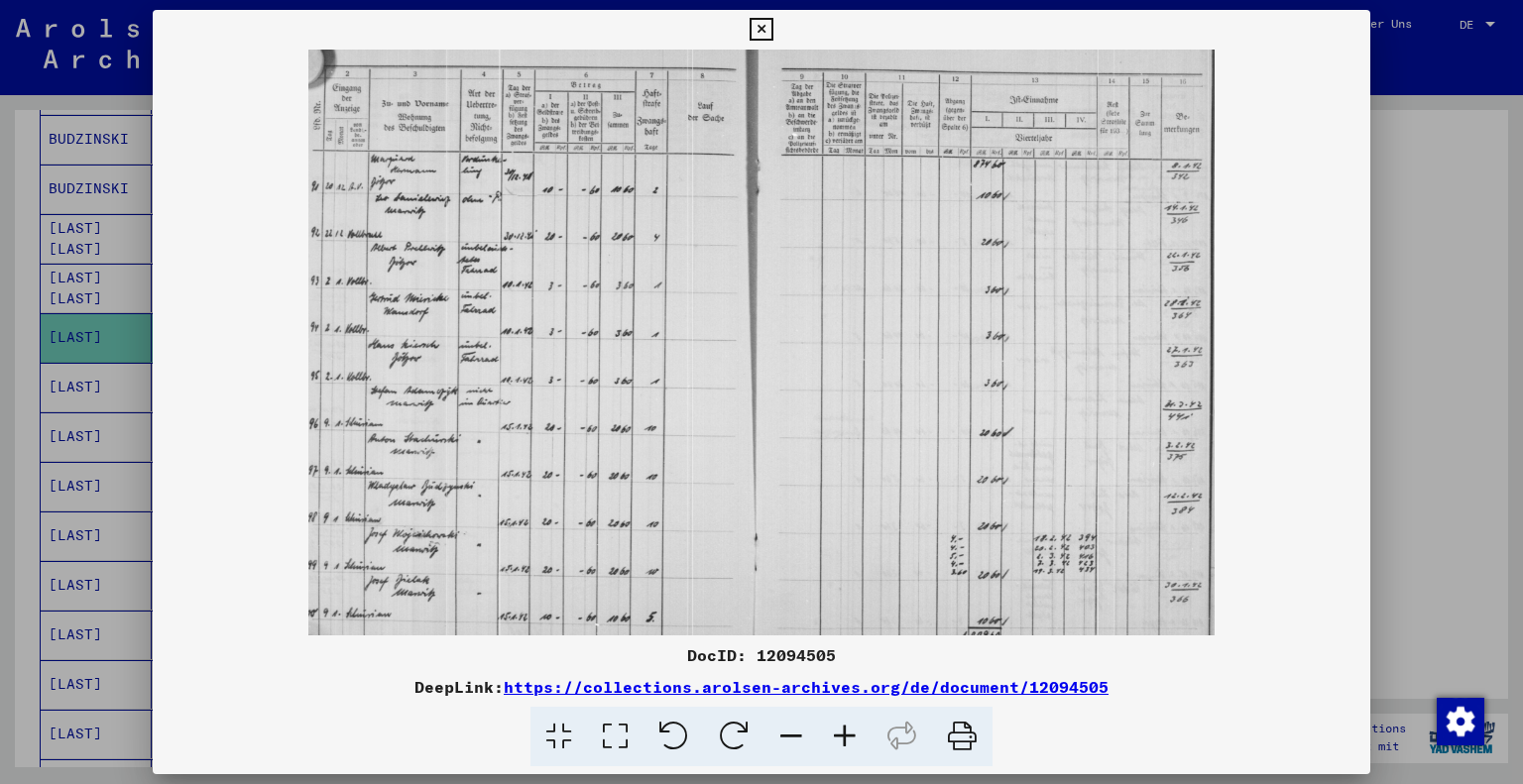 click at bounding box center [845, 736] 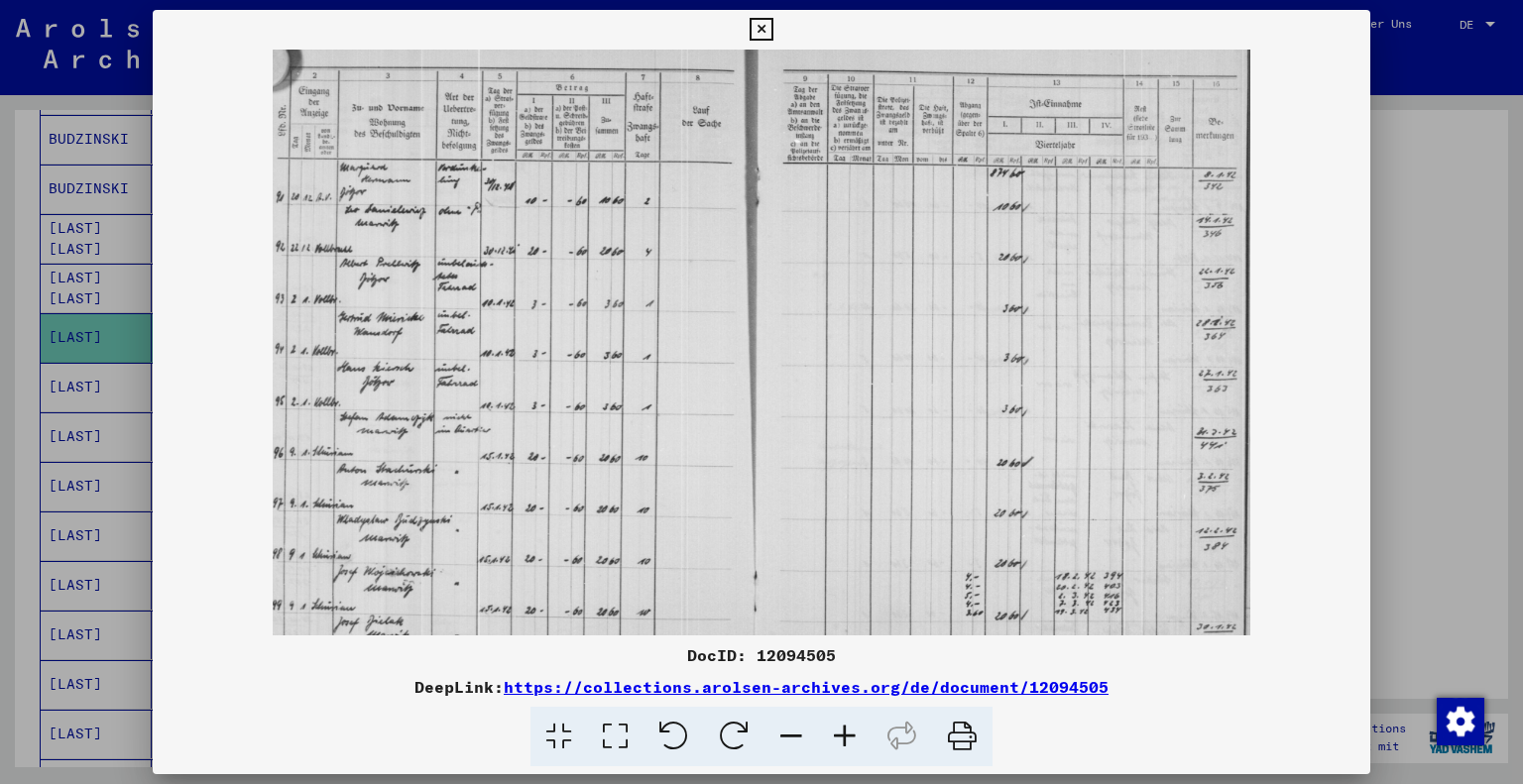 click at bounding box center (845, 736) 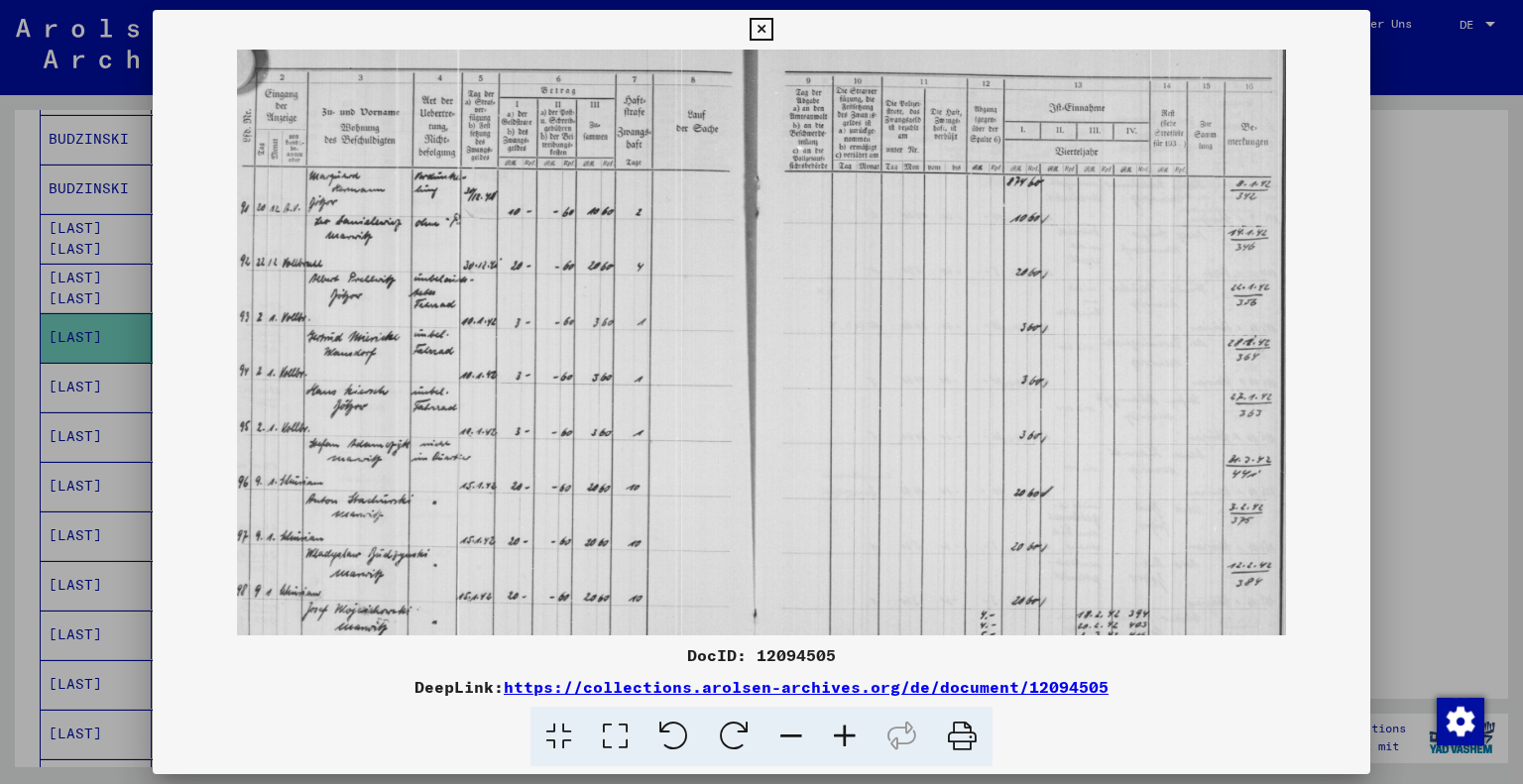 click at bounding box center (845, 736) 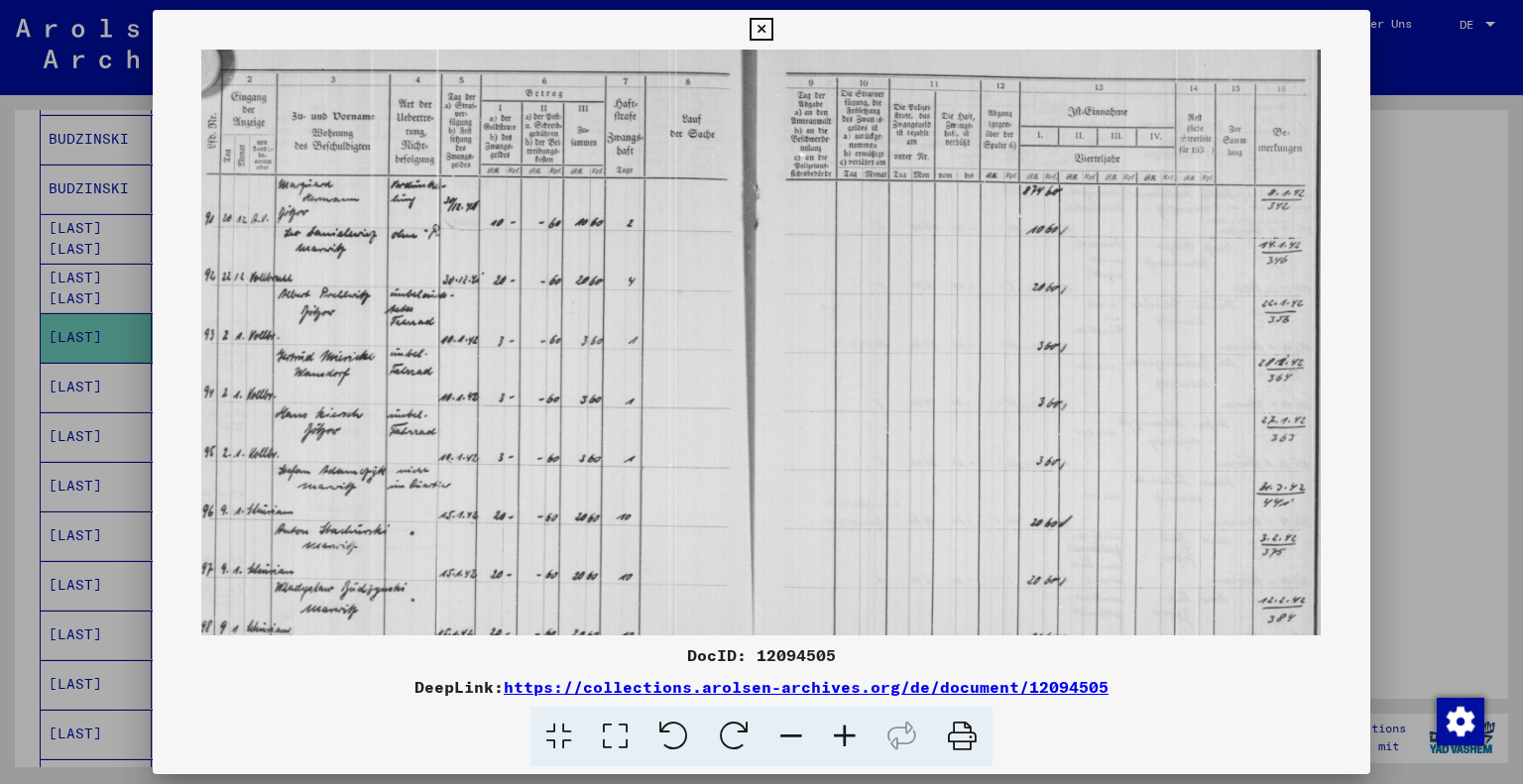 click at bounding box center [845, 736] 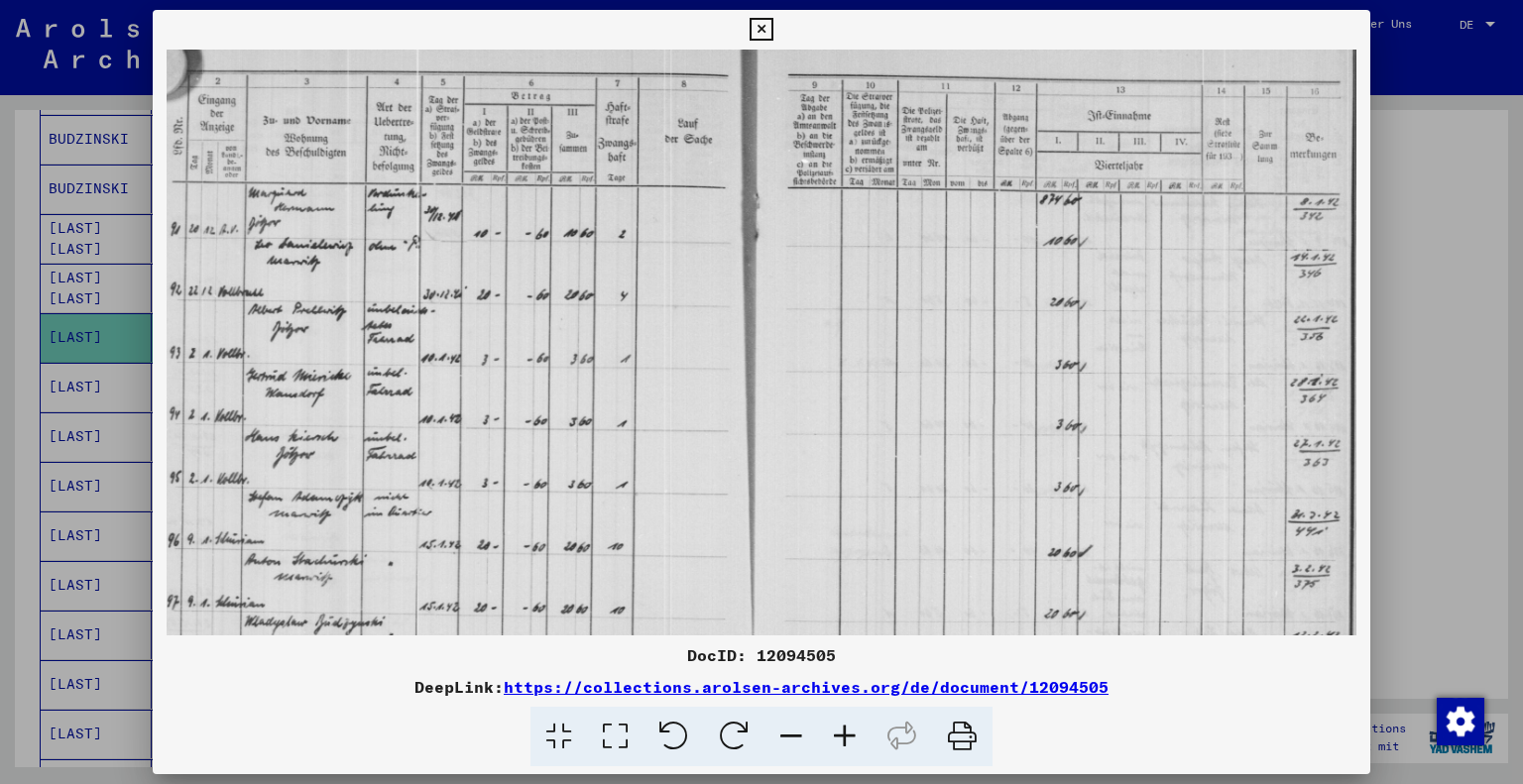 click at bounding box center [845, 736] 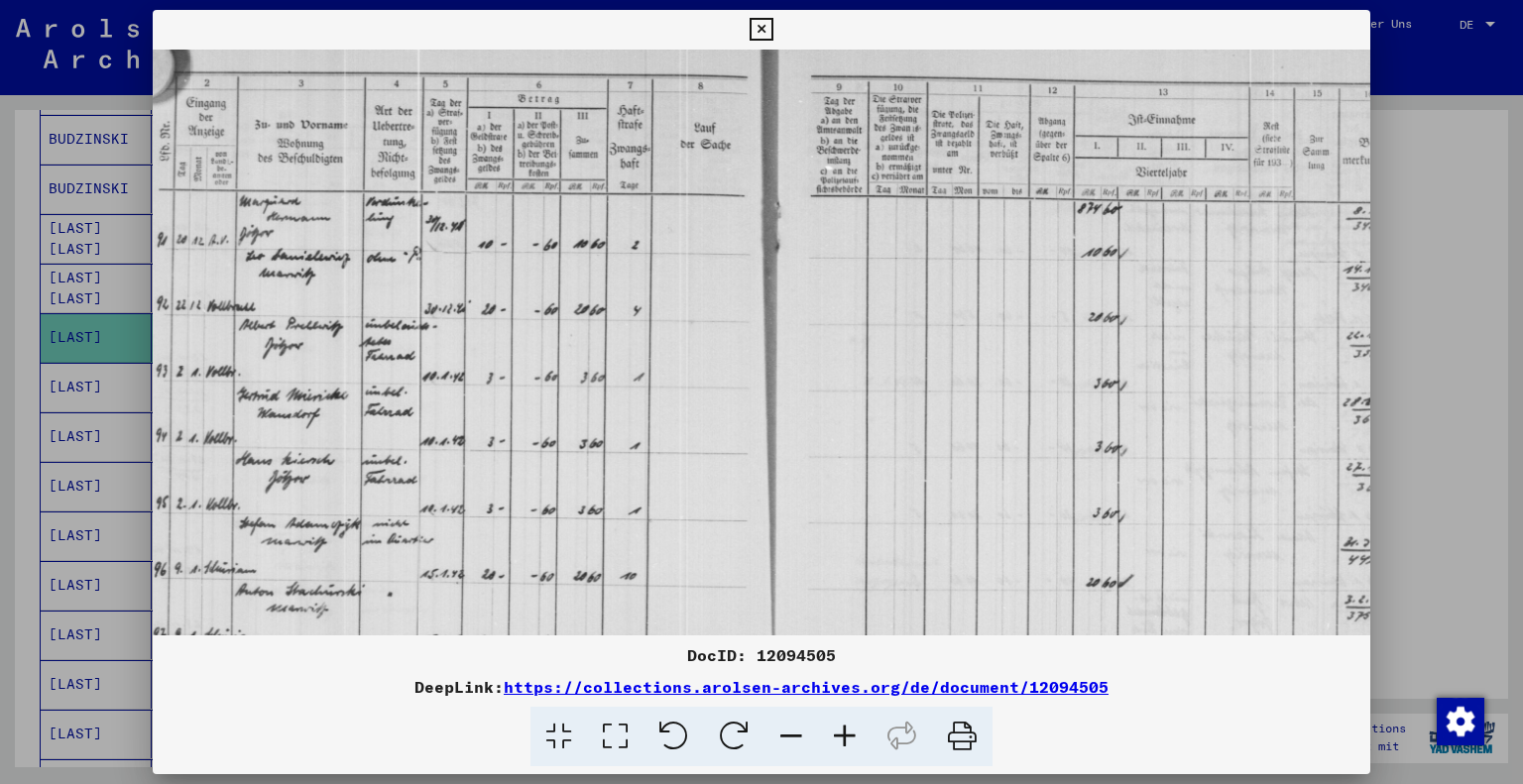 click at bounding box center [845, 736] 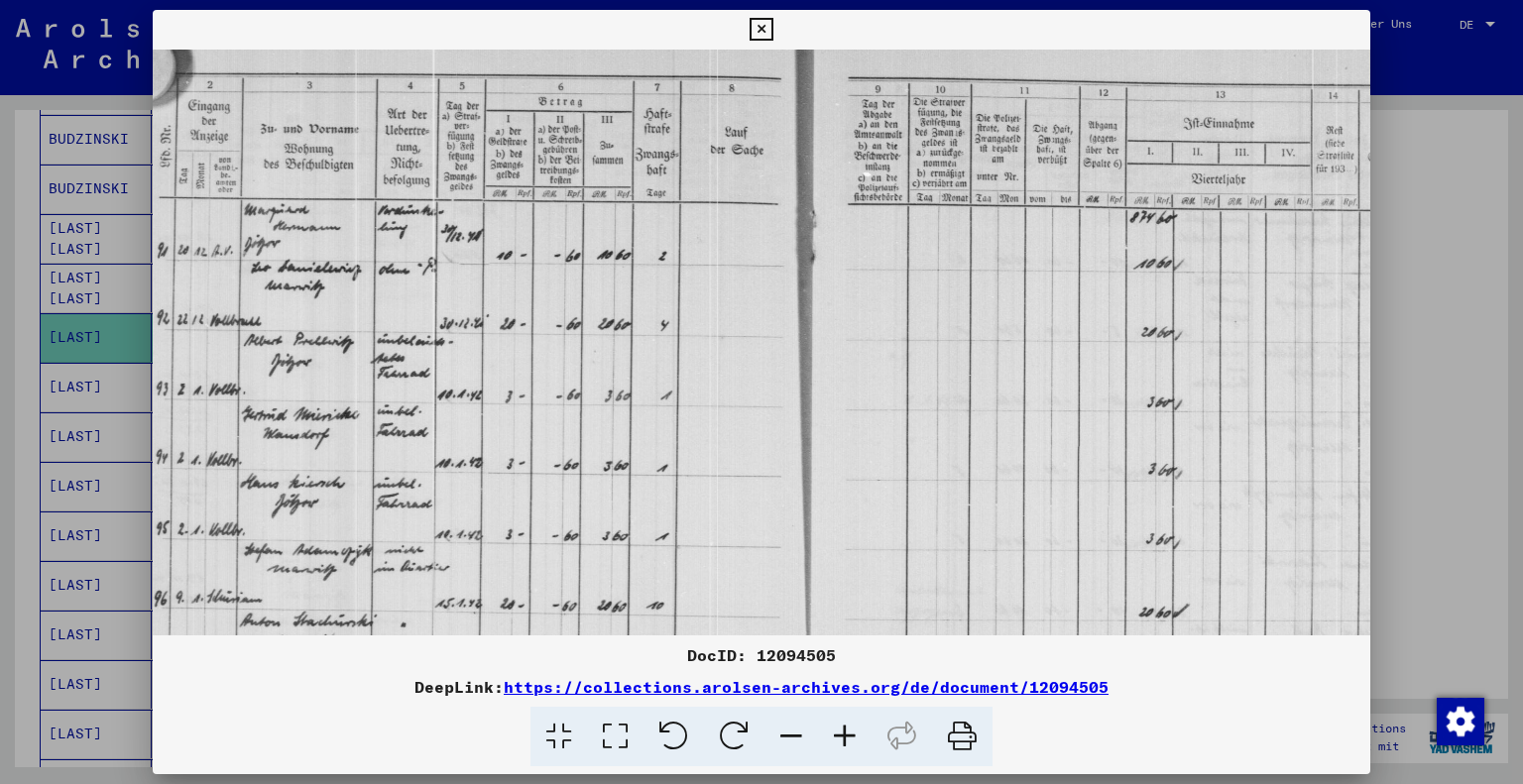 click at bounding box center (845, 736) 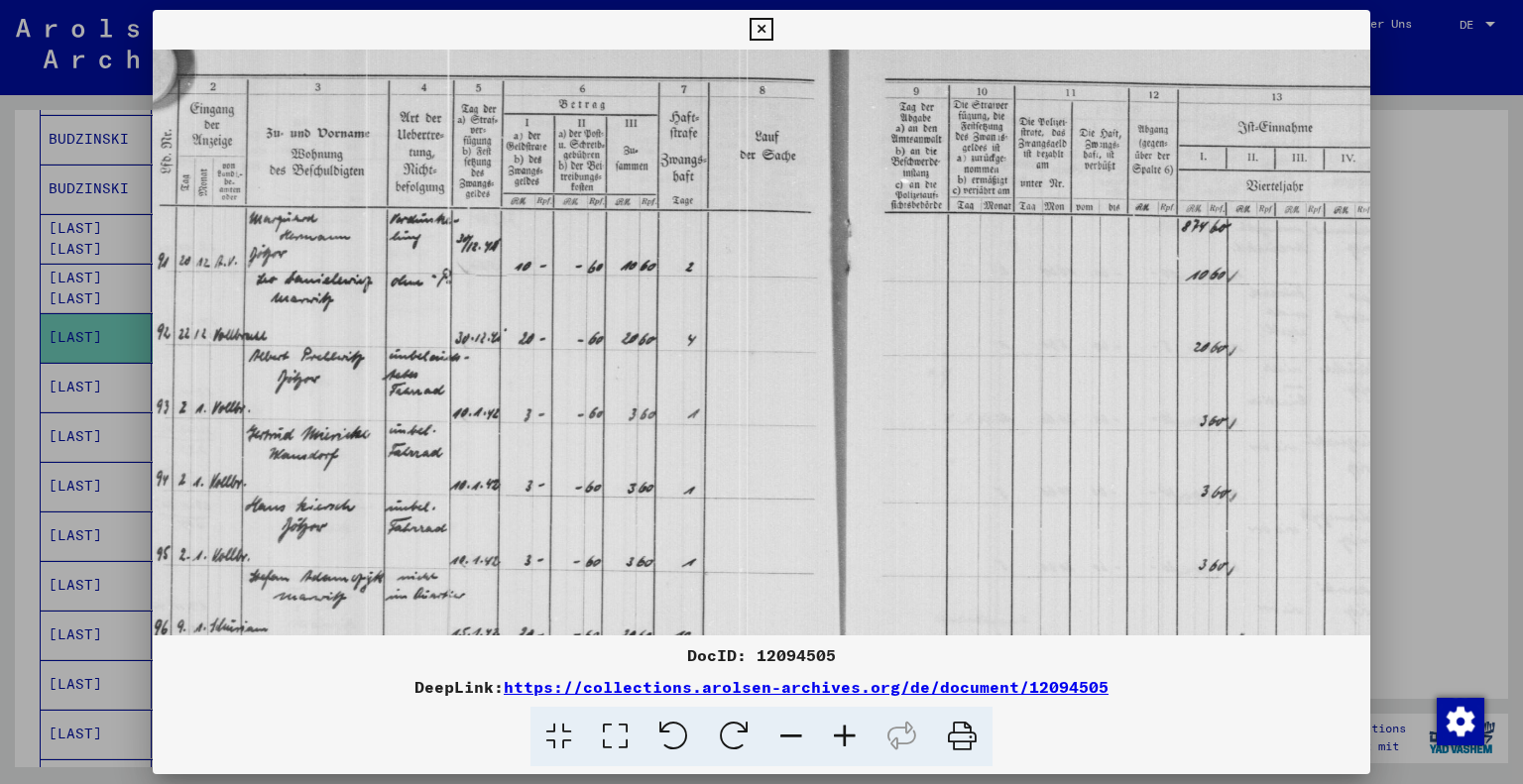 click at bounding box center [845, 736] 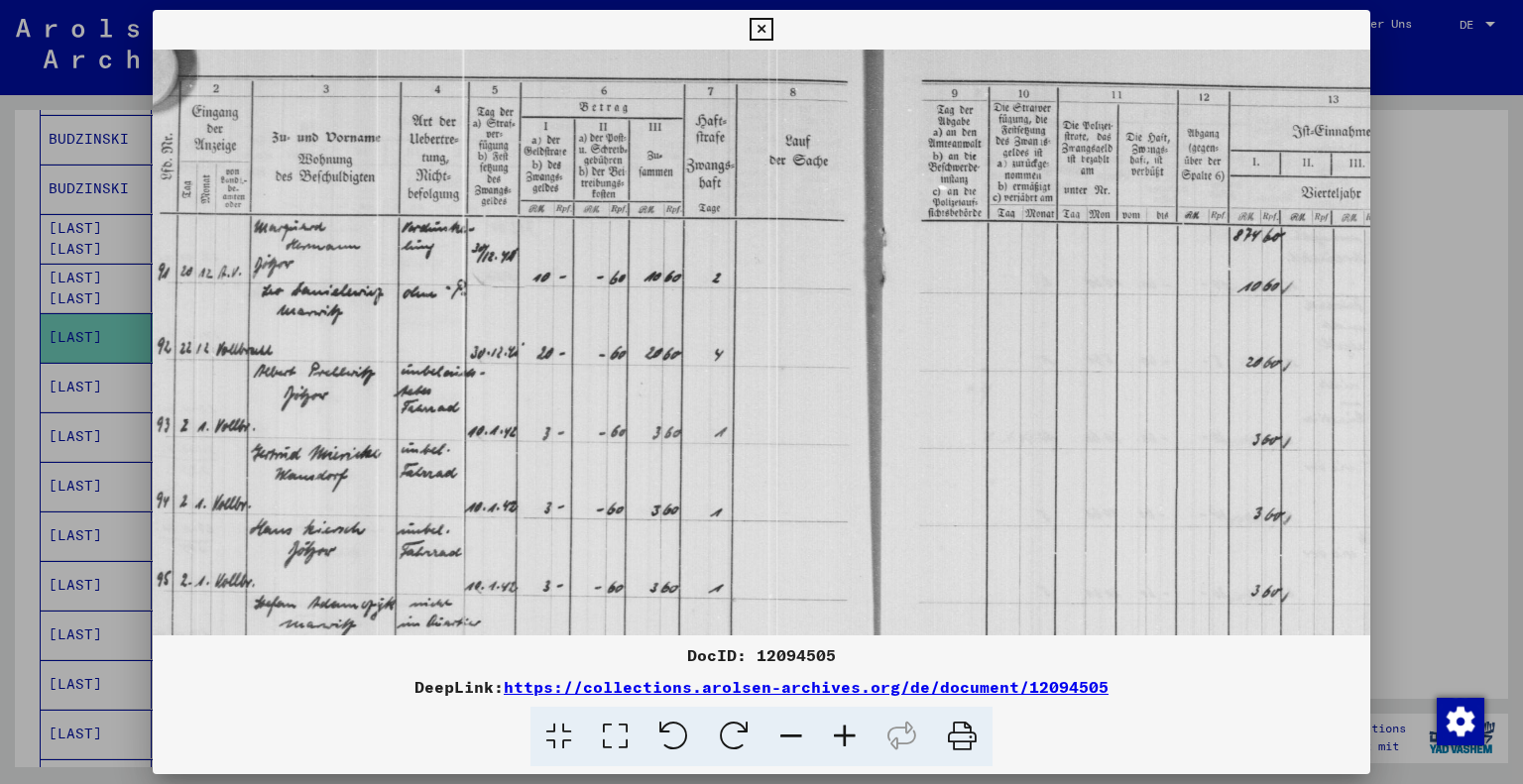 click at bounding box center [845, 736] 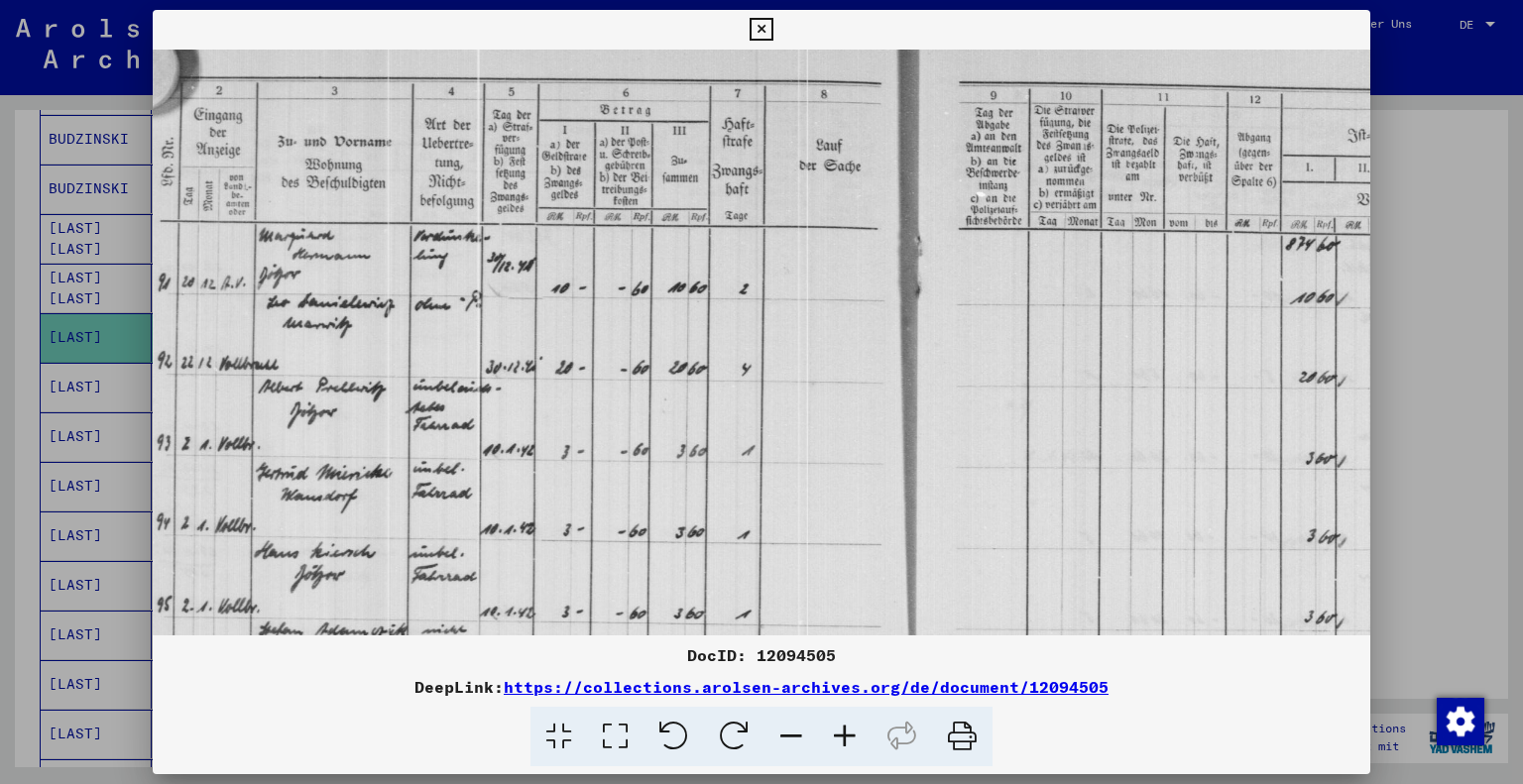 click at bounding box center (845, 736) 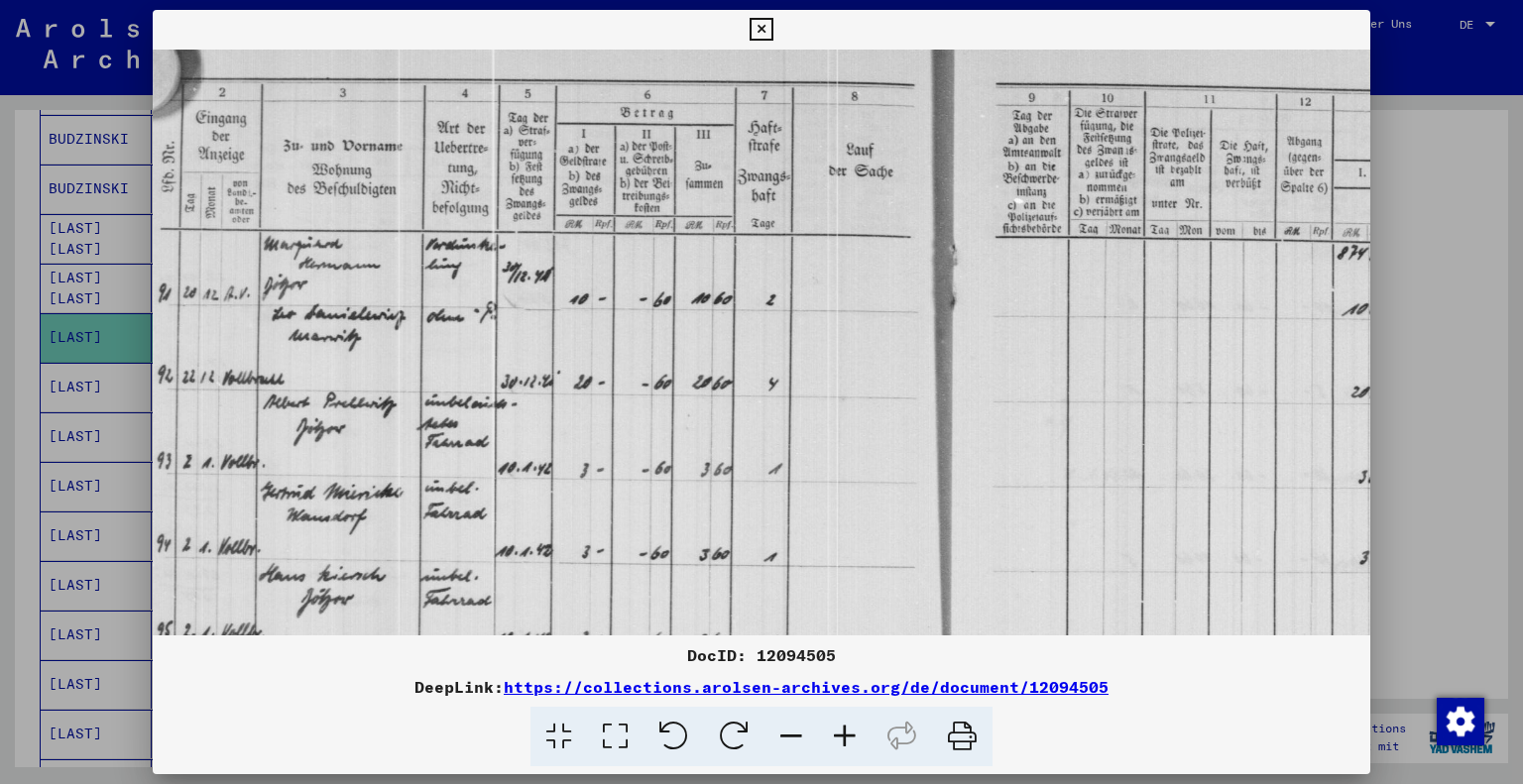 click at bounding box center [845, 736] 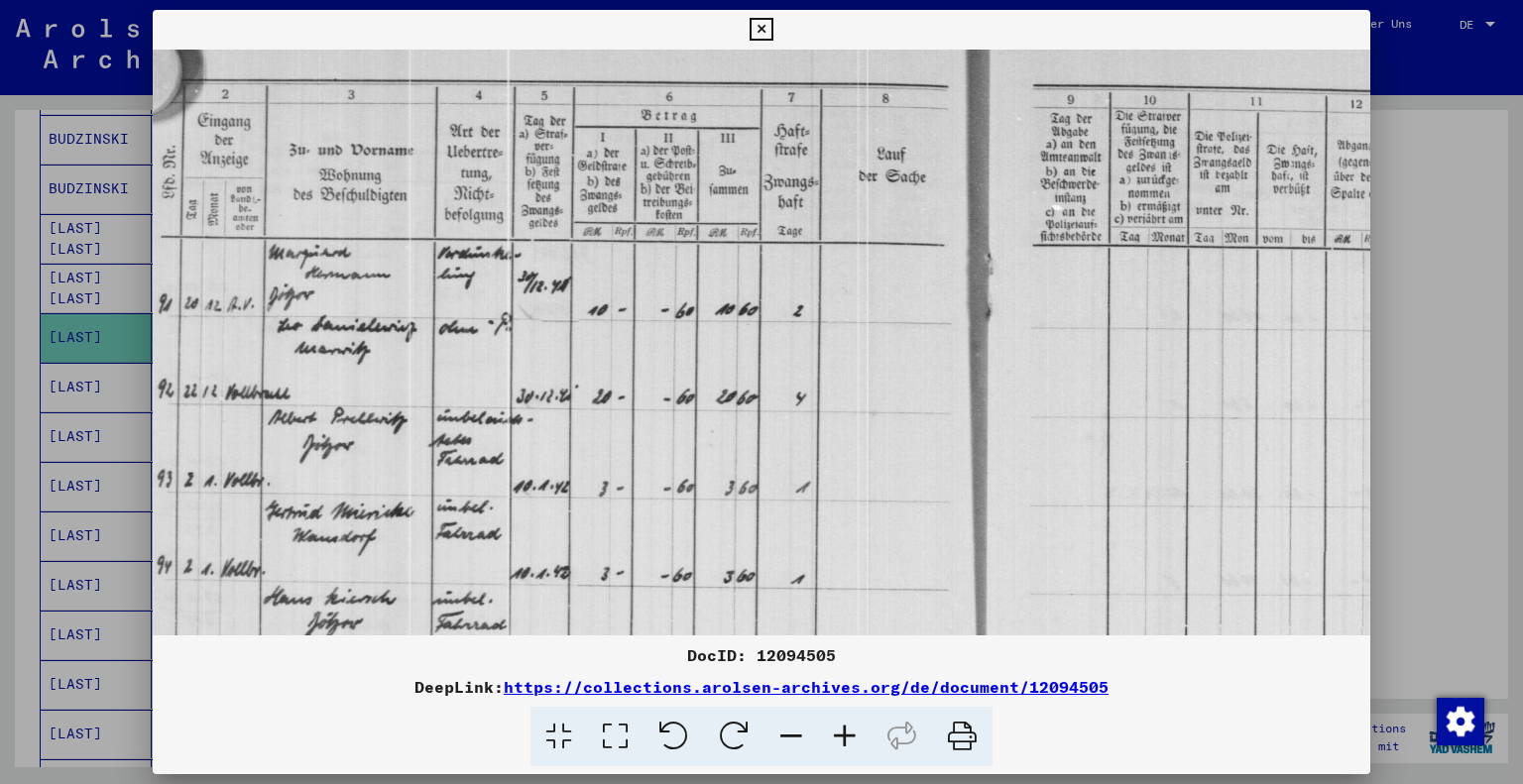 click at bounding box center [845, 736] 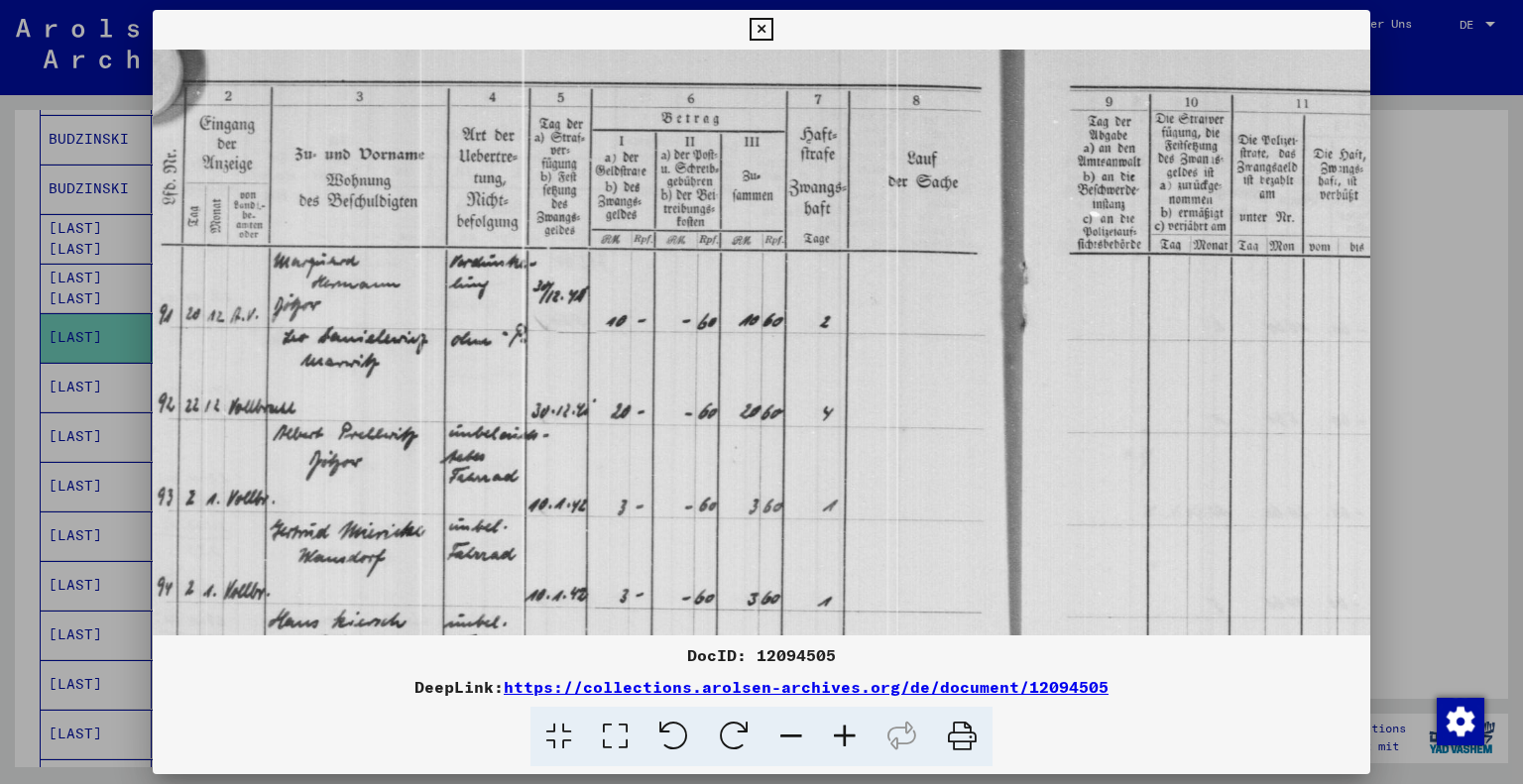 click at bounding box center [845, 736] 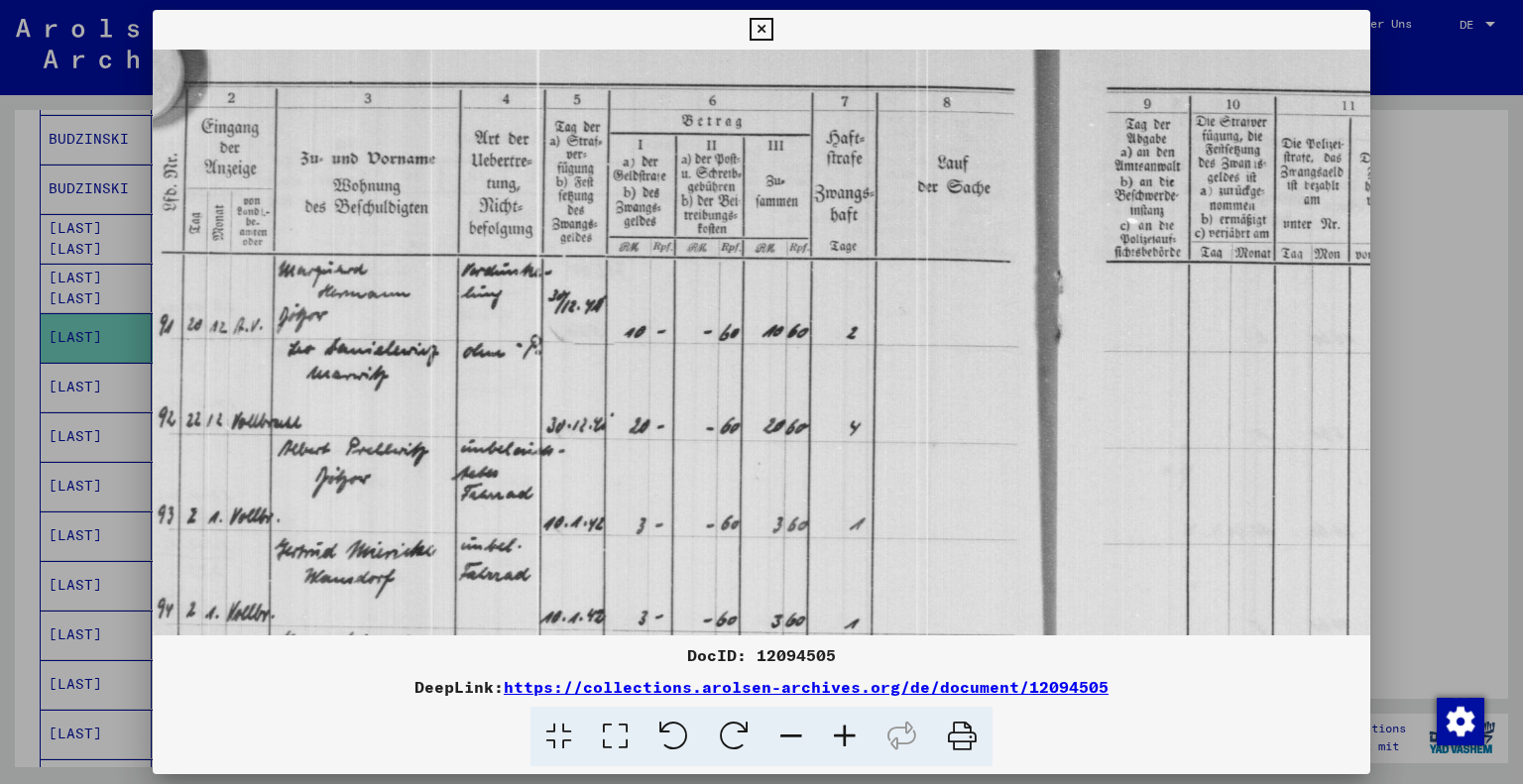 click at bounding box center [845, 736] 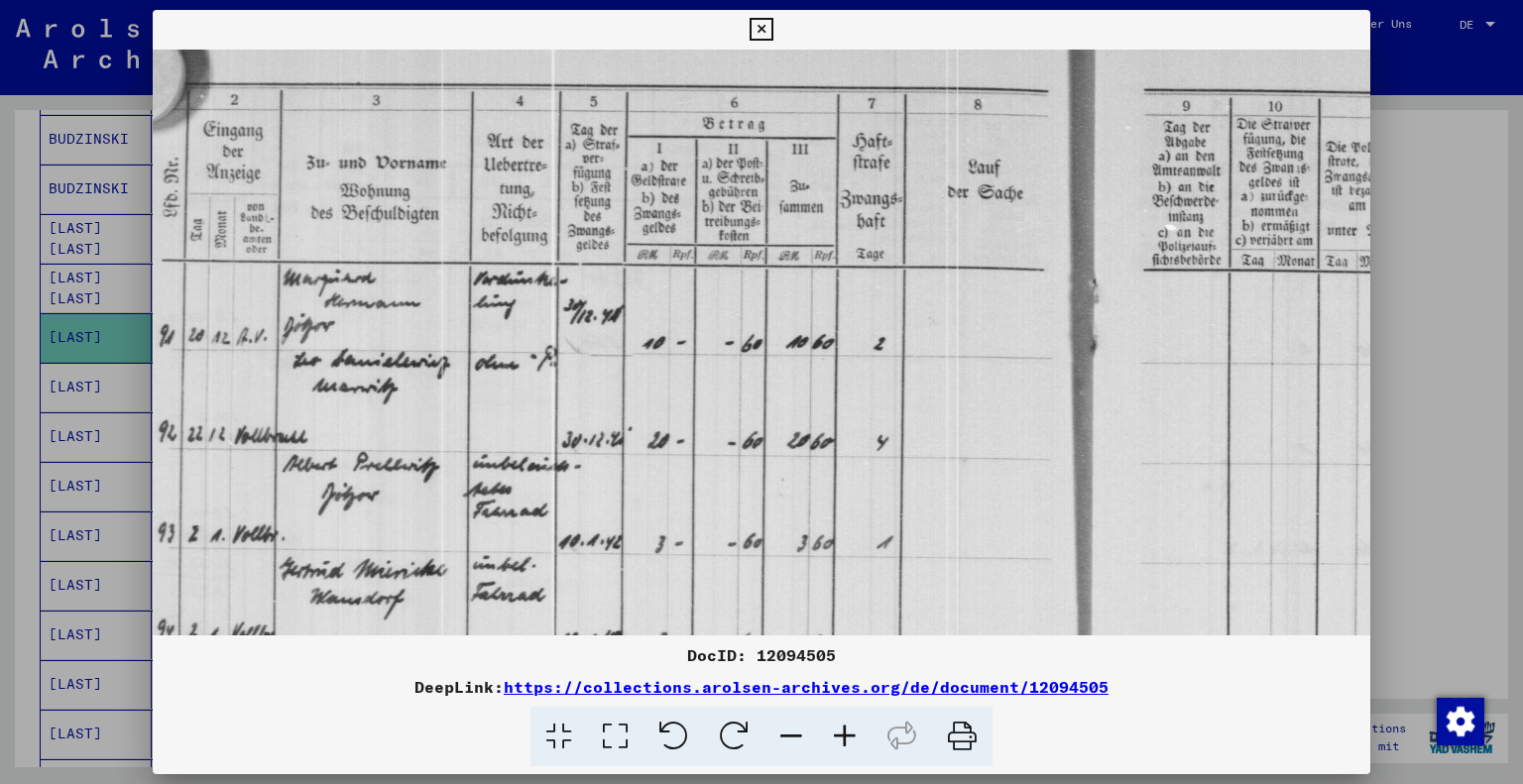 click at bounding box center [845, 736] 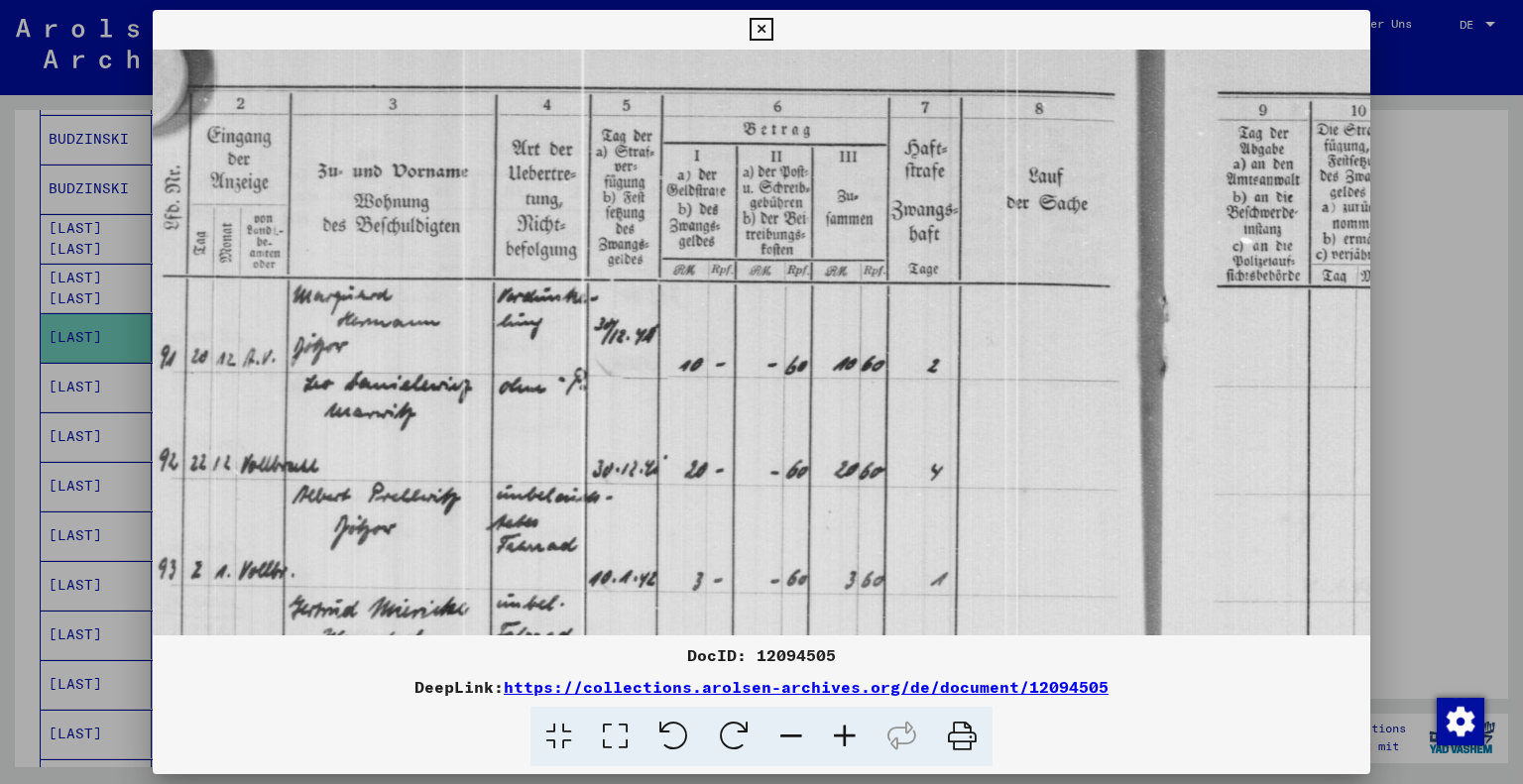 click at bounding box center [845, 736] 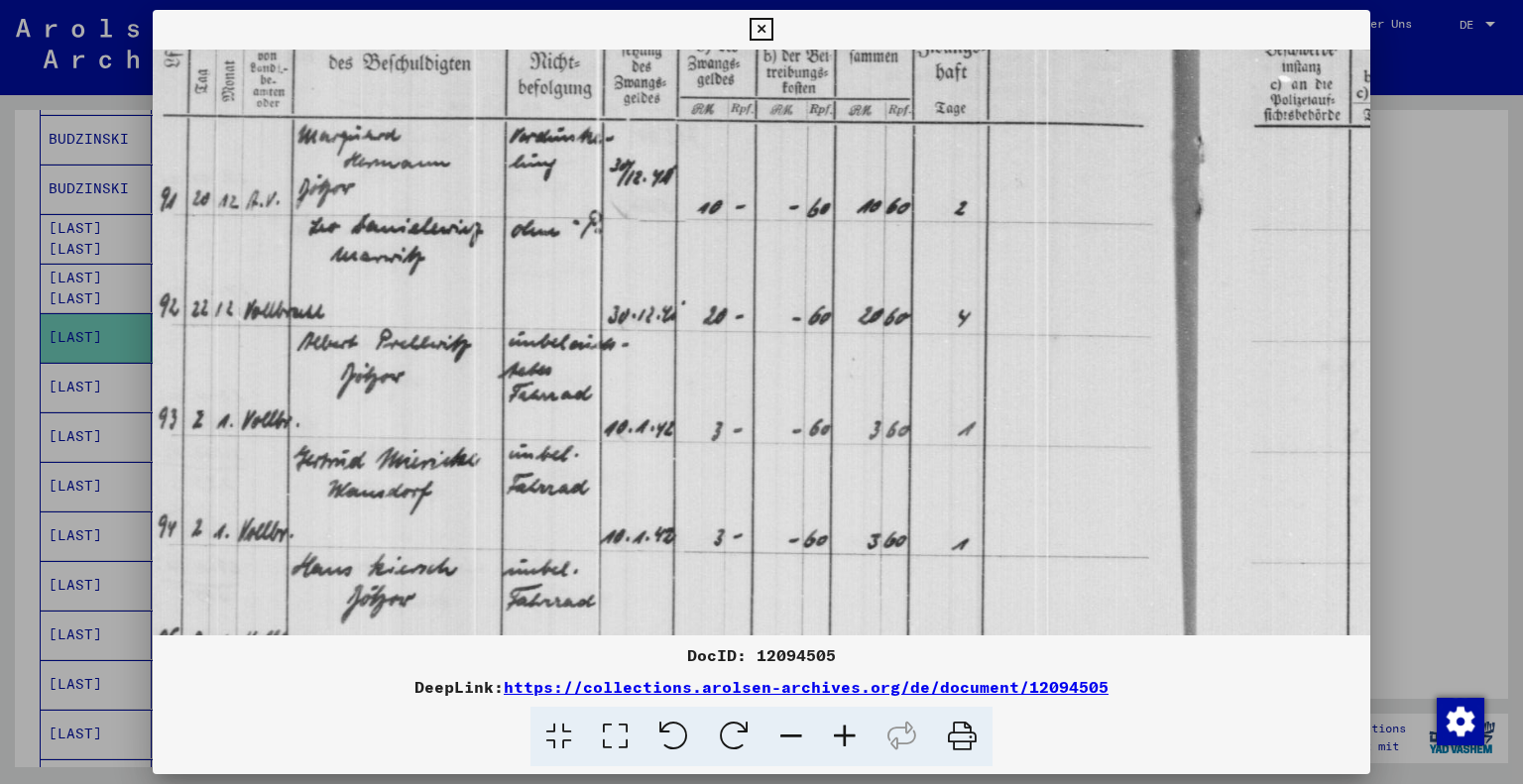 drag, startPoint x: 448, startPoint y: 391, endPoint x: 579, endPoint y: 219, distance: 216.20592 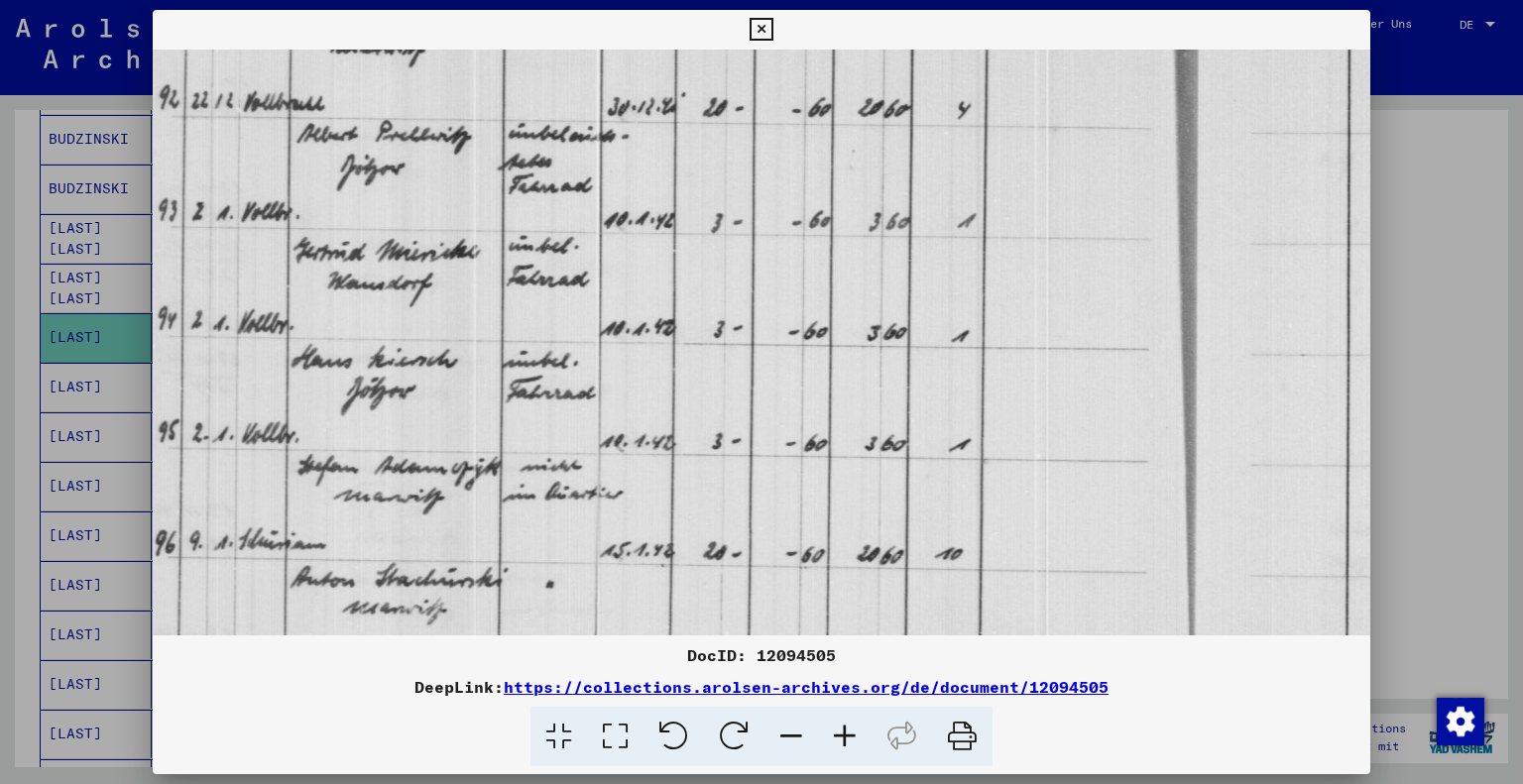 drag, startPoint x: 490, startPoint y: 427, endPoint x: 783, endPoint y: 183, distance: 381.2938 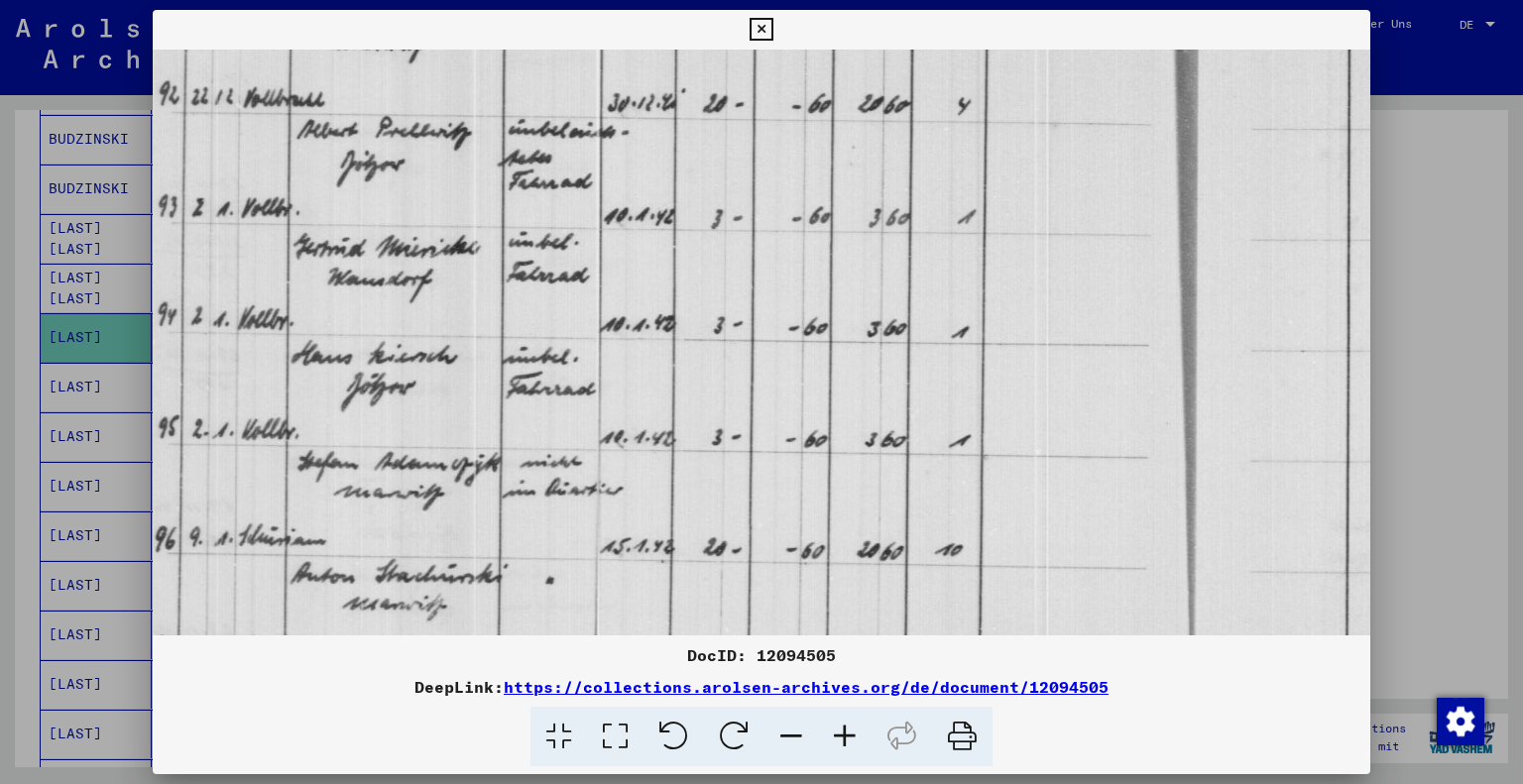 scroll, scrollTop: 370, scrollLeft: 0, axis: vertical 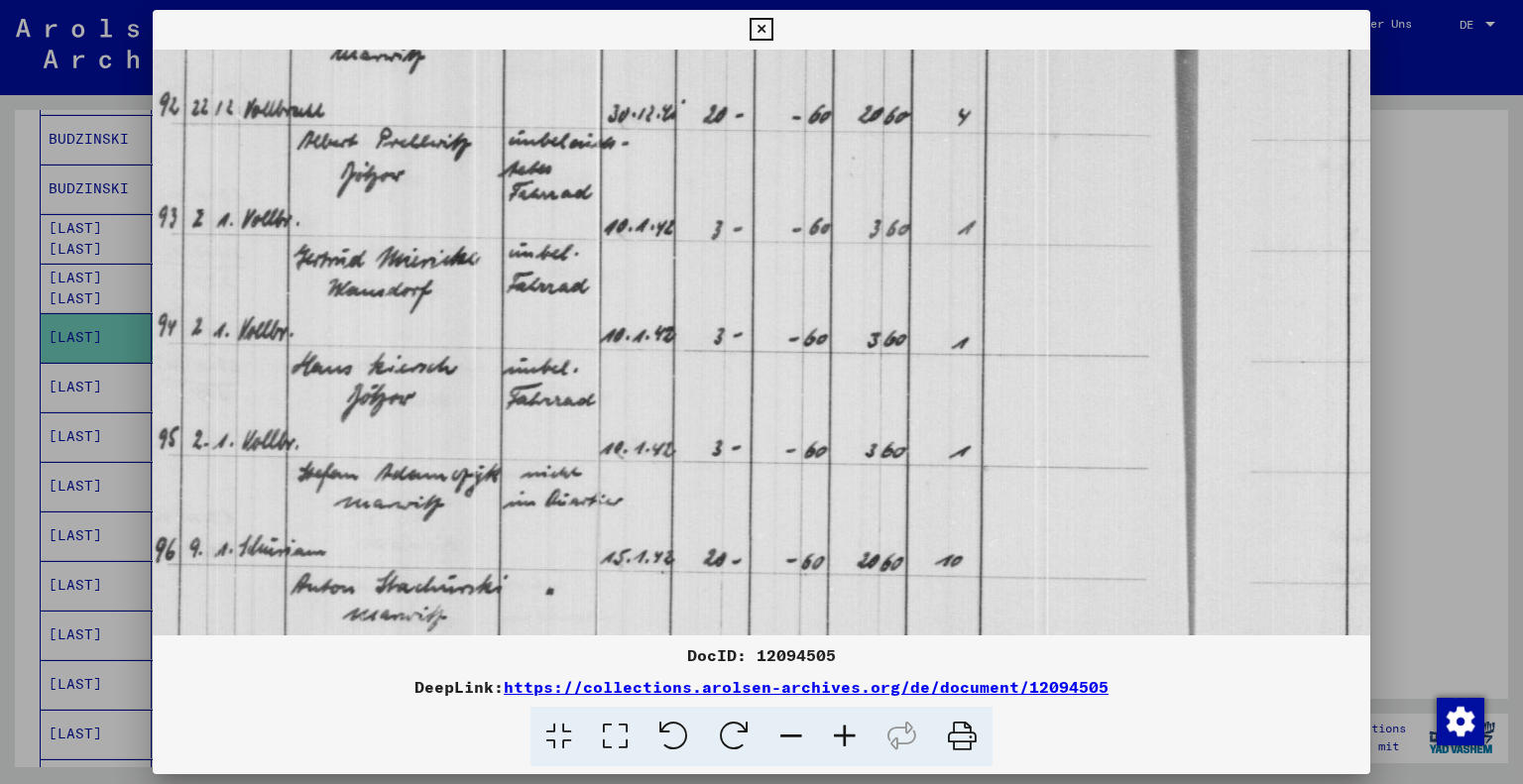 drag, startPoint x: 472, startPoint y: 392, endPoint x: 794, endPoint y: 440, distance: 325.558 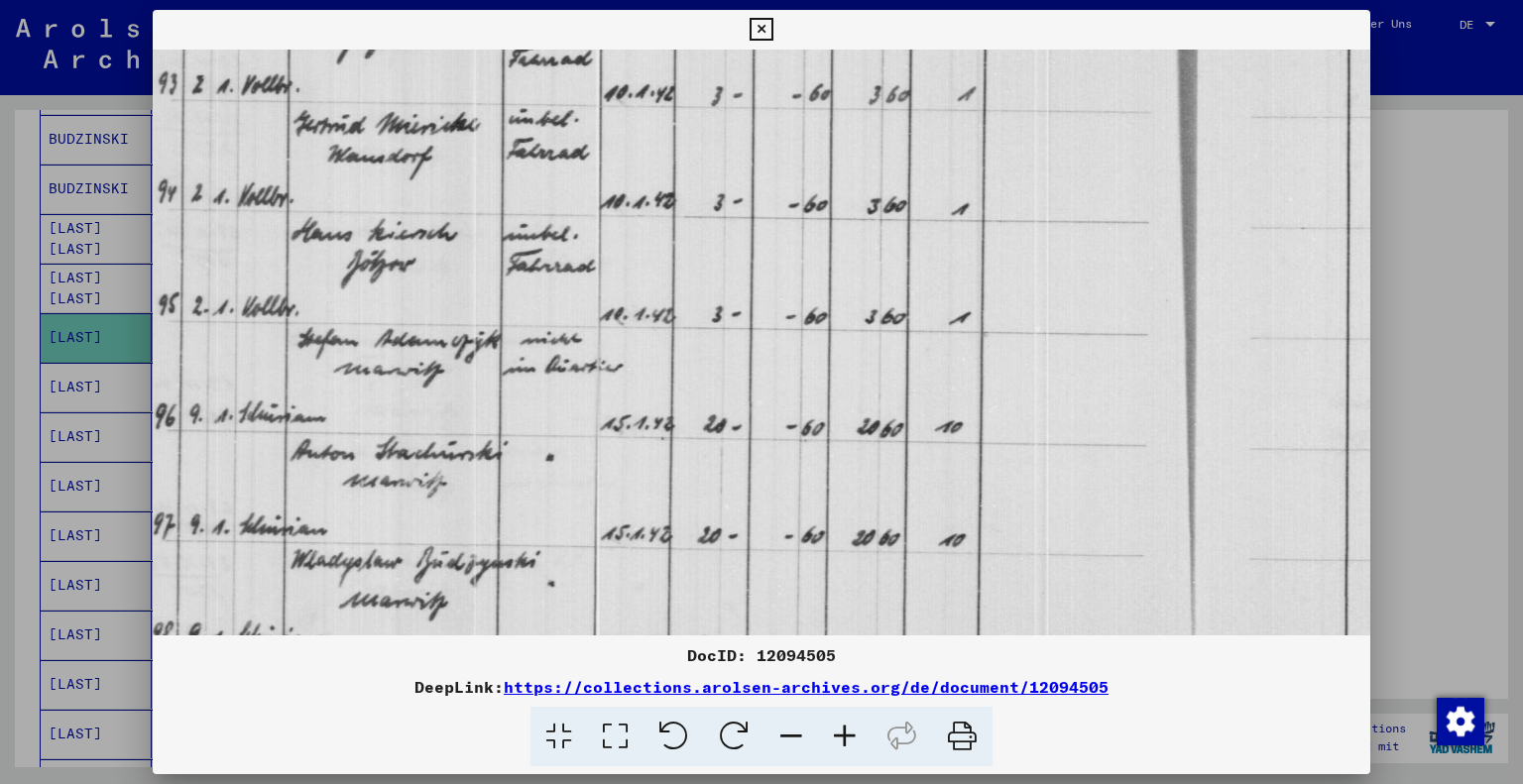 scroll, scrollTop: 559, scrollLeft: 0, axis: vertical 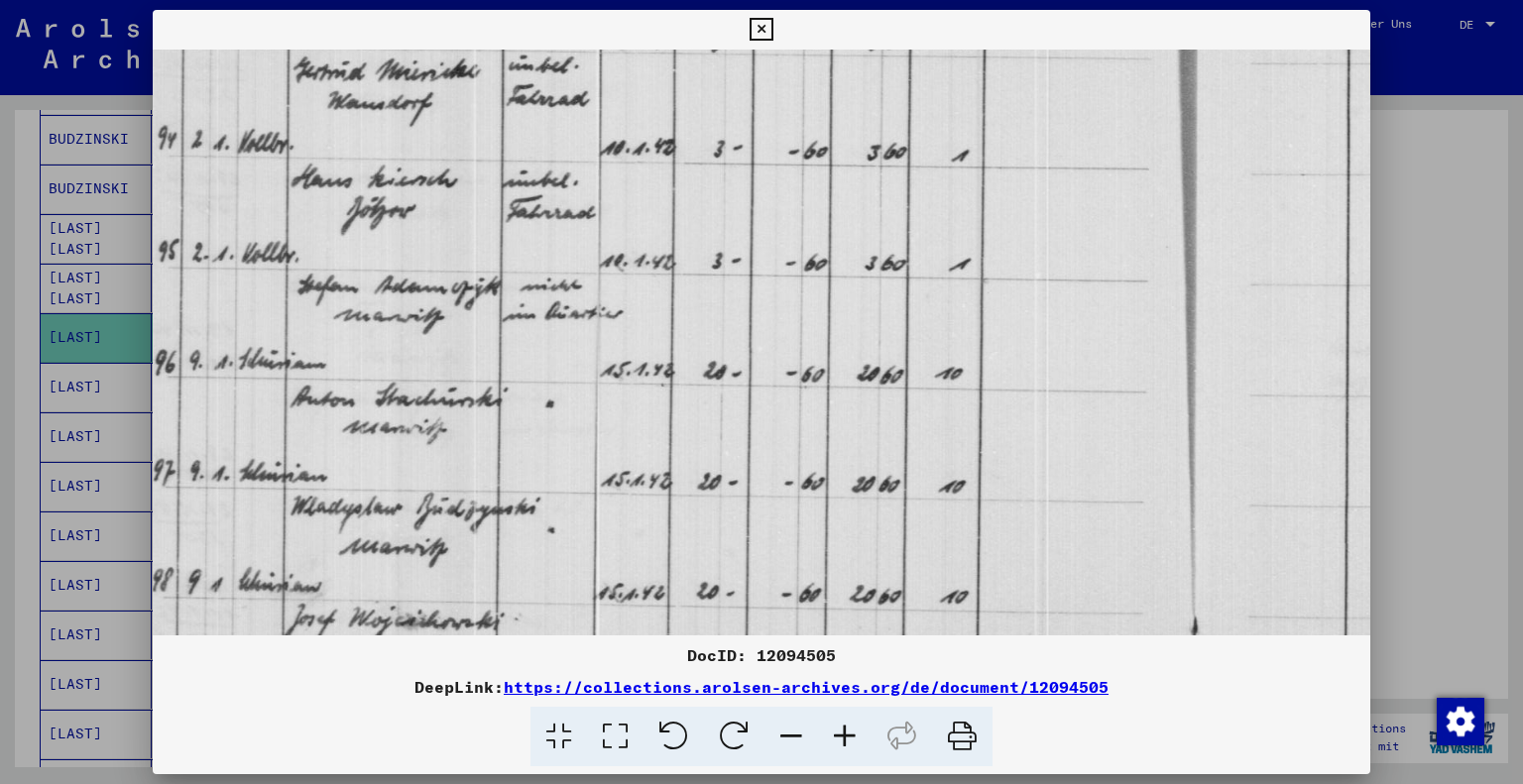 drag, startPoint x: 575, startPoint y: 467, endPoint x: 638, endPoint y: 277, distance: 200.17243 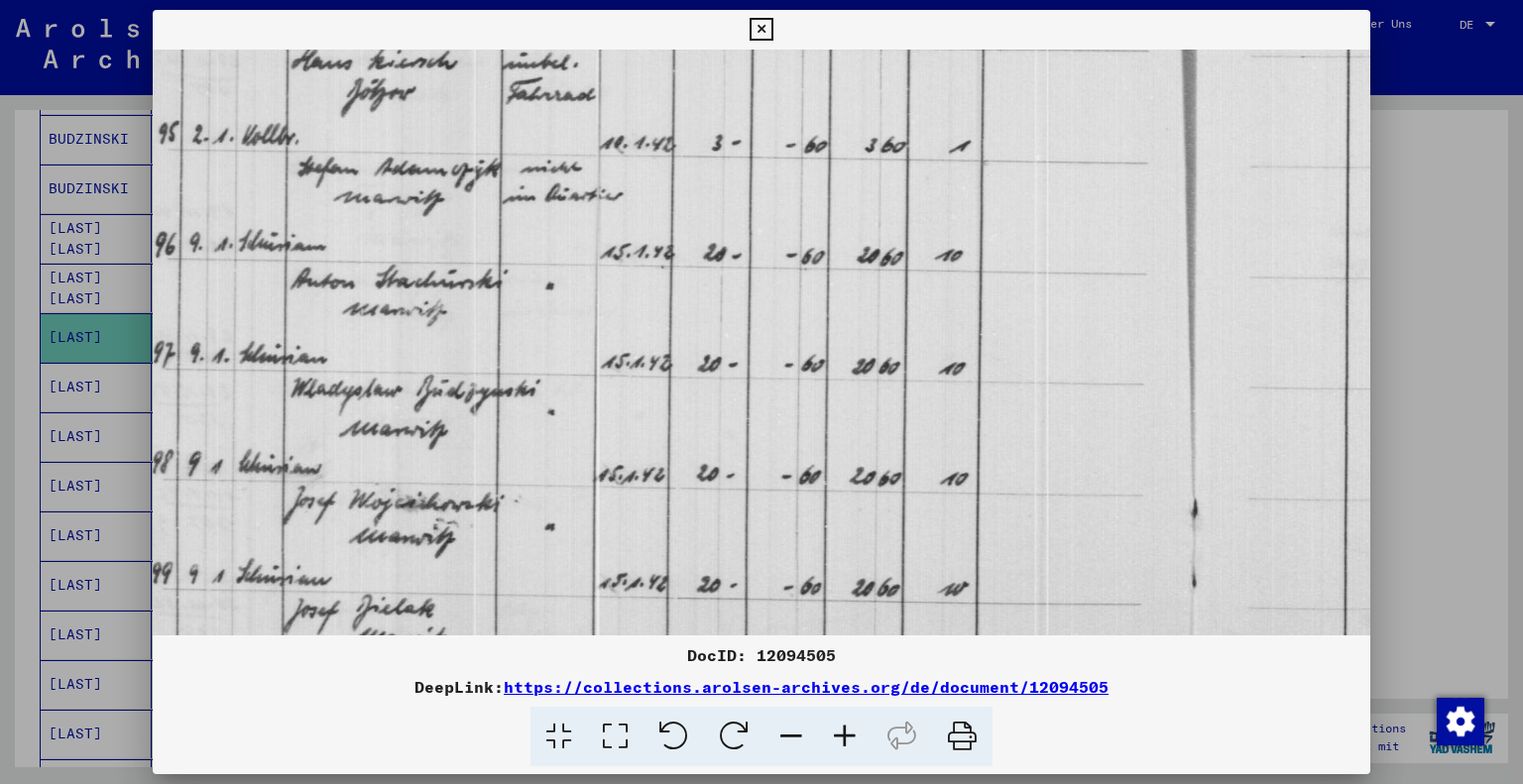 scroll, scrollTop: 678, scrollLeft: 0, axis: vertical 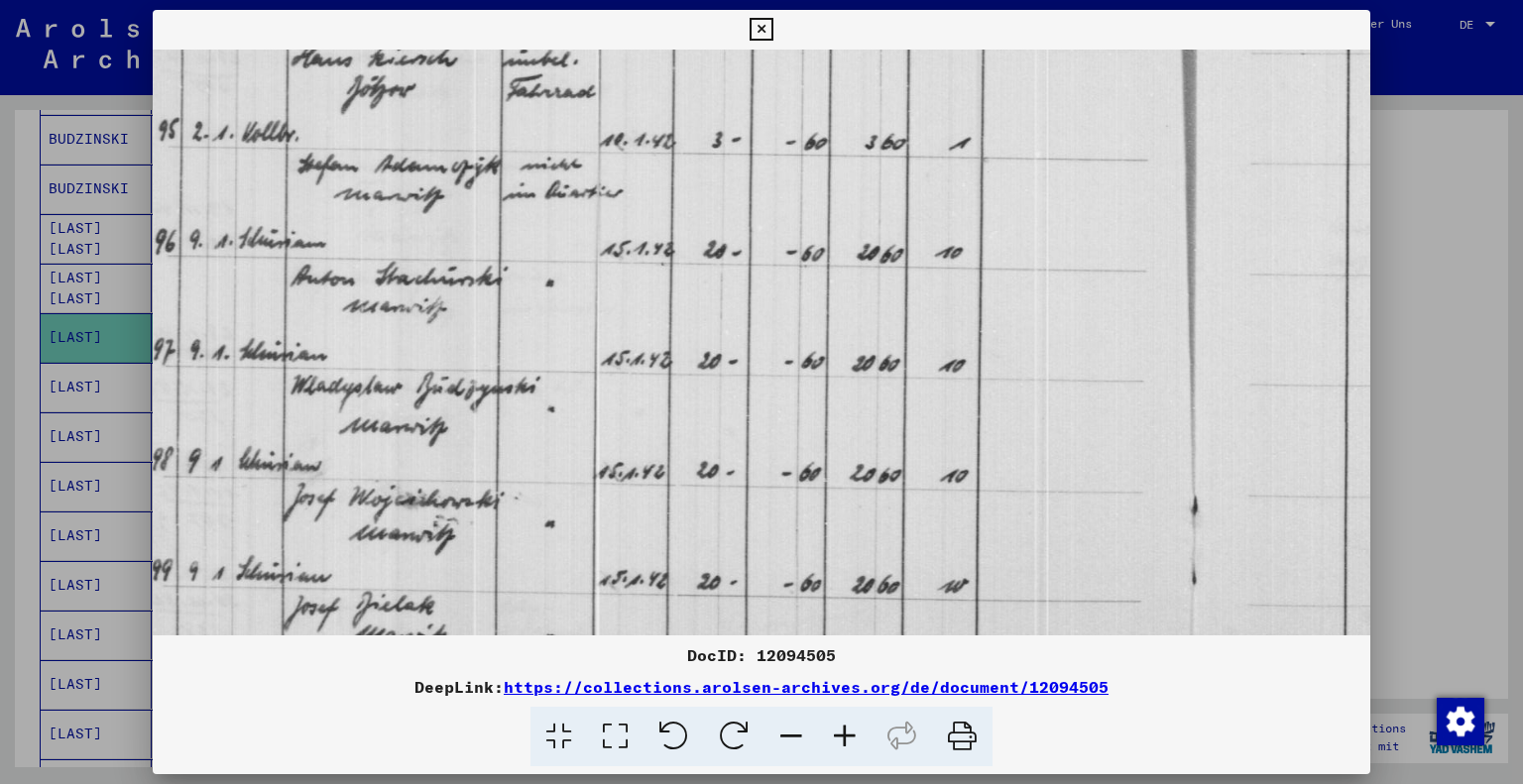 drag, startPoint x: 459, startPoint y: 486, endPoint x: 559, endPoint y: 369, distance: 153.91231 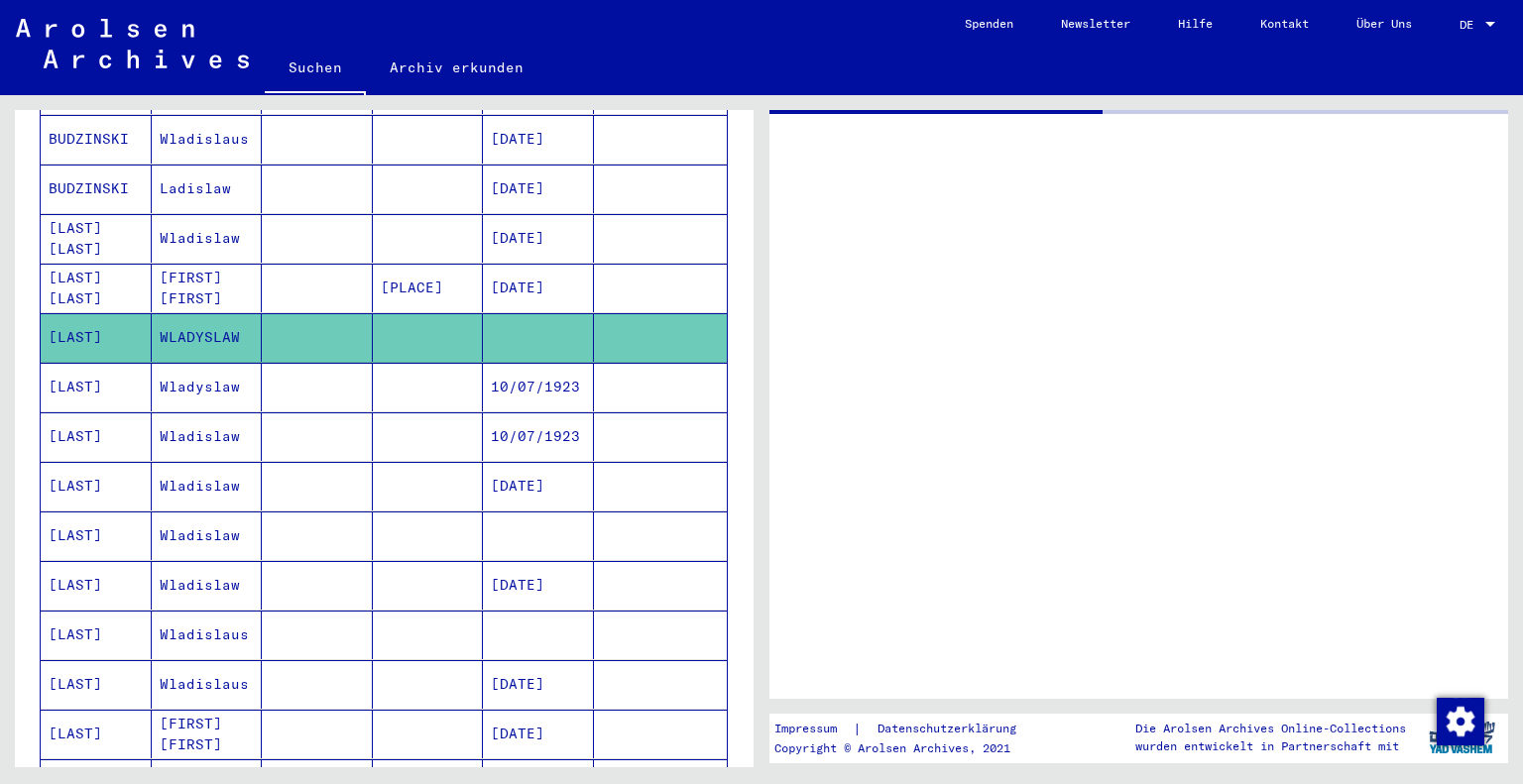 scroll, scrollTop: 0, scrollLeft: 0, axis: both 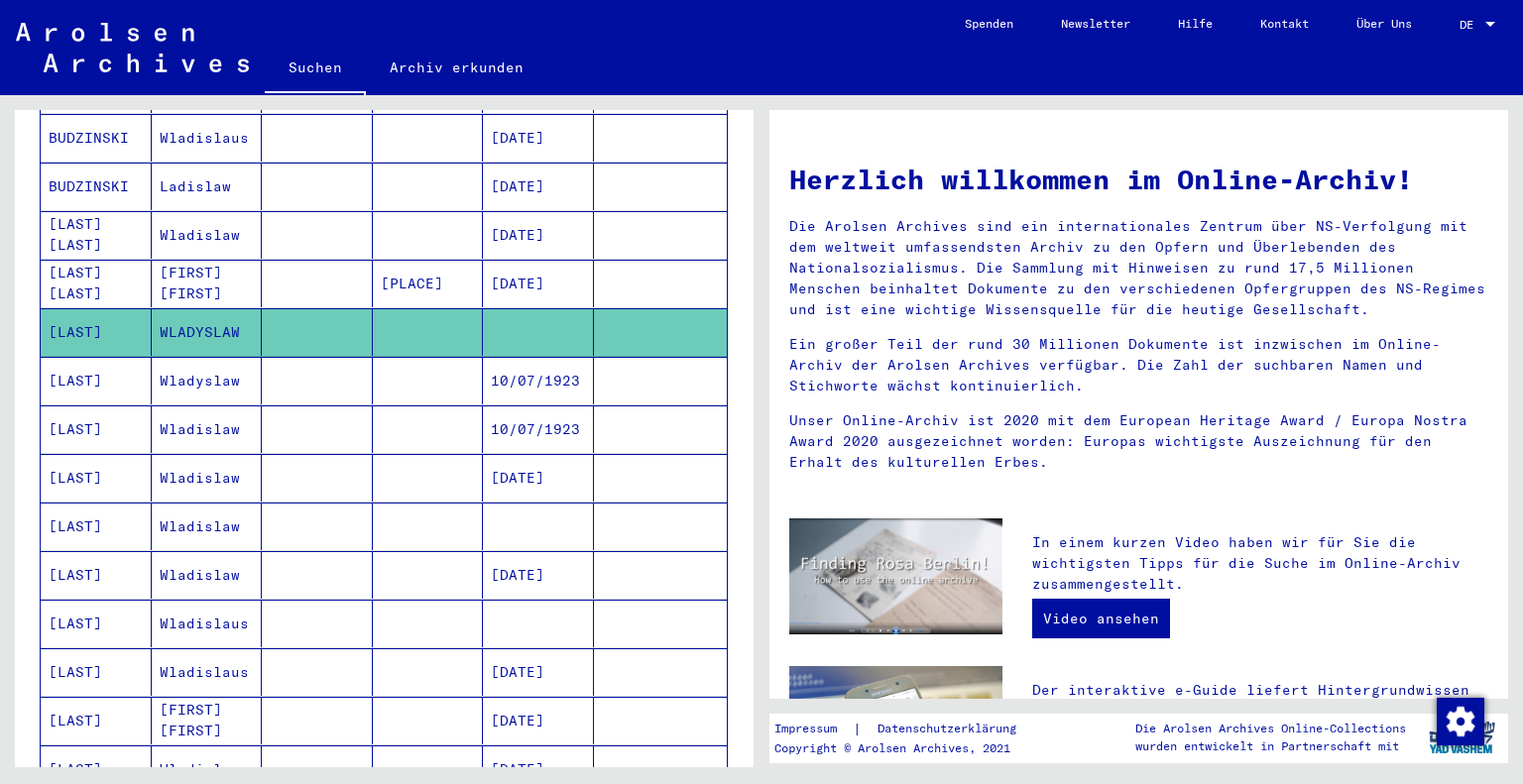 type on "**********" 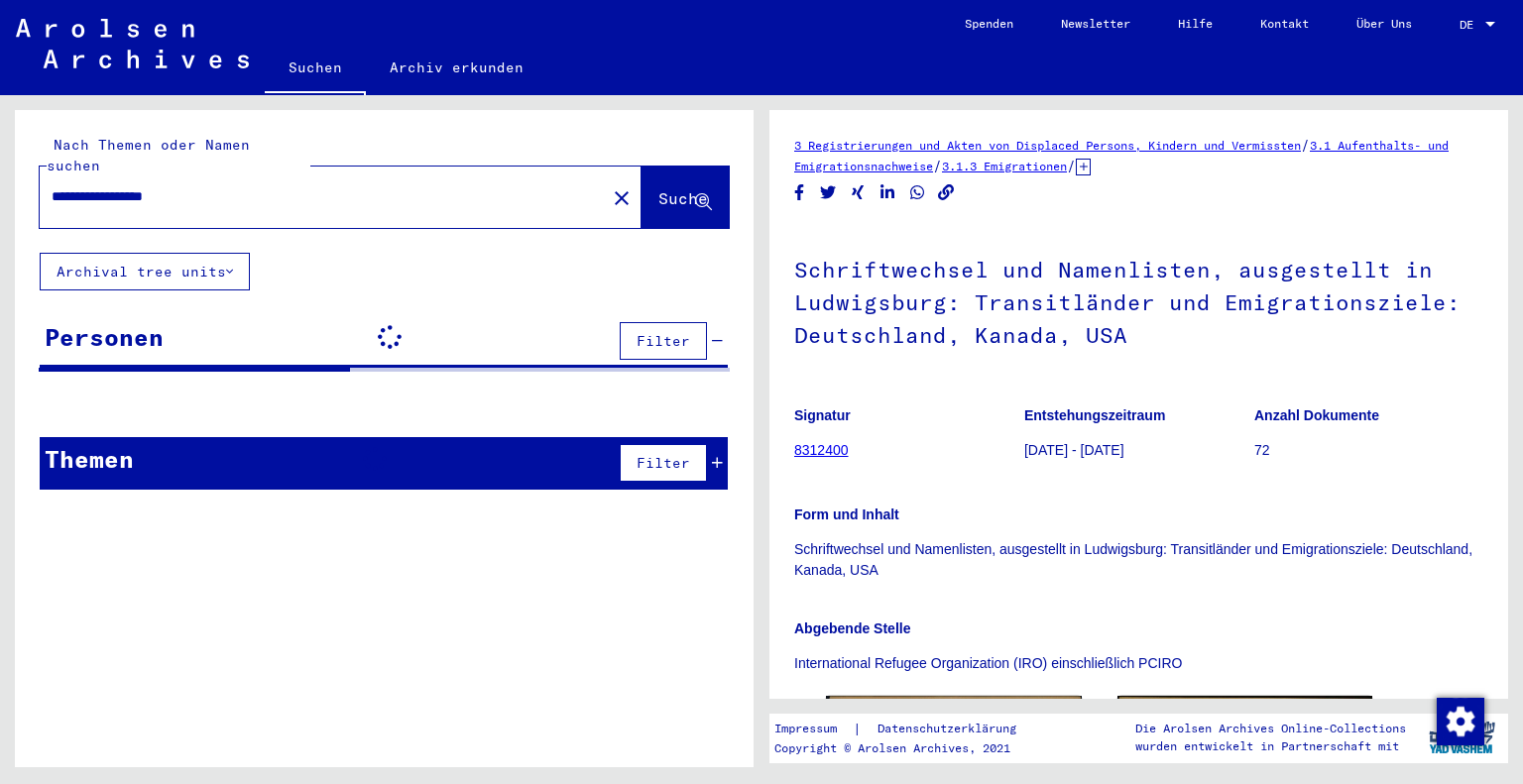 scroll, scrollTop: 0, scrollLeft: 0, axis: both 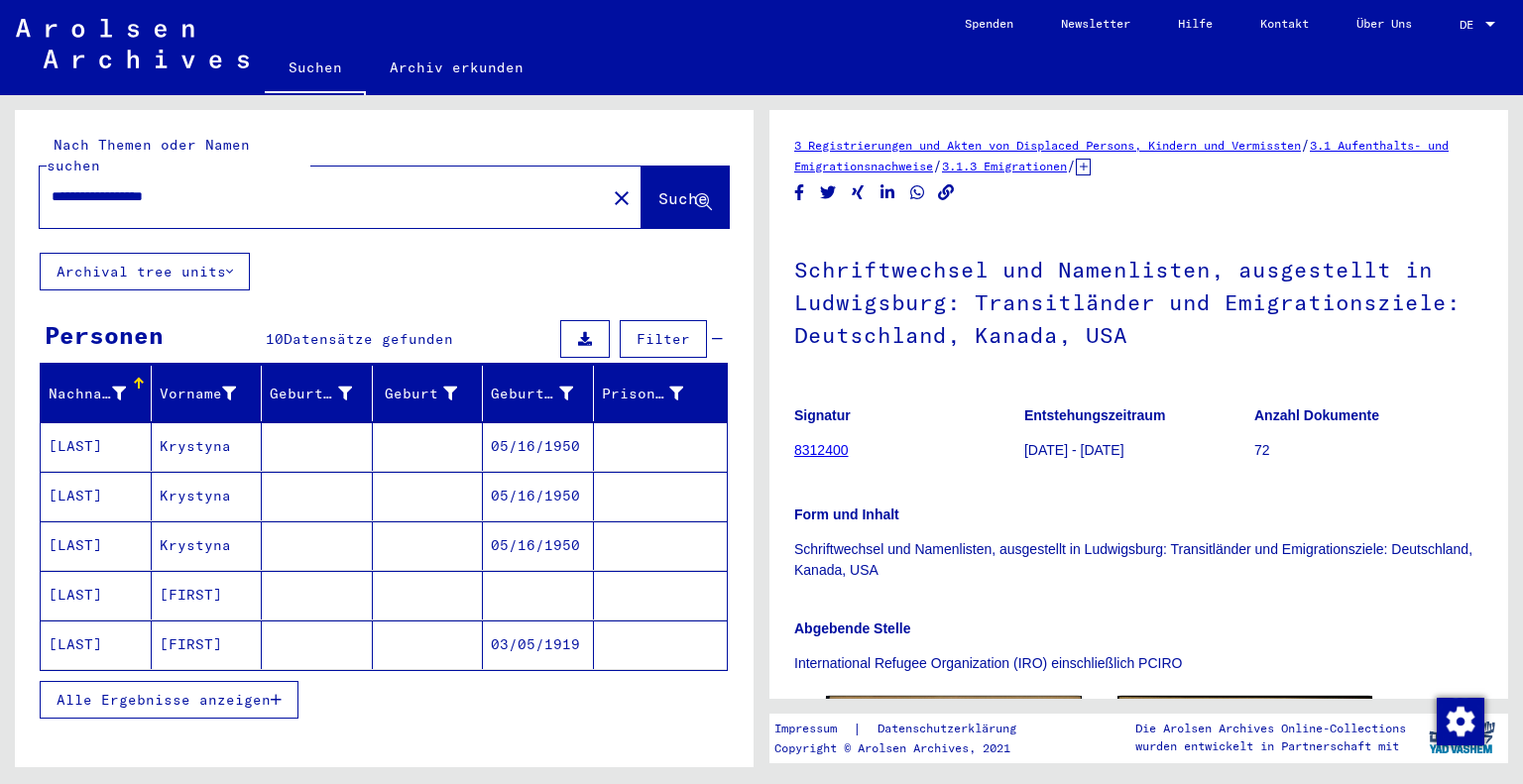 drag, startPoint x: 218, startPoint y: 180, endPoint x: 0, endPoint y: 163, distance: 218.66184 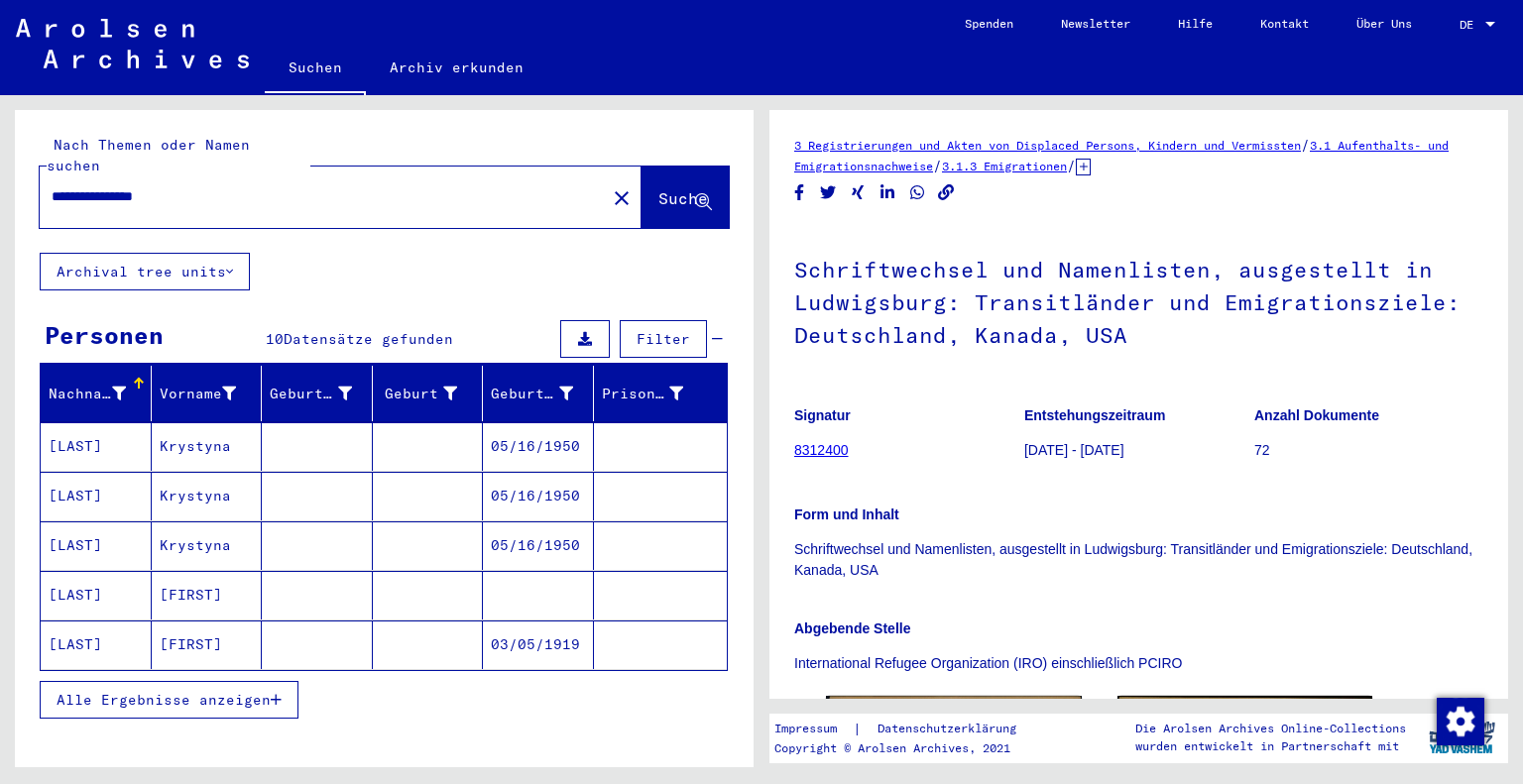 type on "**********" 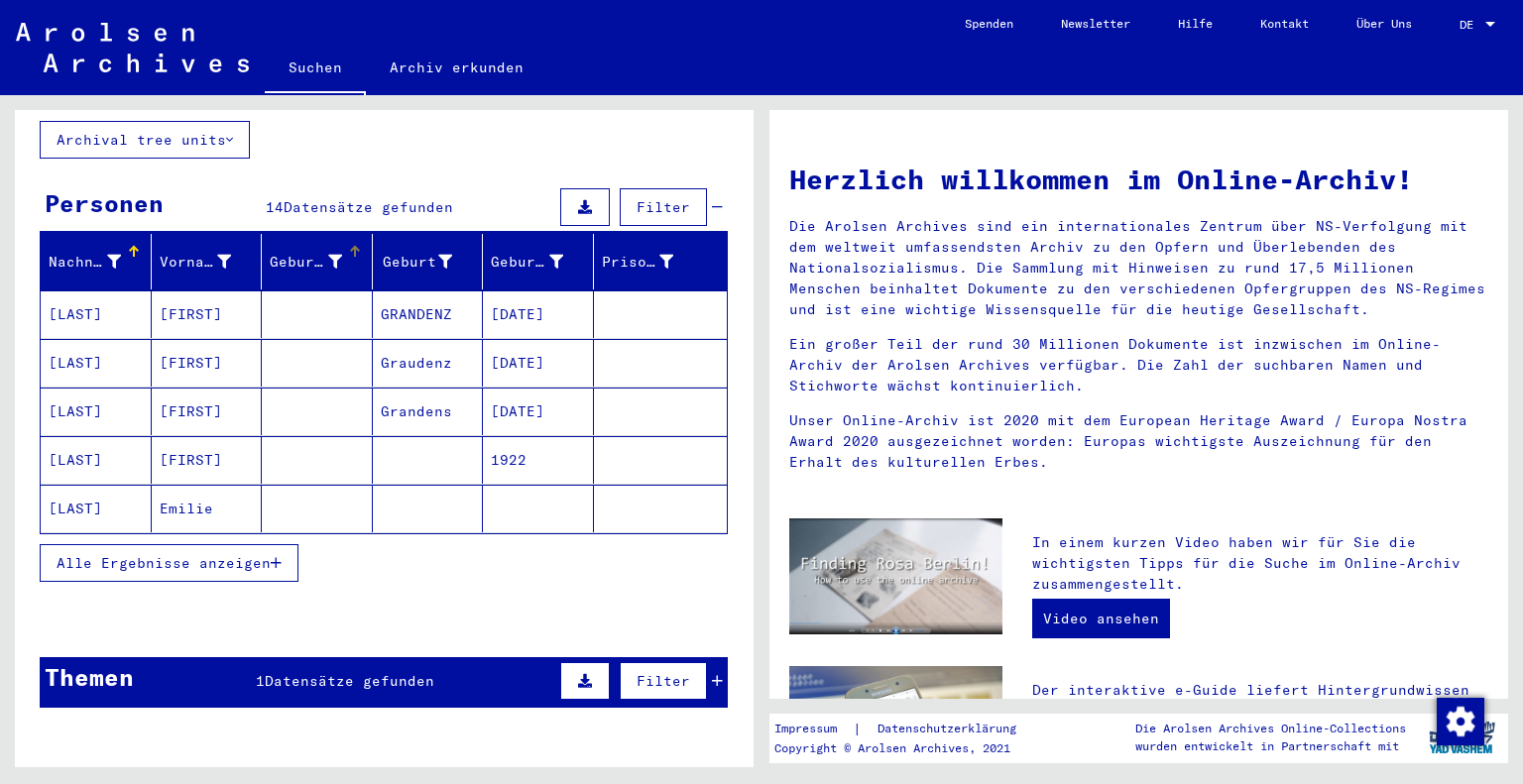 scroll, scrollTop: 99, scrollLeft: 0, axis: vertical 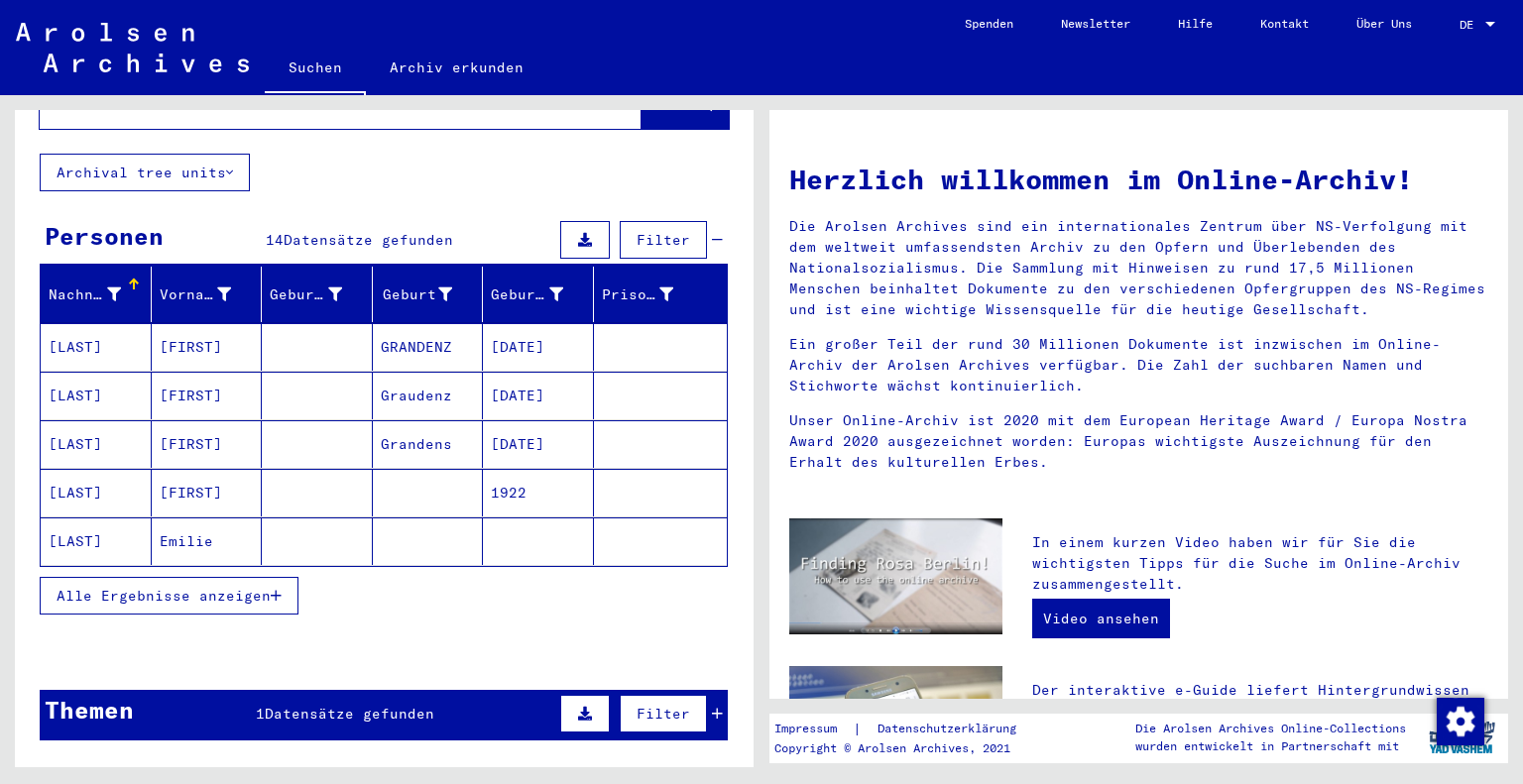 click on "Alle Ergebnisse anzeigen" at bounding box center (169, 596) 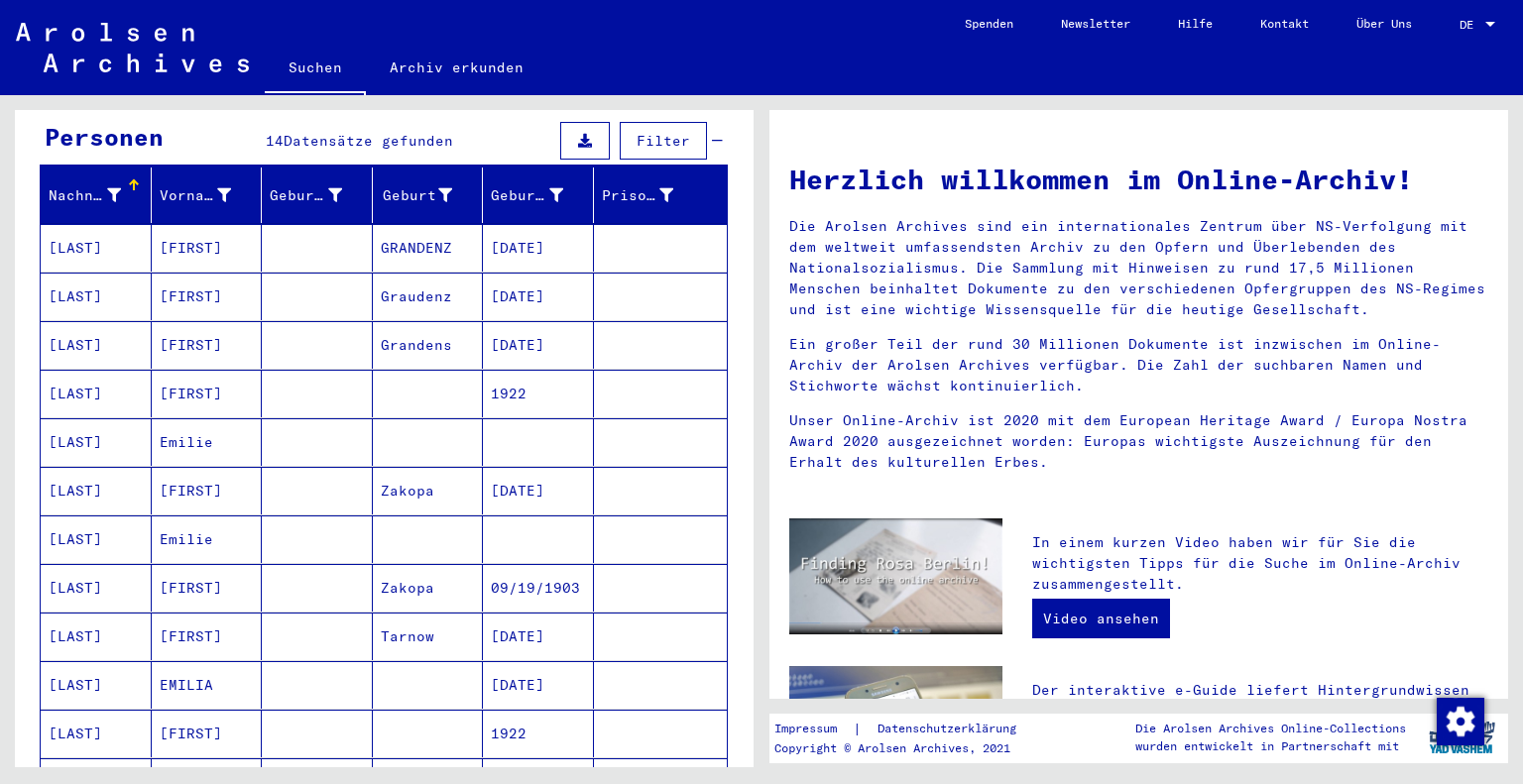 scroll, scrollTop: 297, scrollLeft: 0, axis: vertical 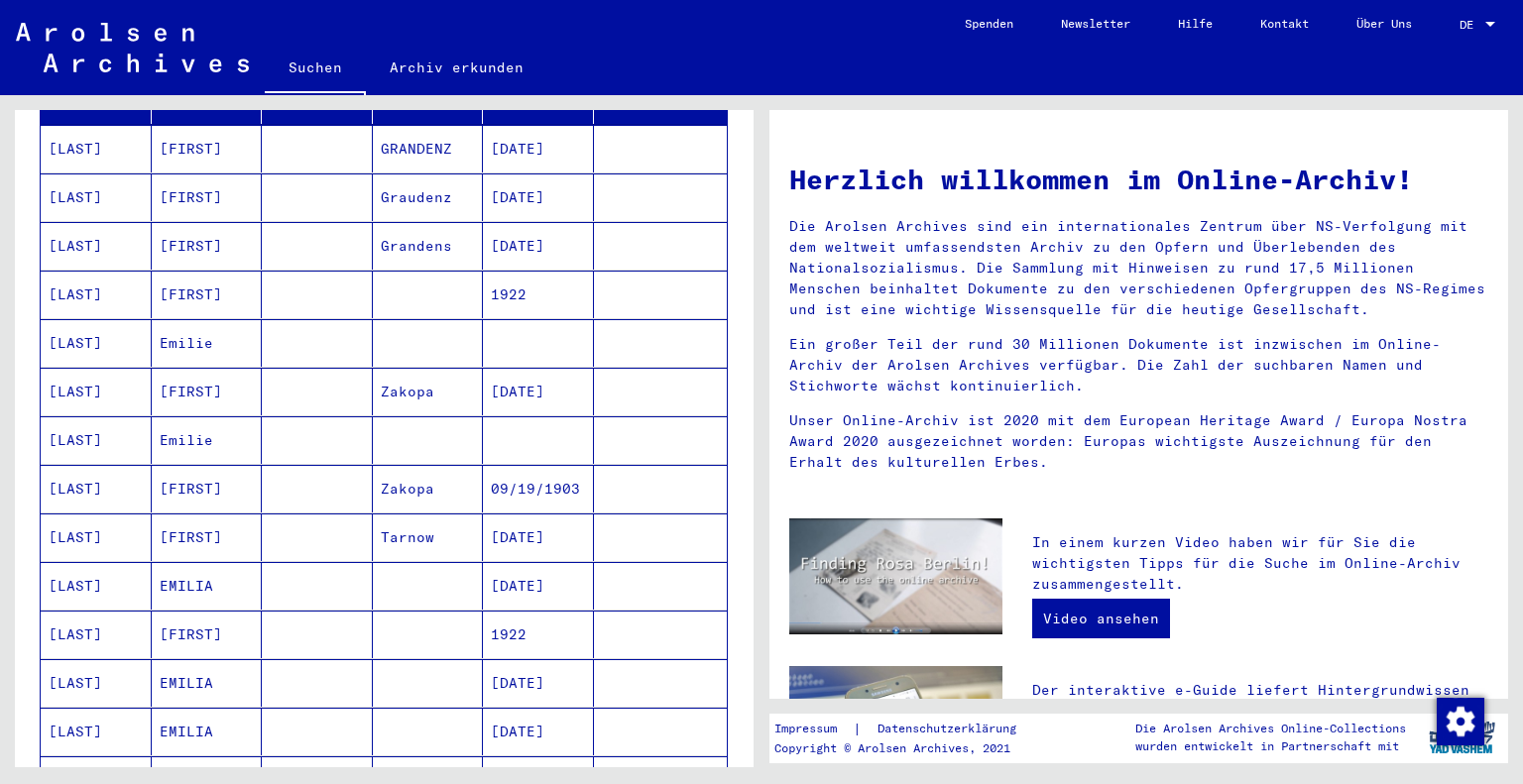 click on "[LAST]" at bounding box center [96, 537] 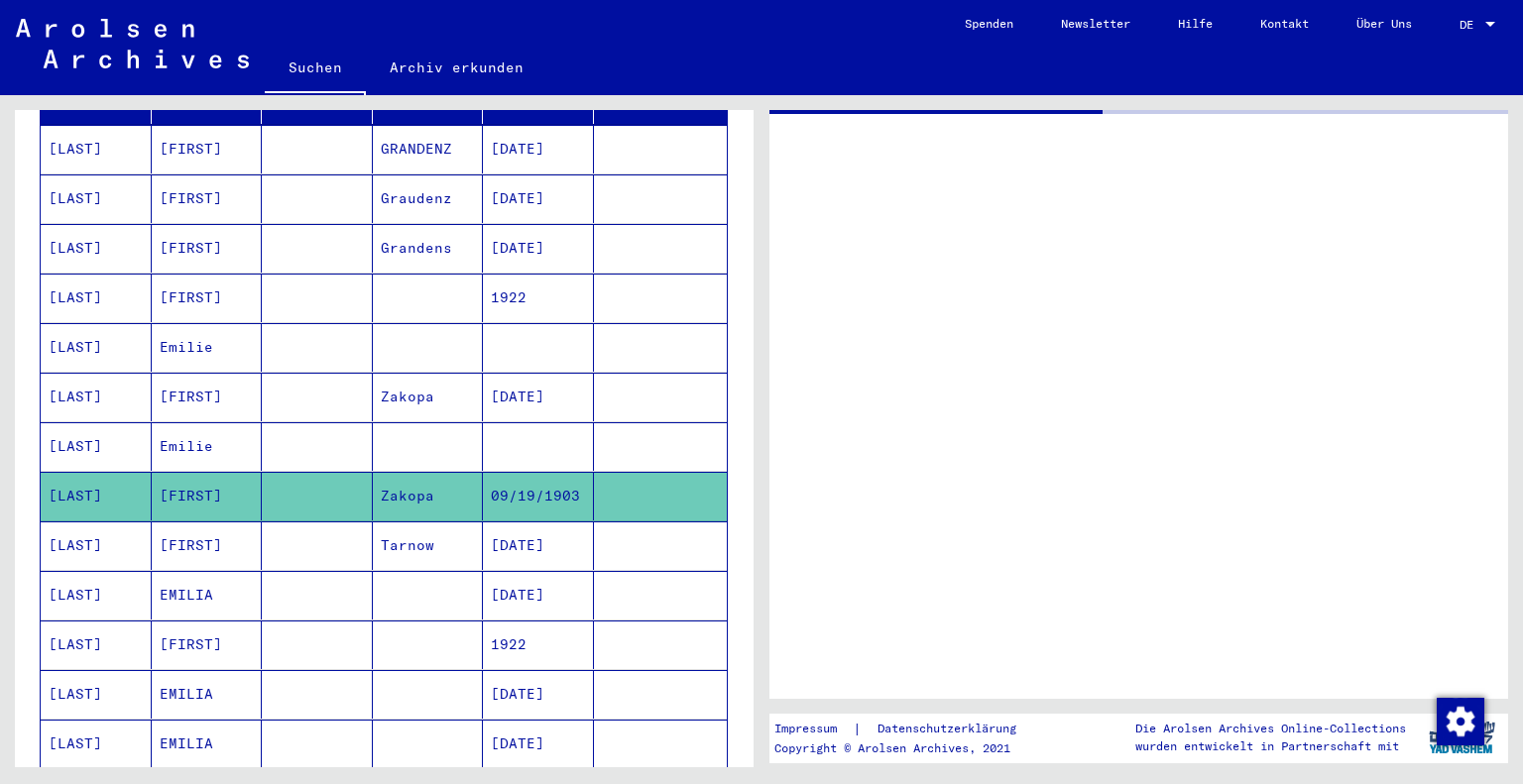 scroll, scrollTop: 297, scrollLeft: 0, axis: vertical 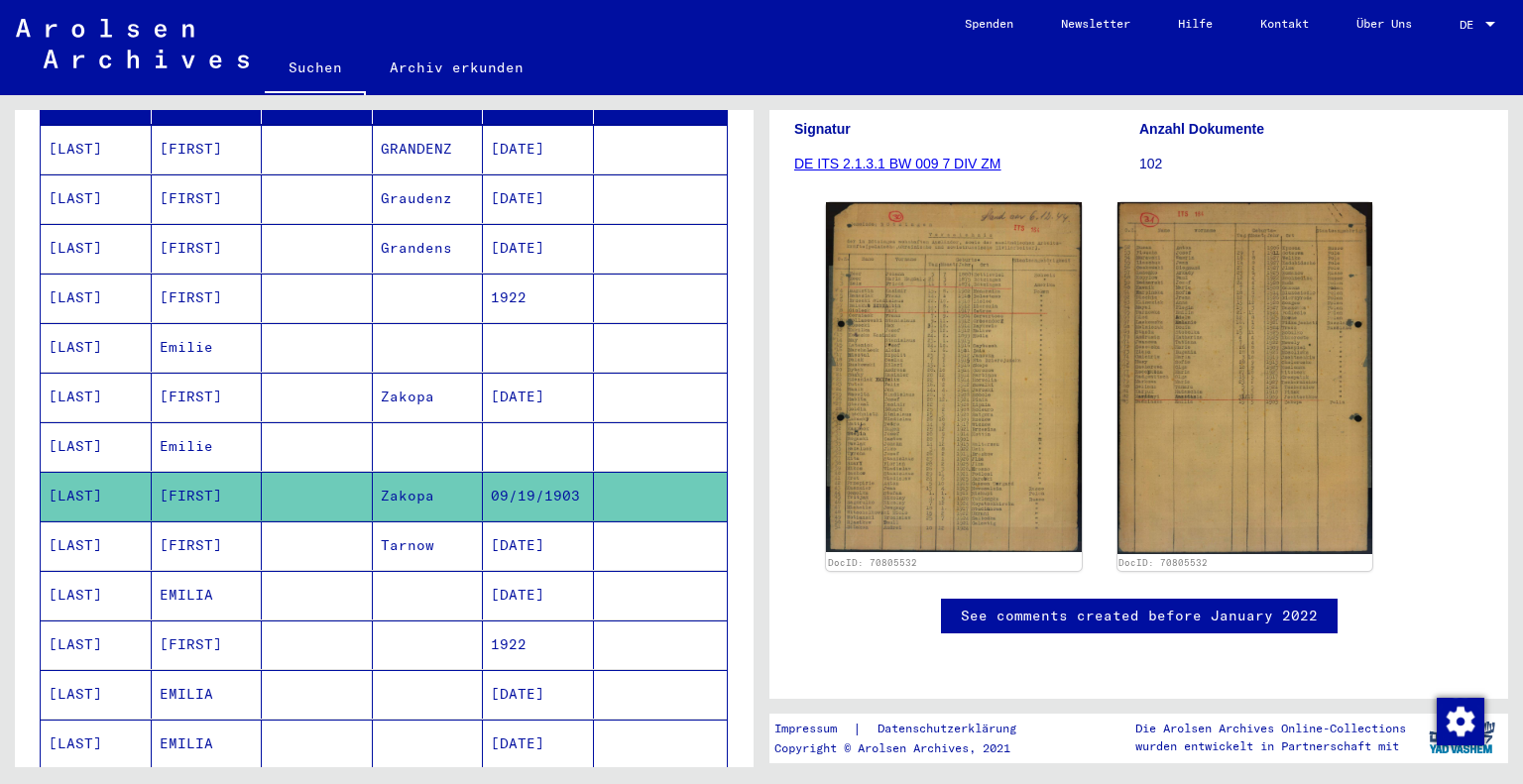 click on "[LAST]" at bounding box center [96, 595] 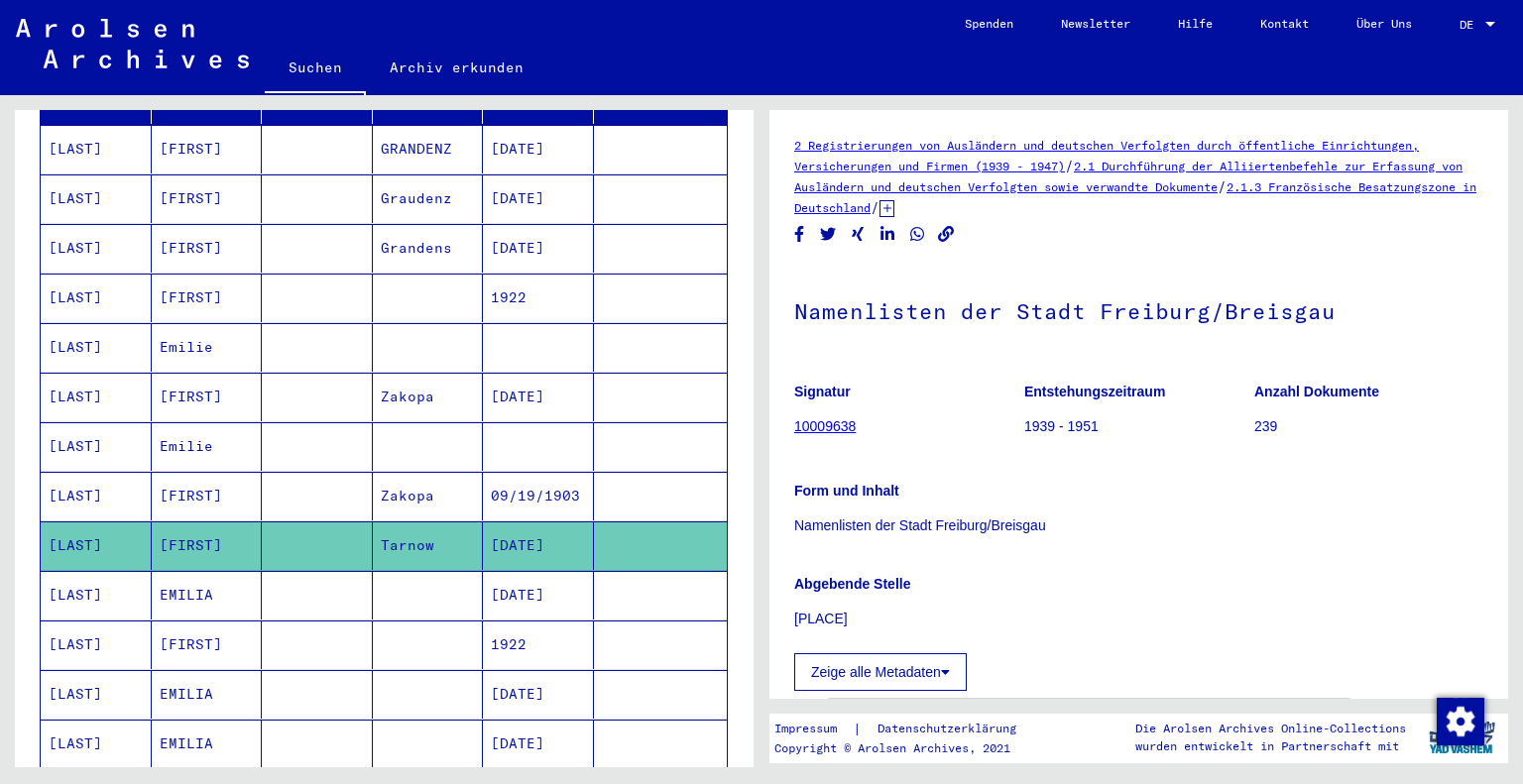 scroll, scrollTop: 0, scrollLeft: 0, axis: both 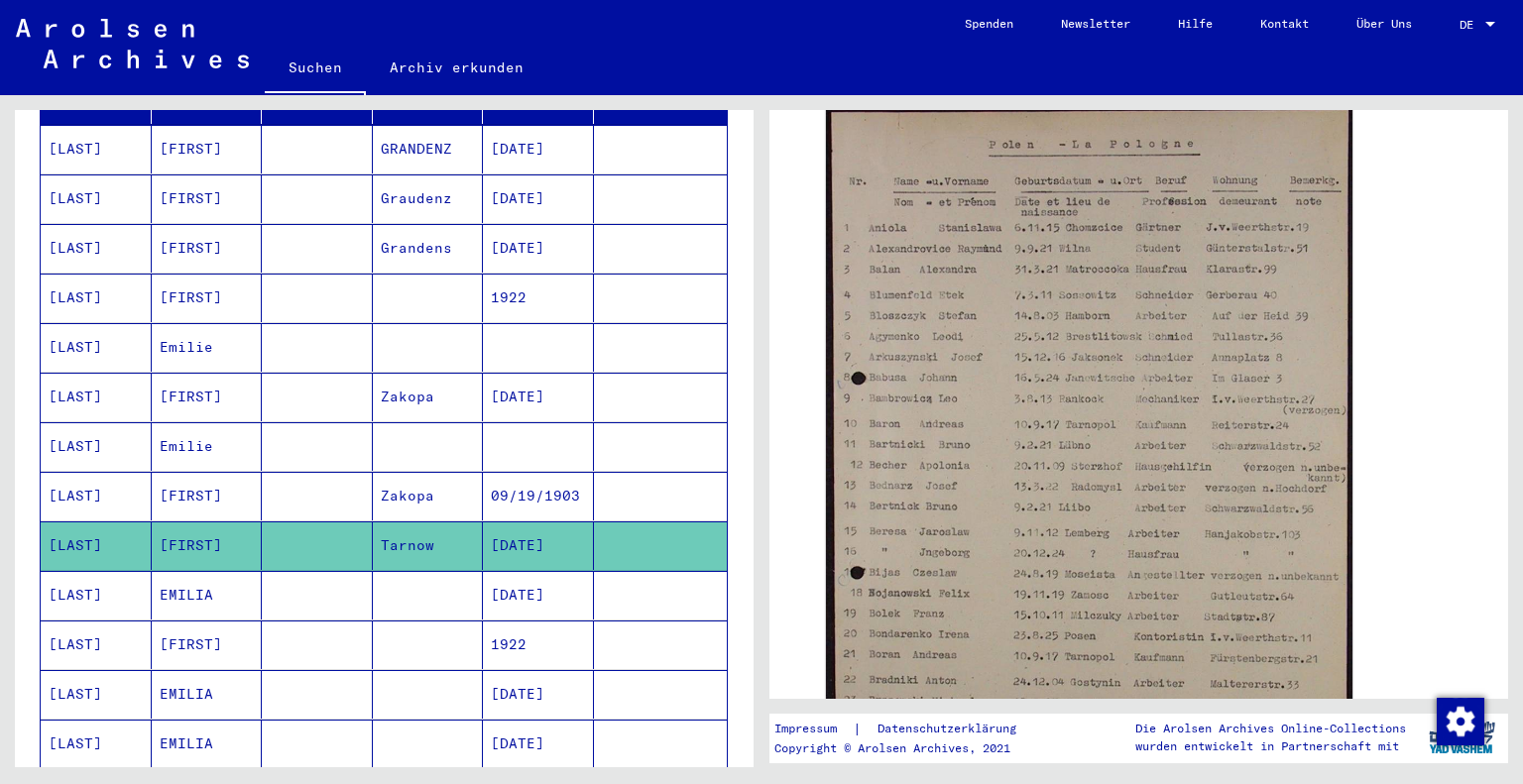 click on "[LAST]" at bounding box center (96, 396) 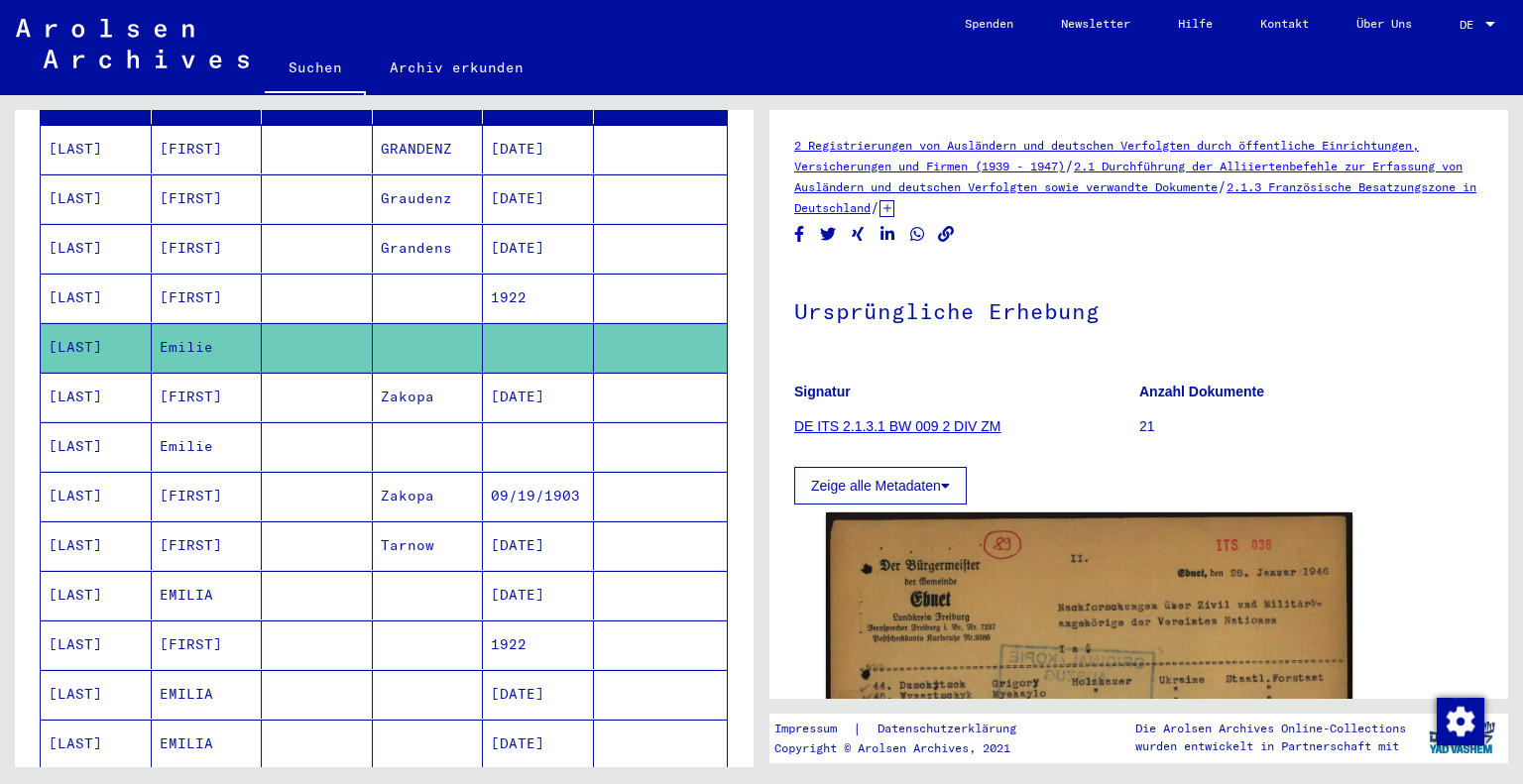 scroll, scrollTop: 0, scrollLeft: 0, axis: both 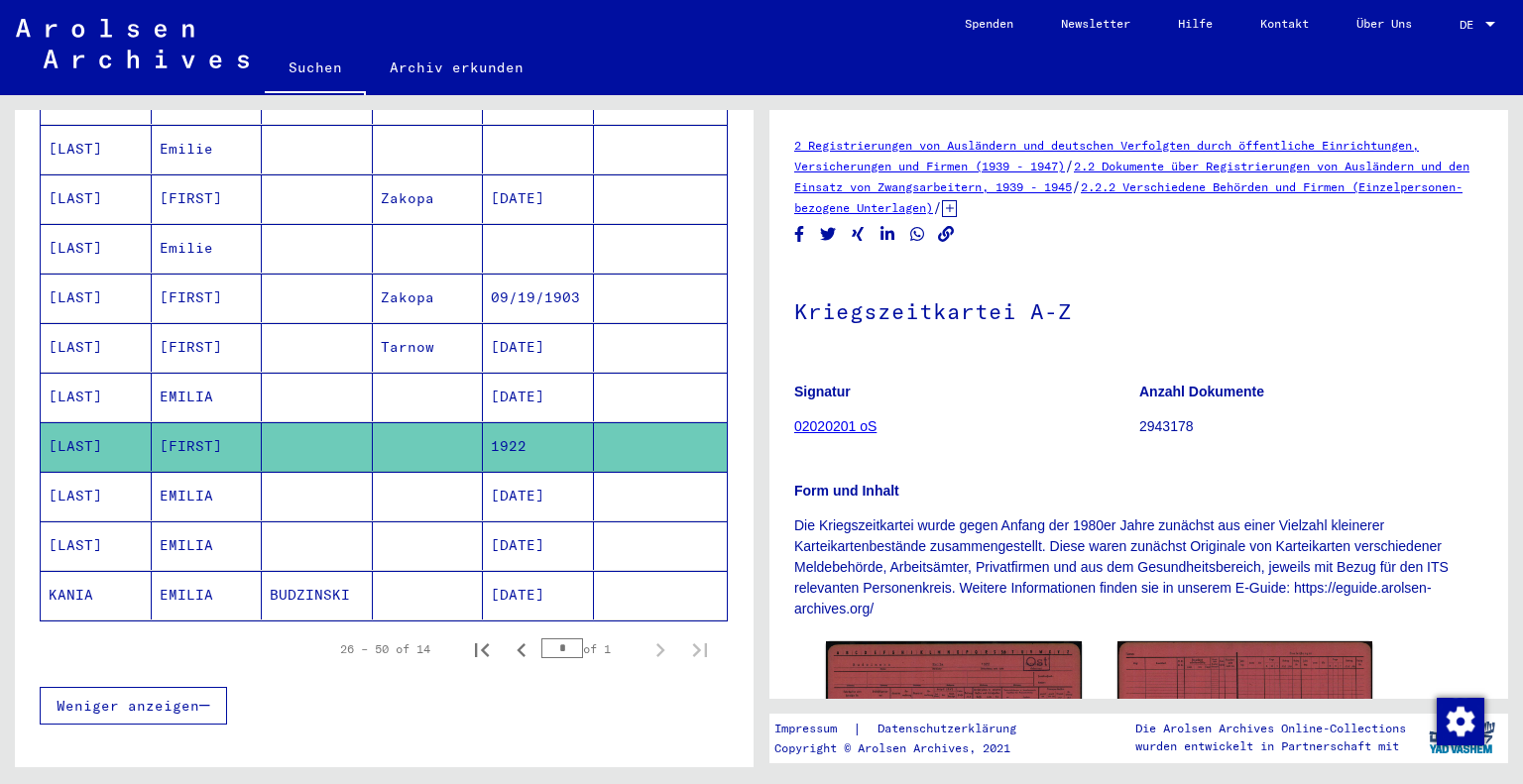 click on "[LAST]" at bounding box center [96, 545] 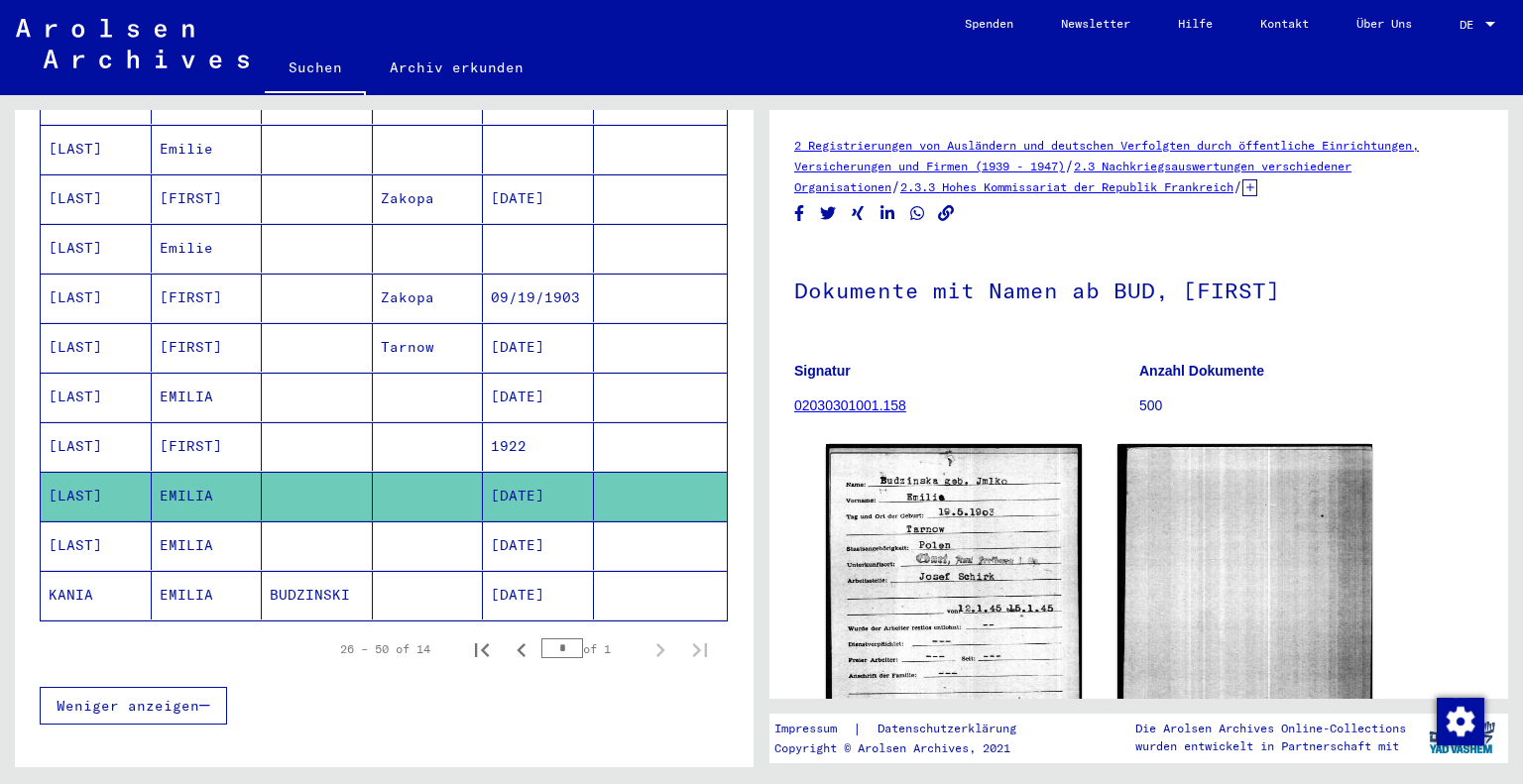 scroll, scrollTop: 0, scrollLeft: 0, axis: both 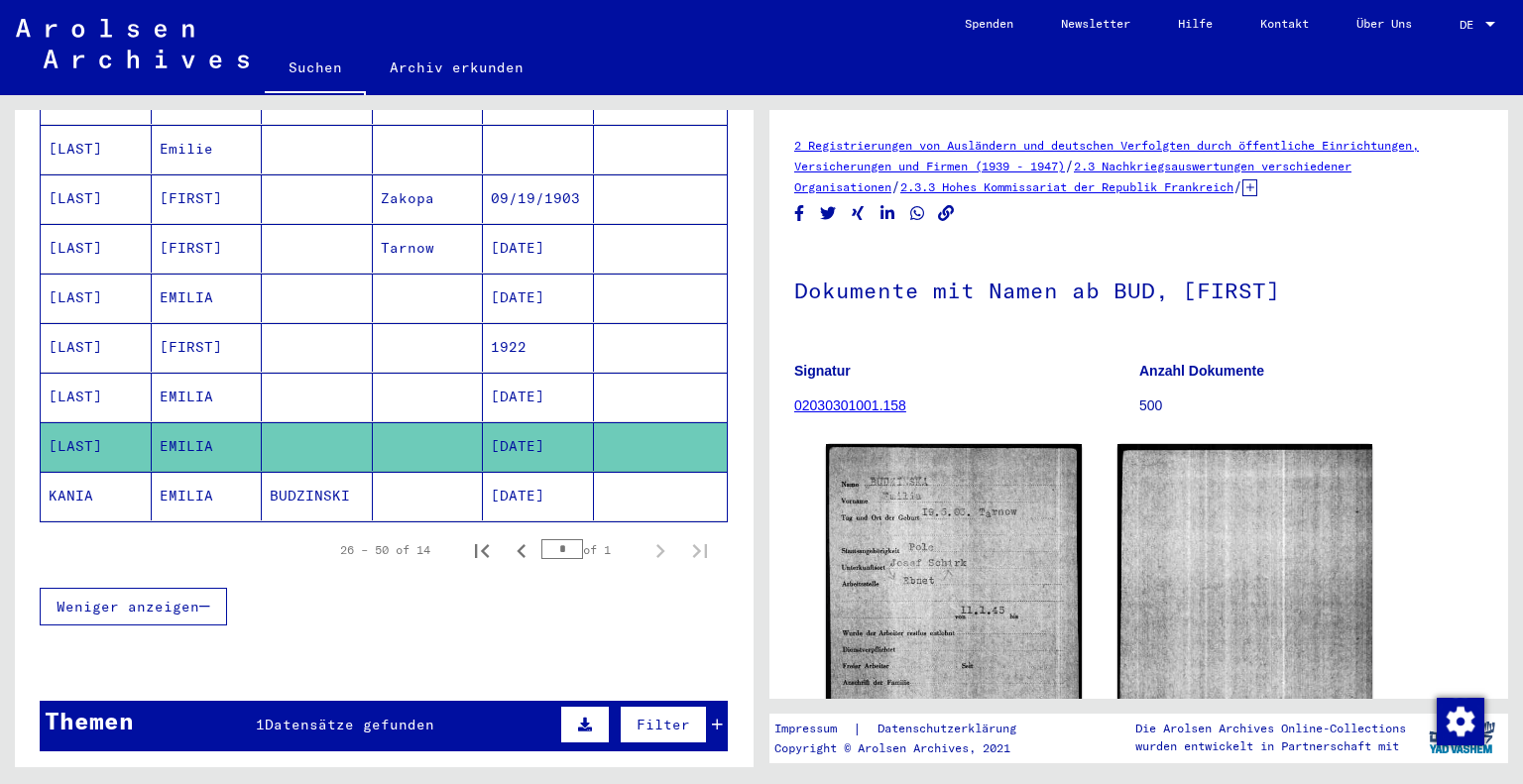 click on "[LAST]" at bounding box center (96, 446) 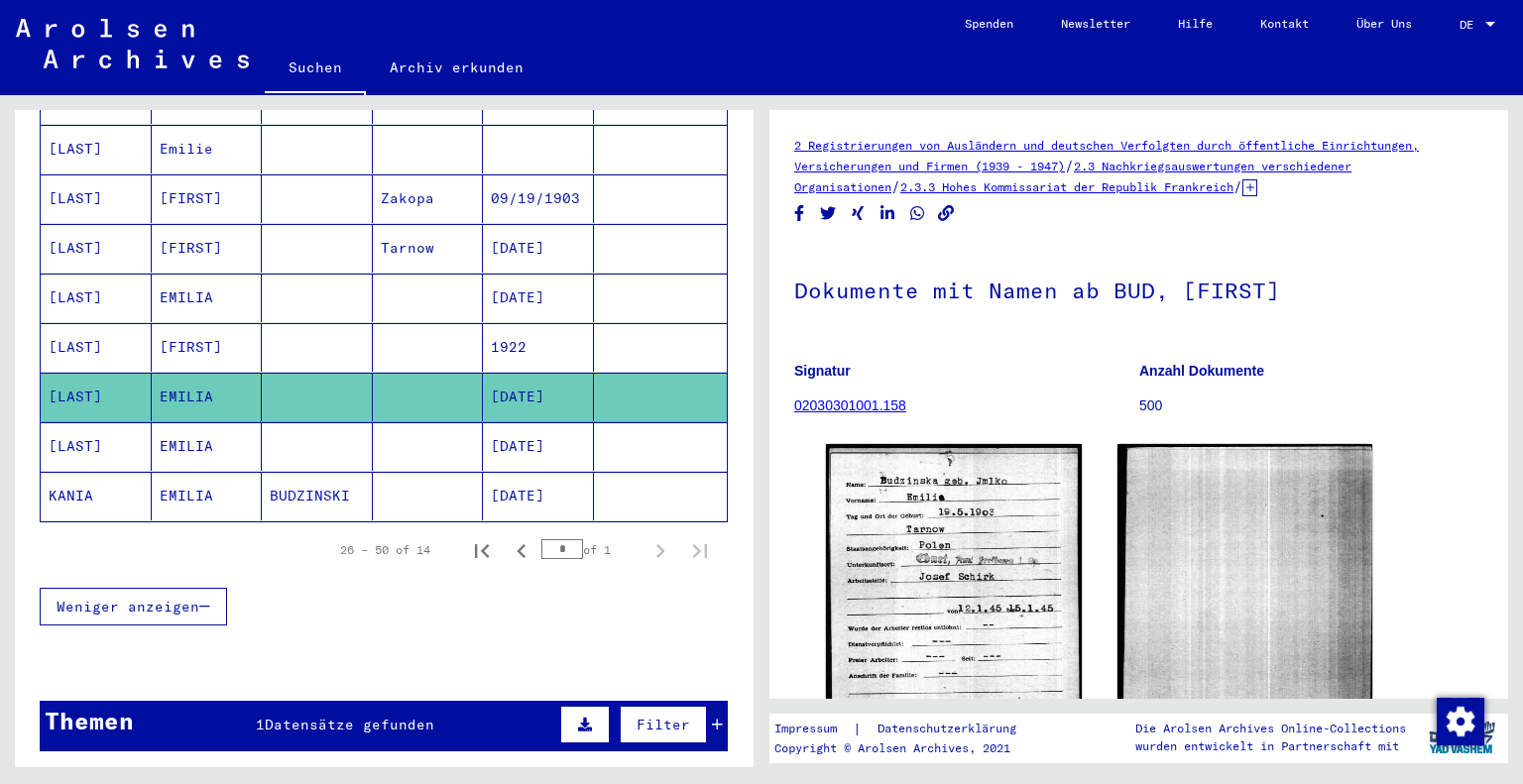 scroll, scrollTop: 0, scrollLeft: 0, axis: both 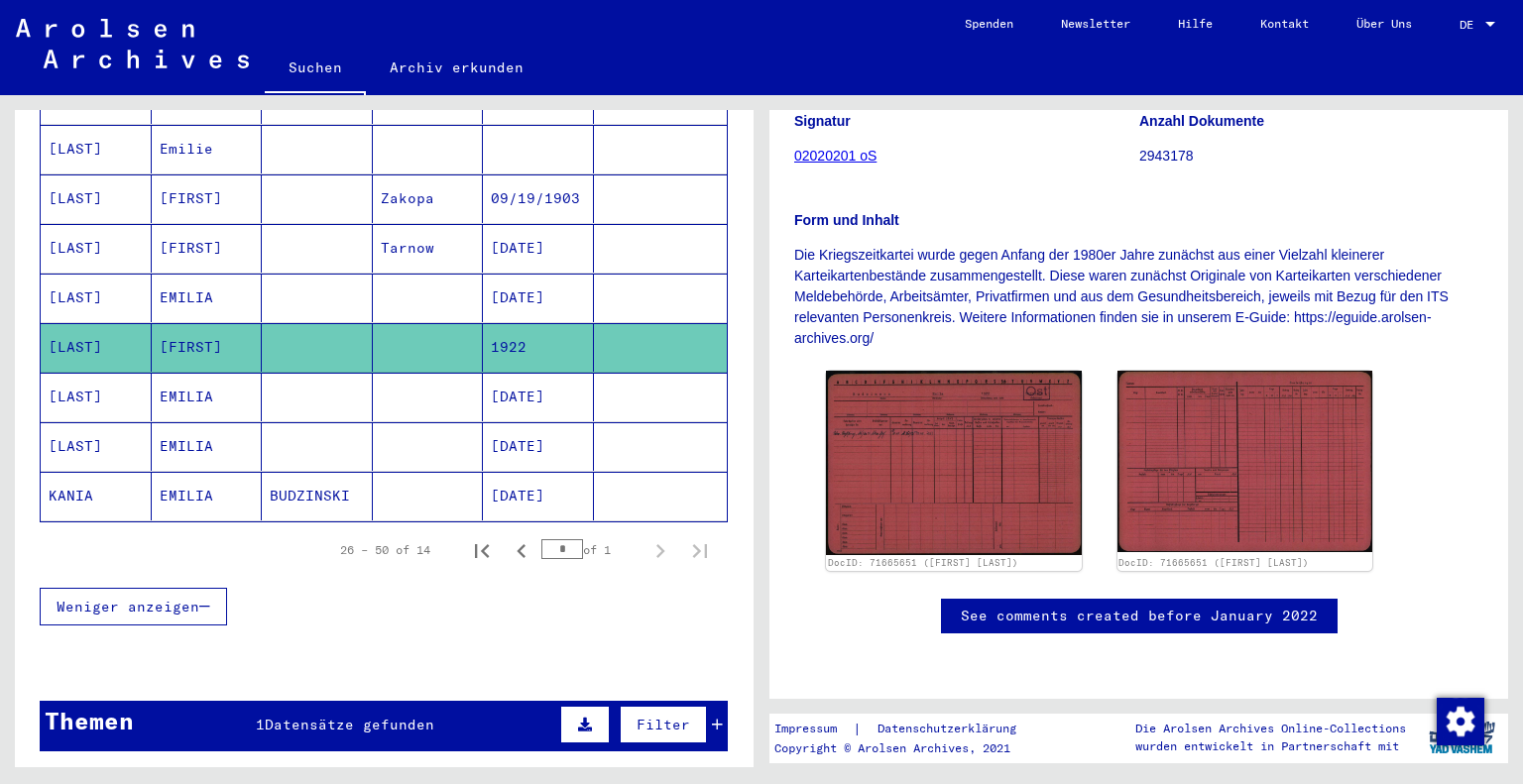 click on "[LAST]" at bounding box center [96, 347] 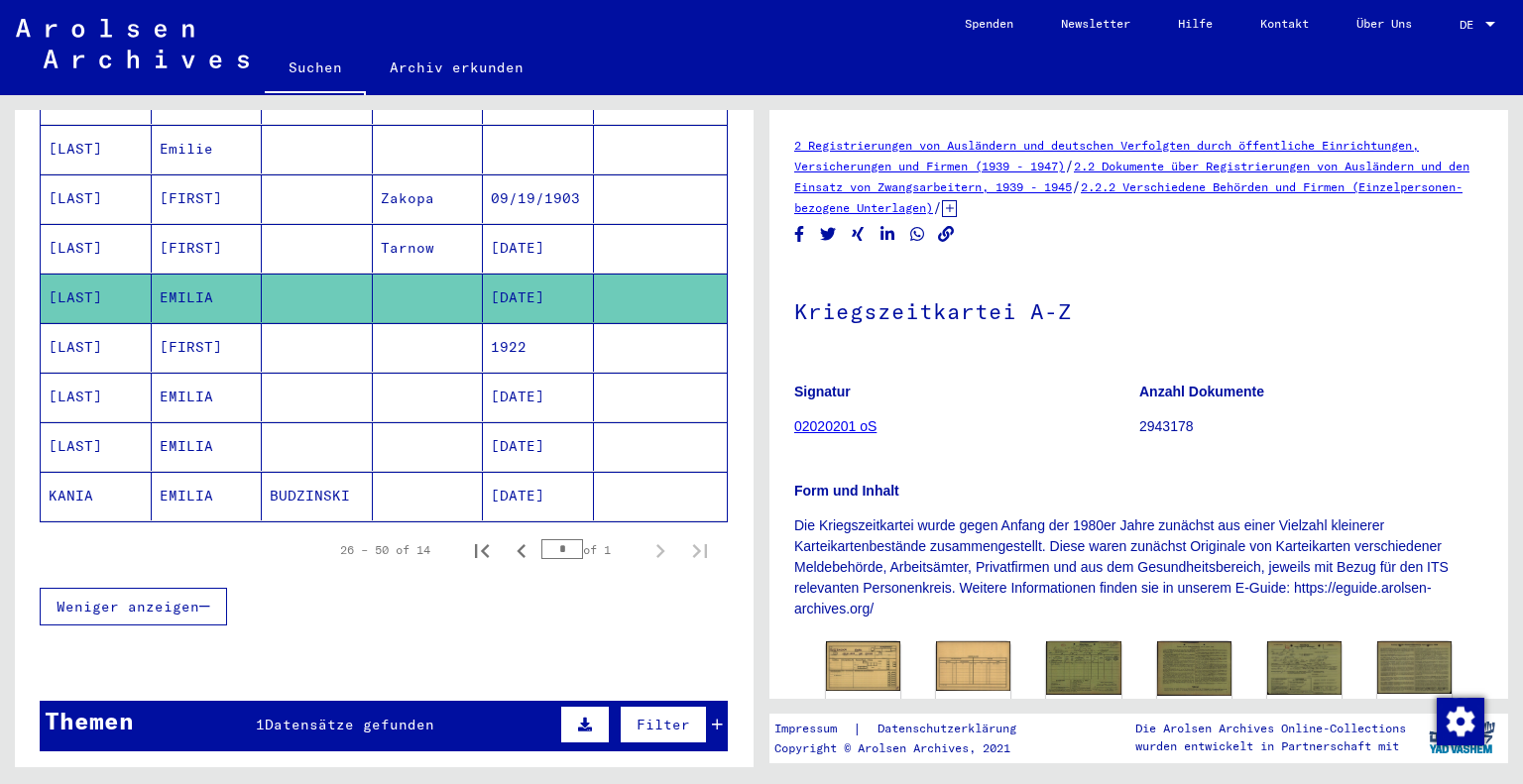 scroll 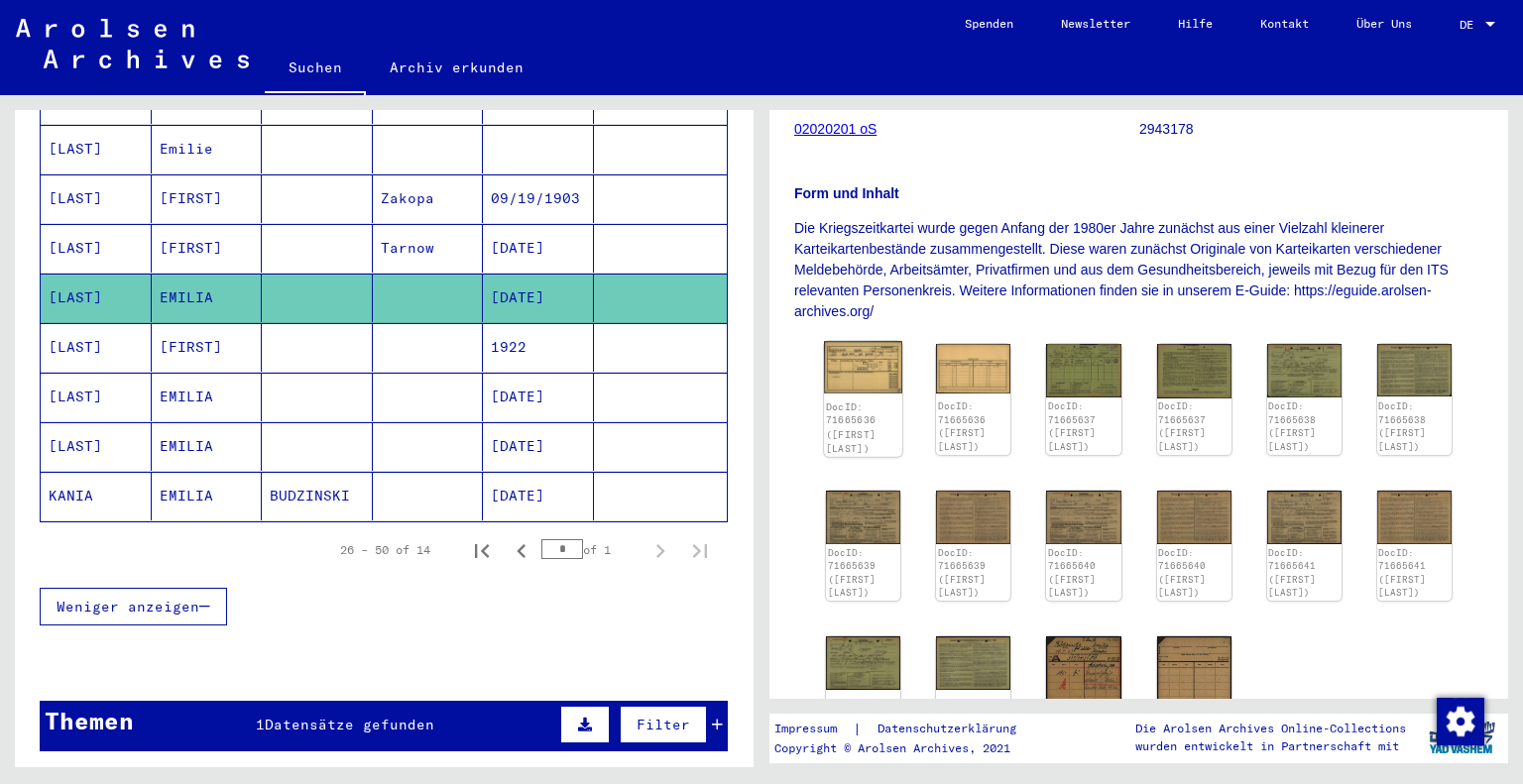 click 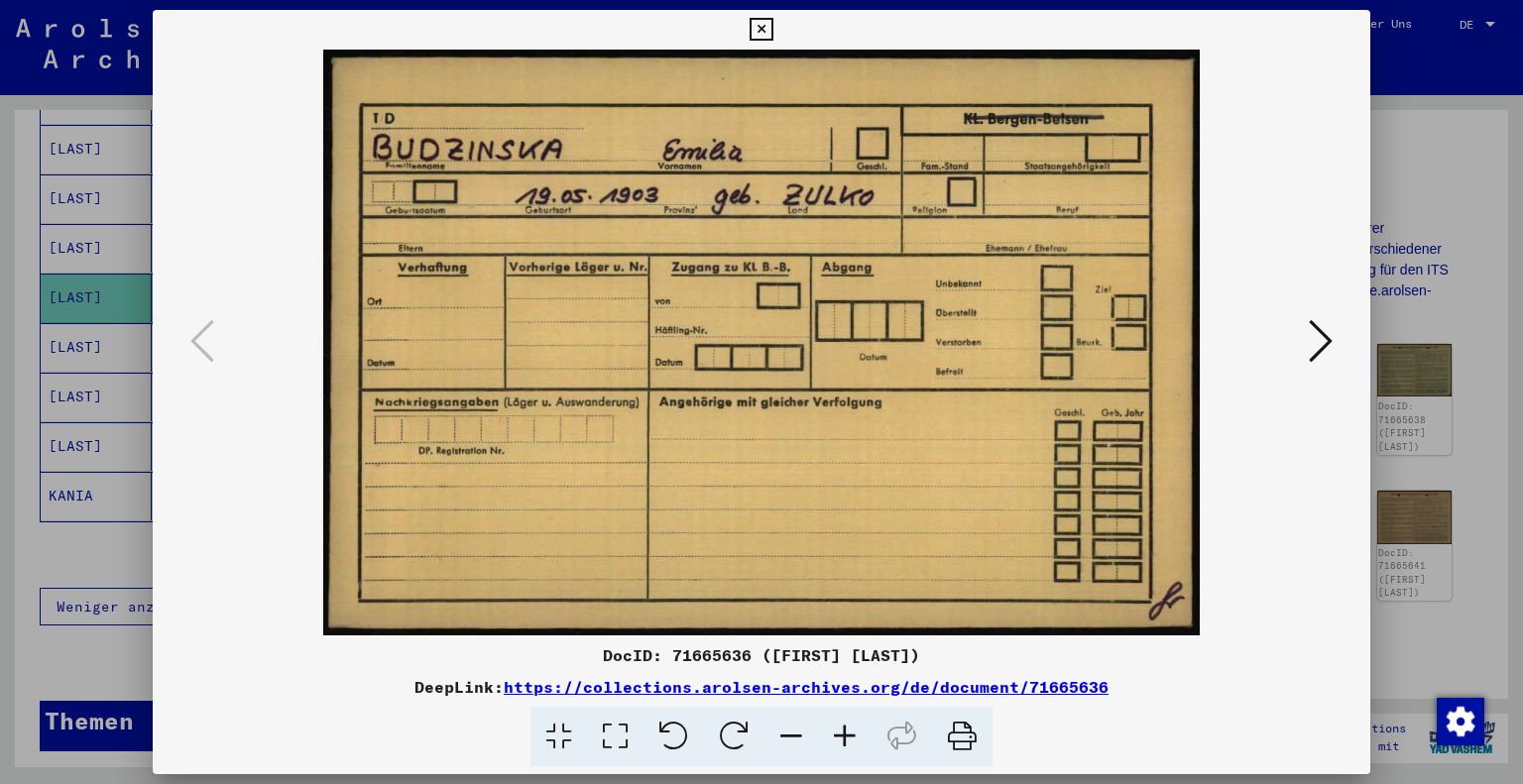 click at bounding box center (1321, 341) 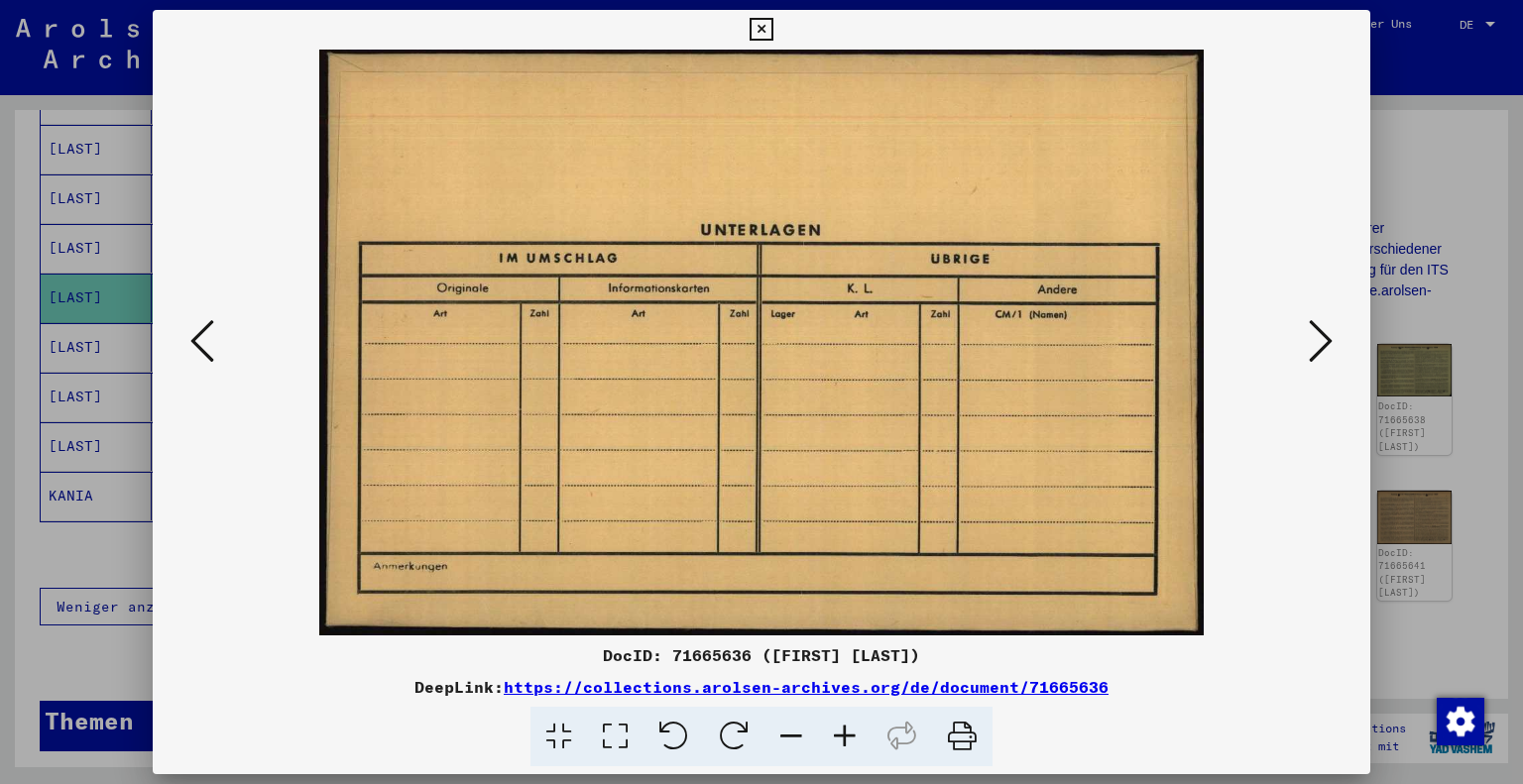 click at bounding box center (1321, 341) 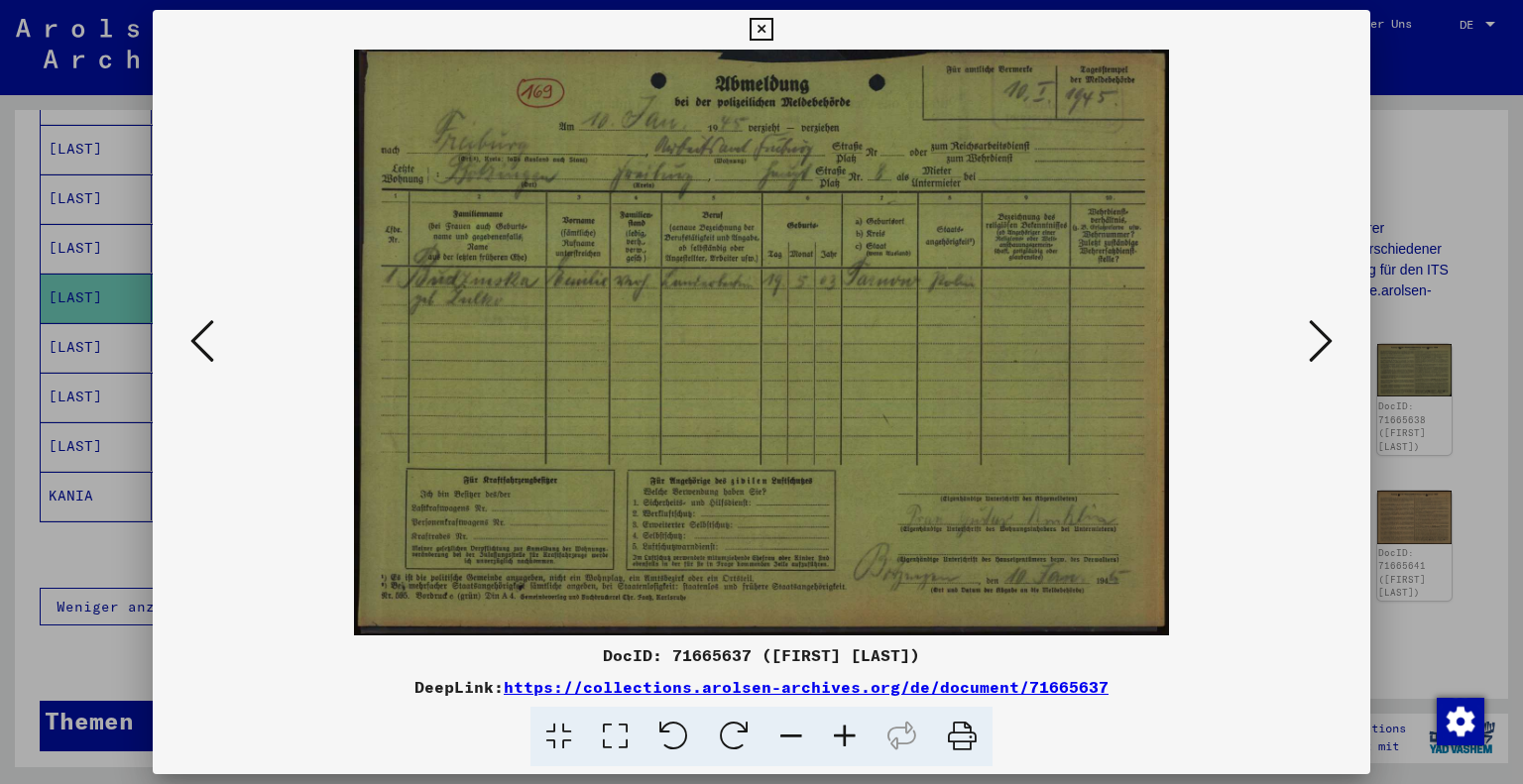 click at bounding box center [845, 736] 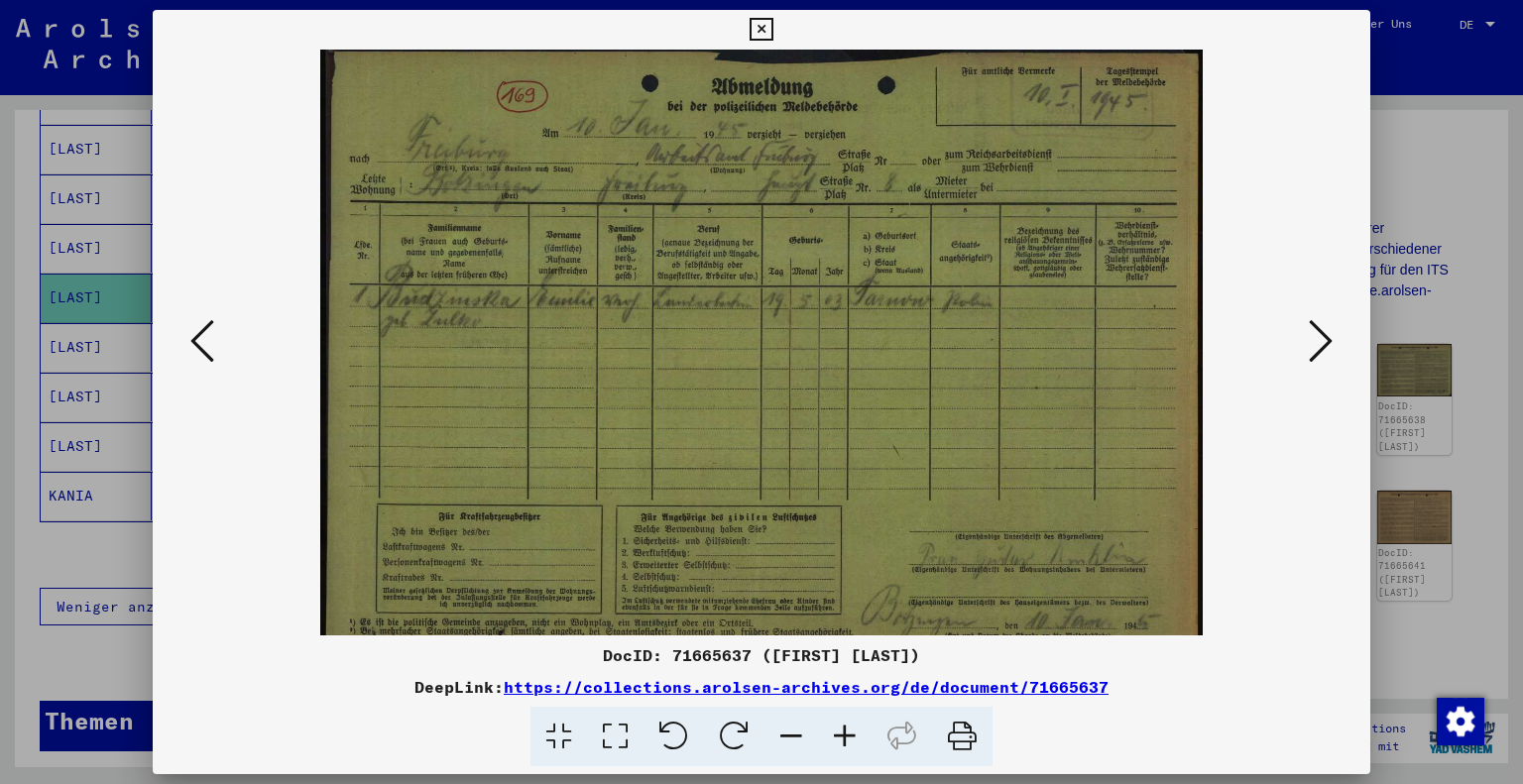 click at bounding box center [845, 736] 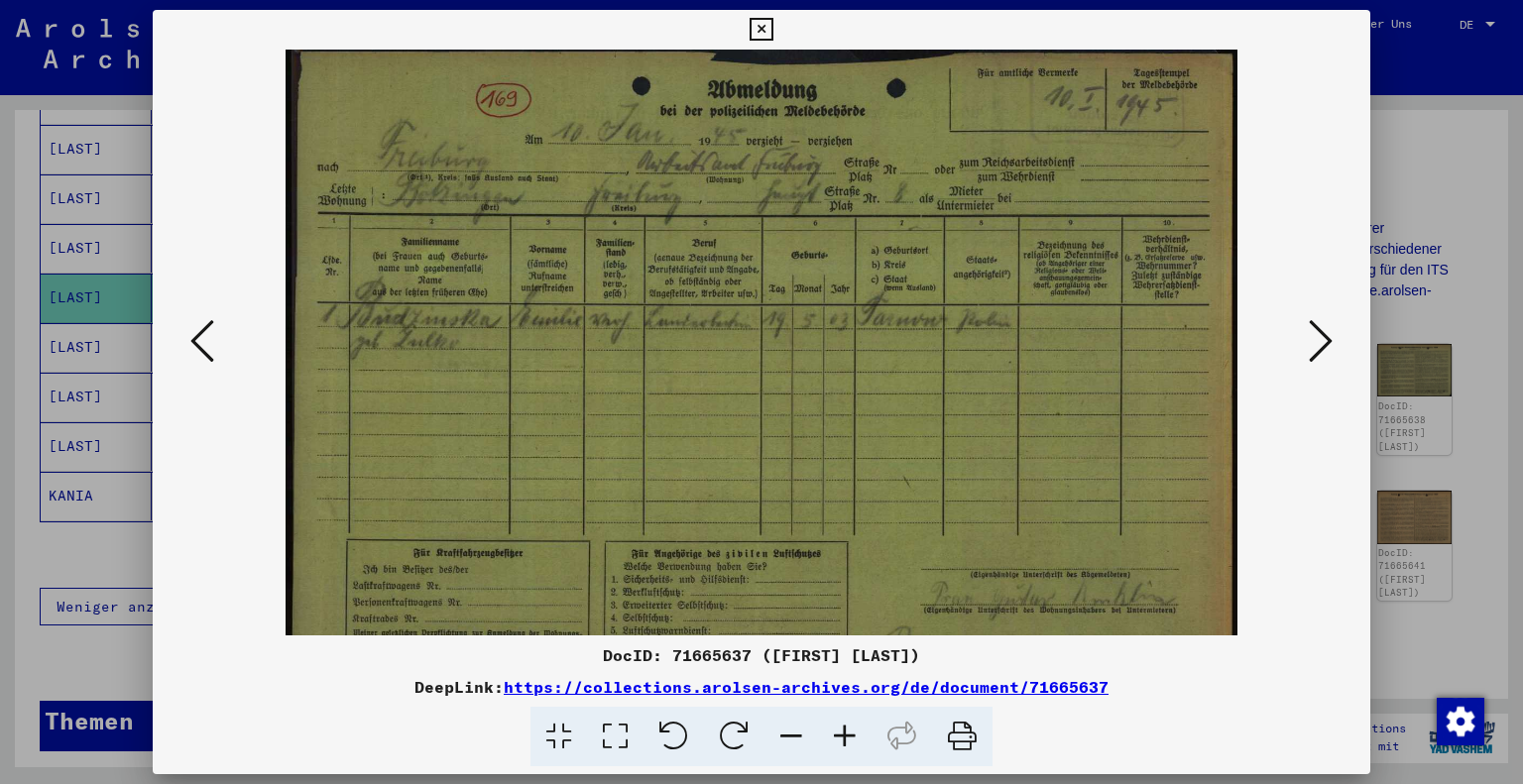 click at bounding box center [845, 736] 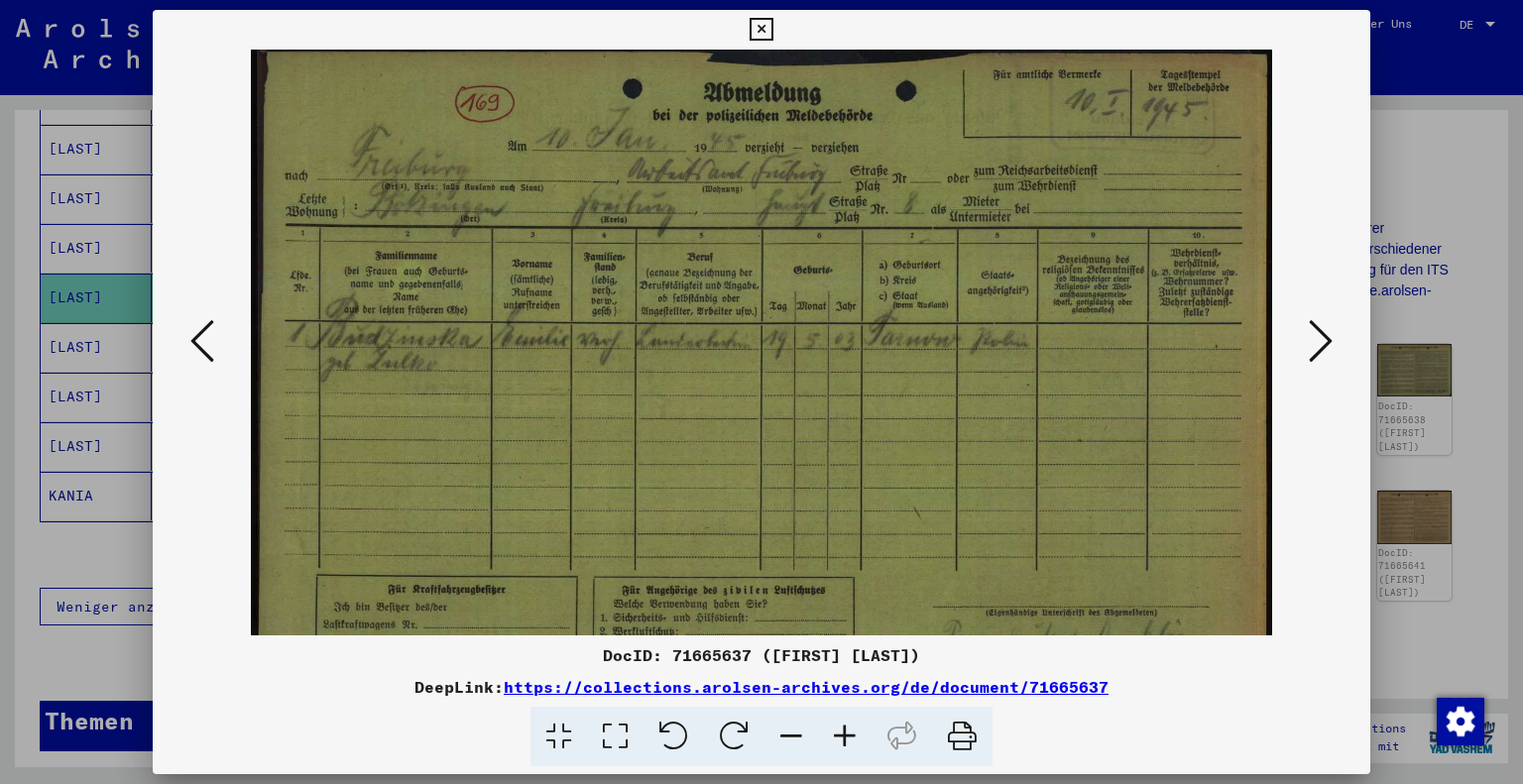 click at bounding box center [845, 736] 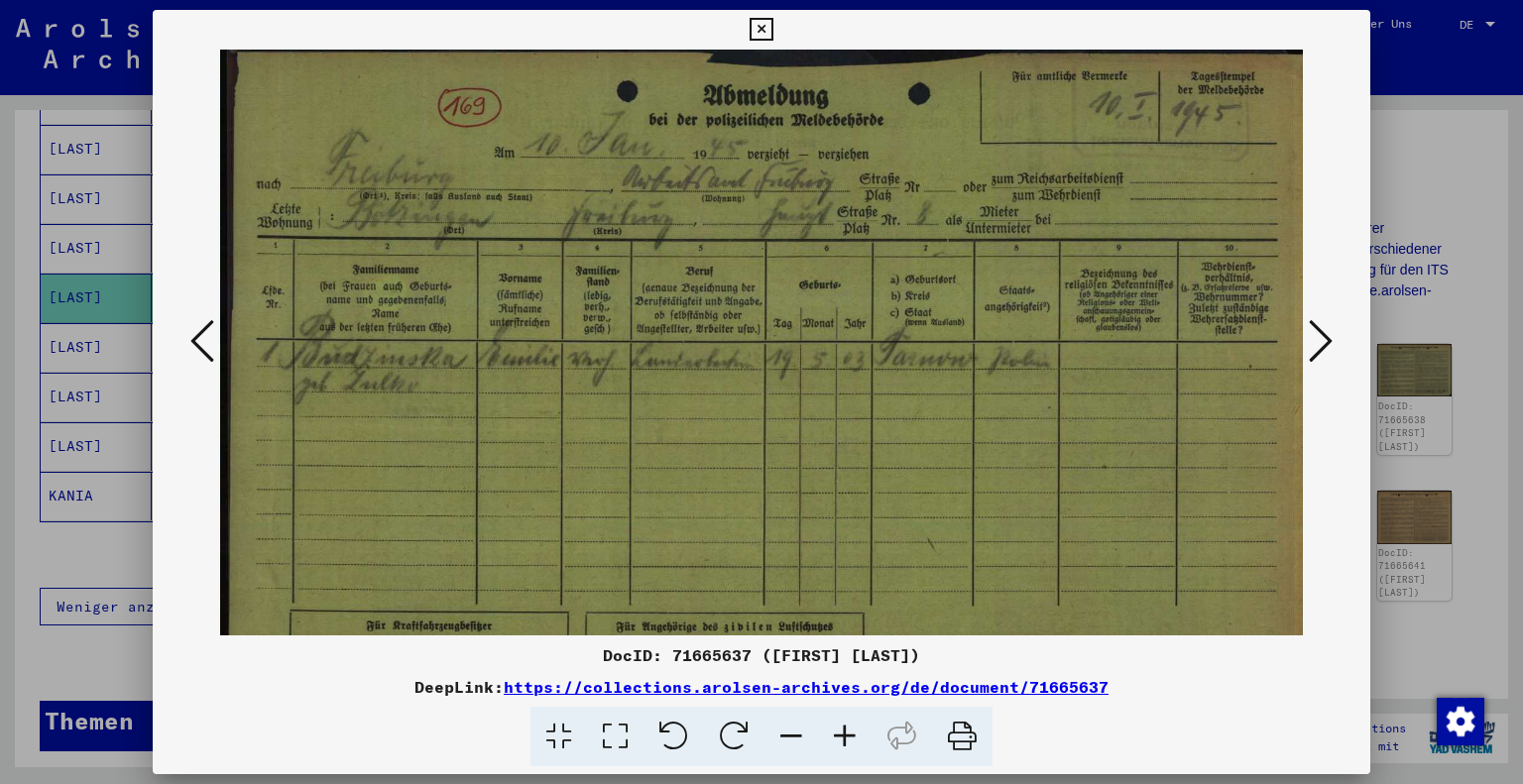 click at bounding box center [845, 736] 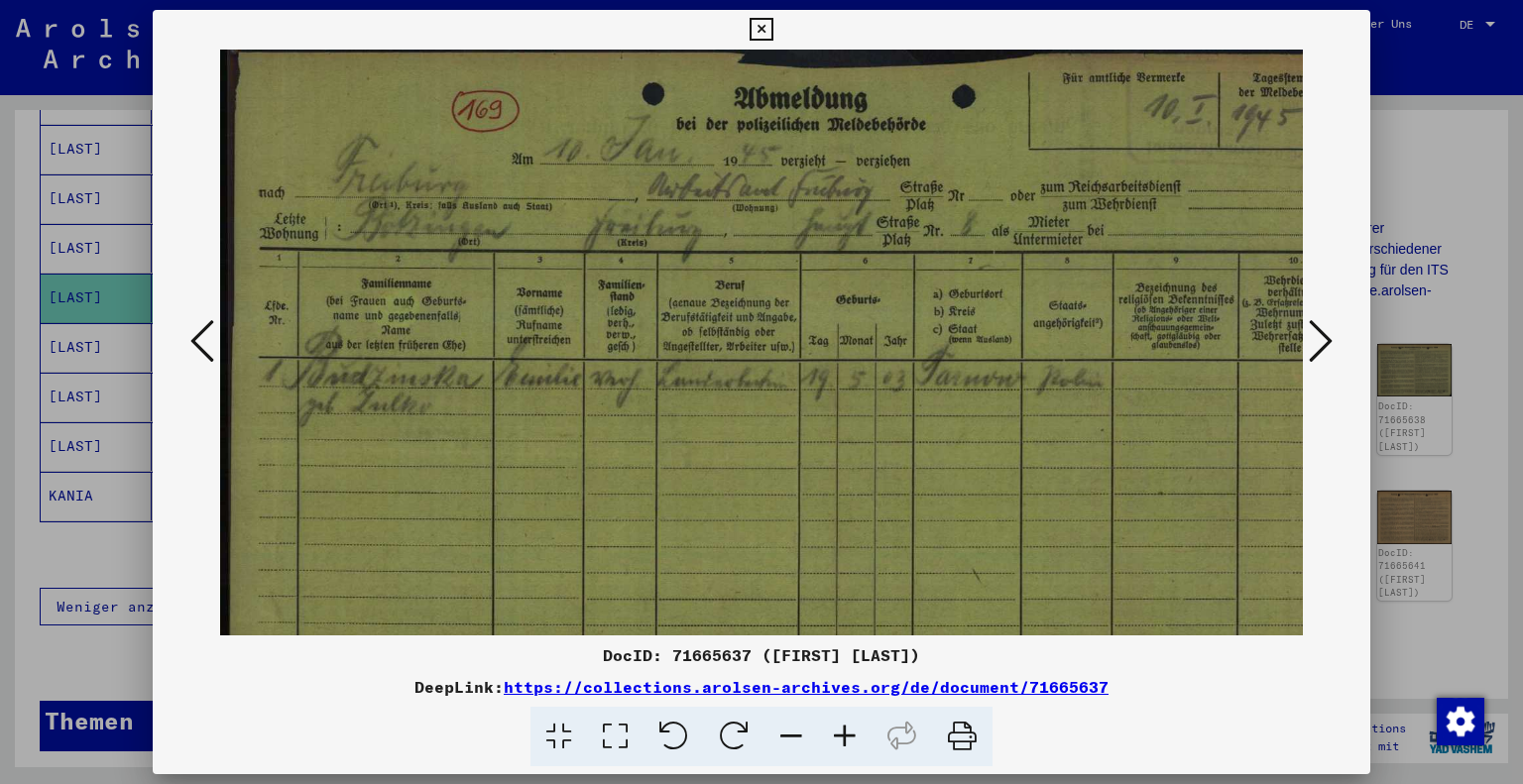 click at bounding box center (845, 736) 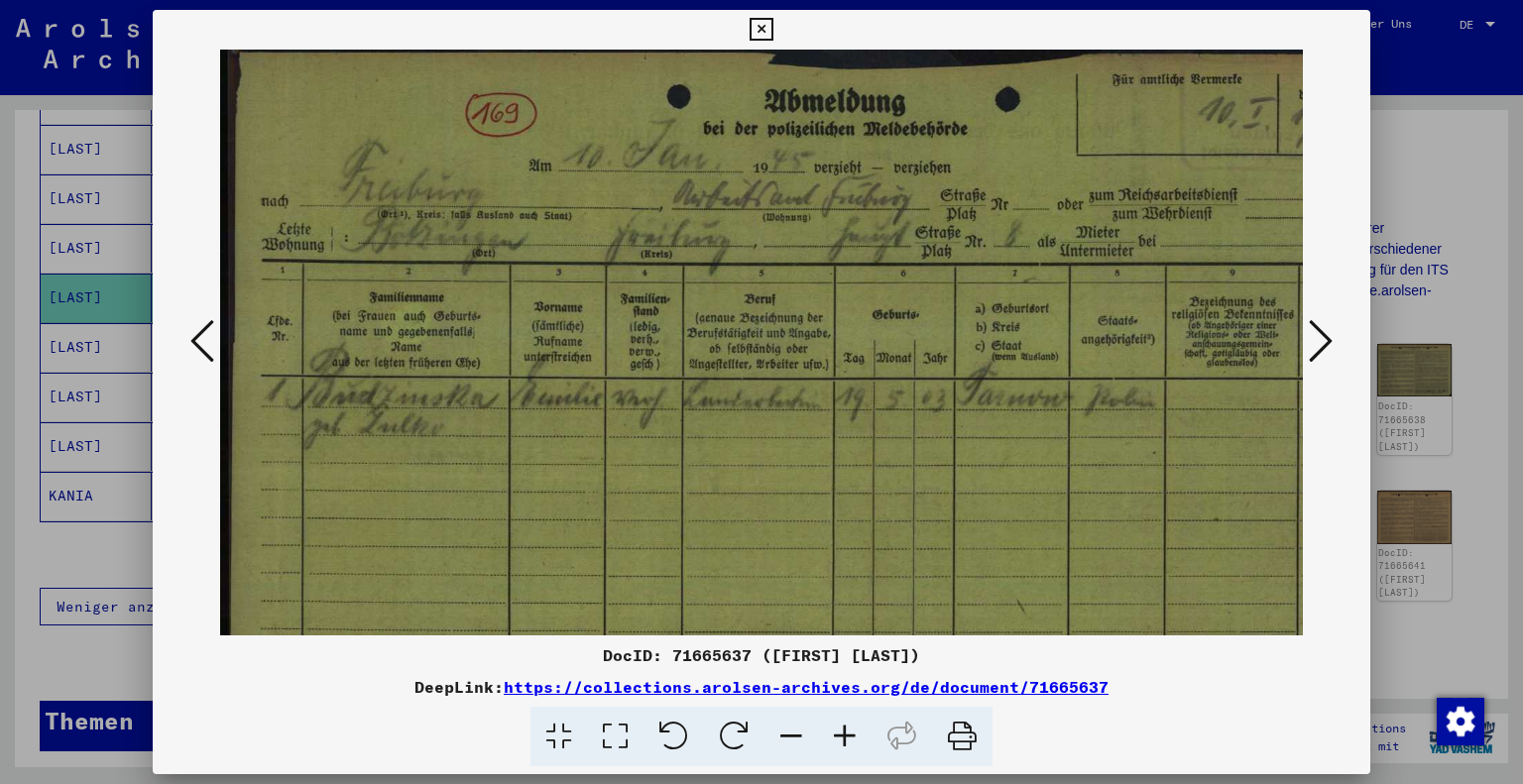 click at bounding box center (845, 736) 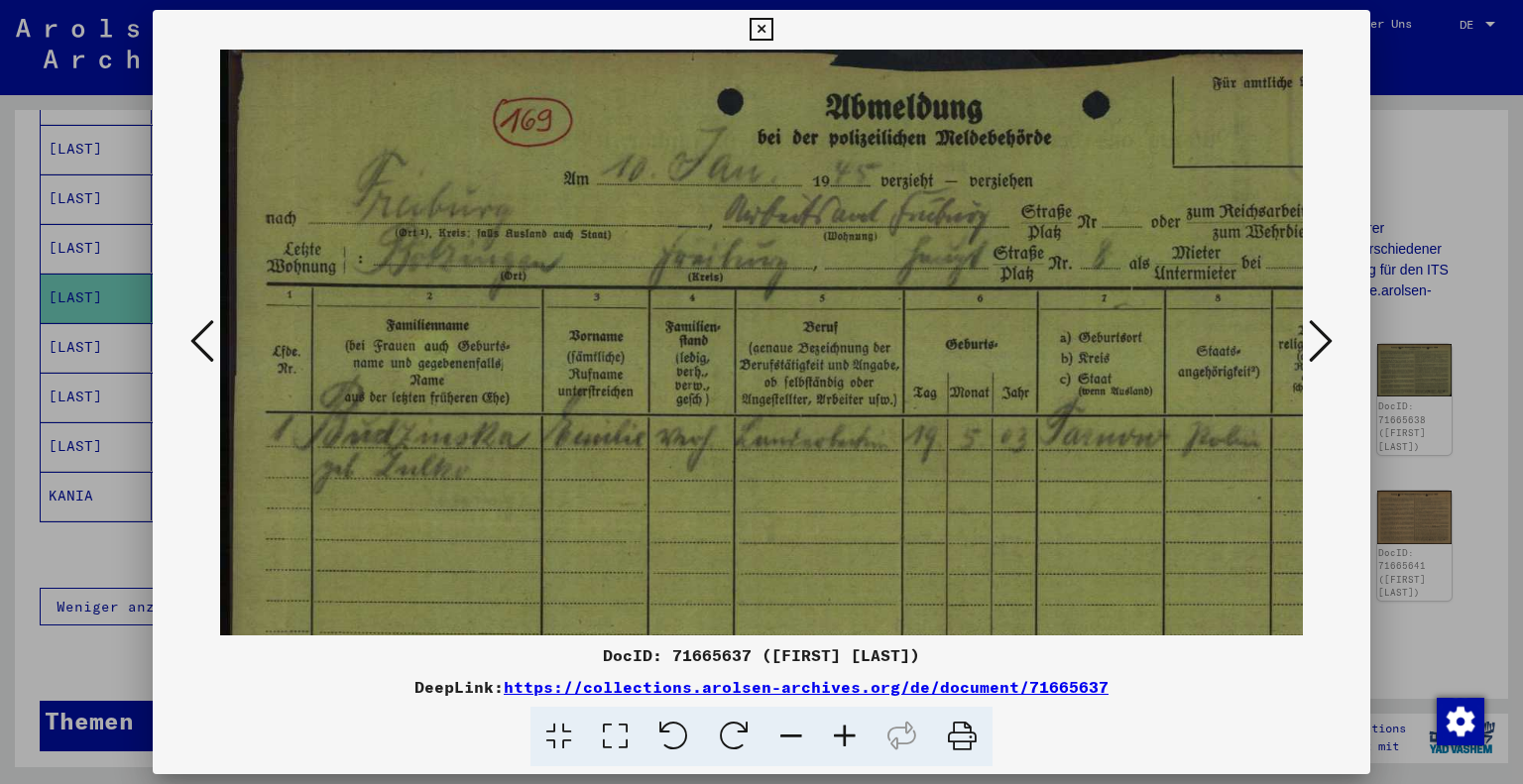 click at bounding box center (845, 736) 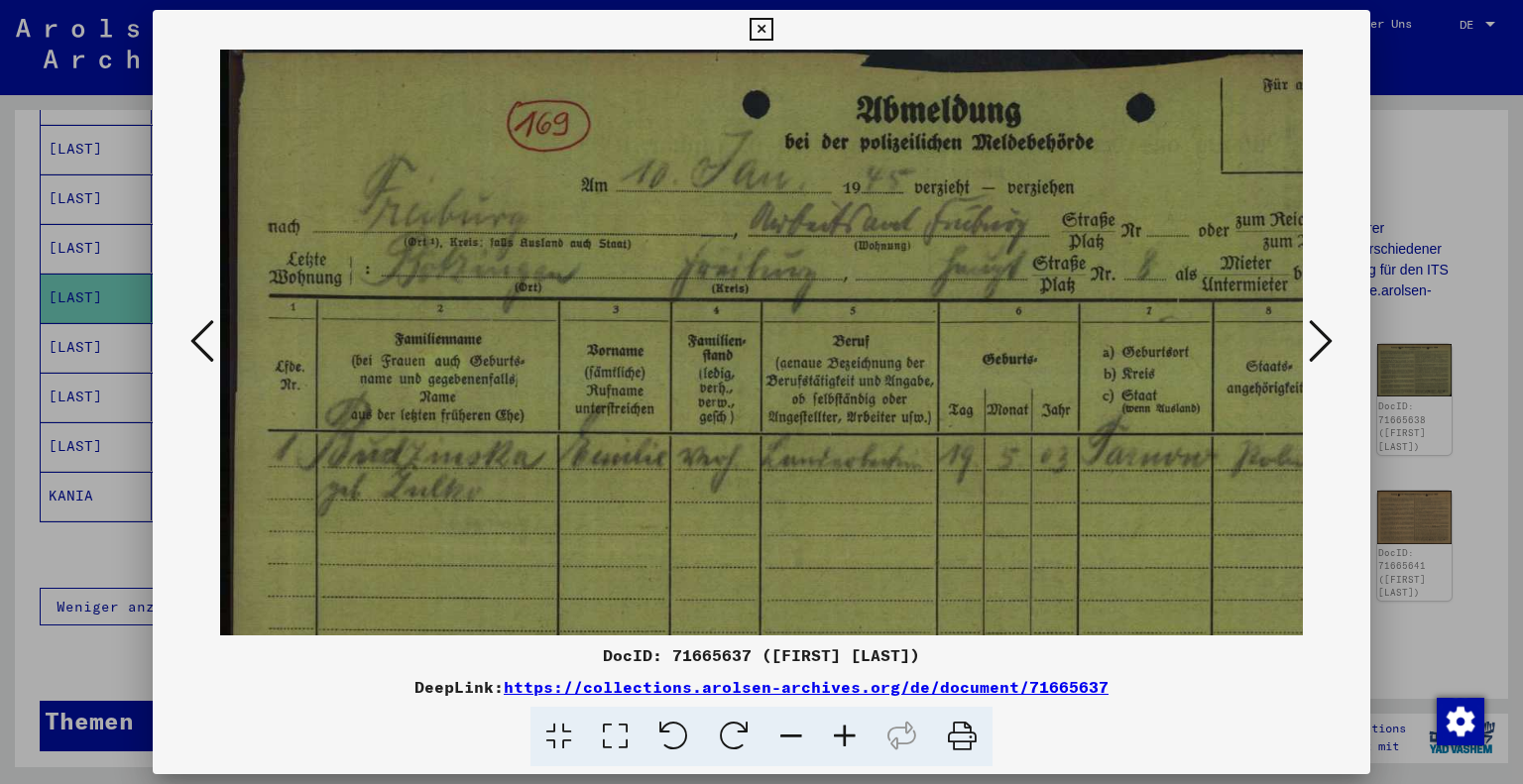 click at bounding box center [845, 736] 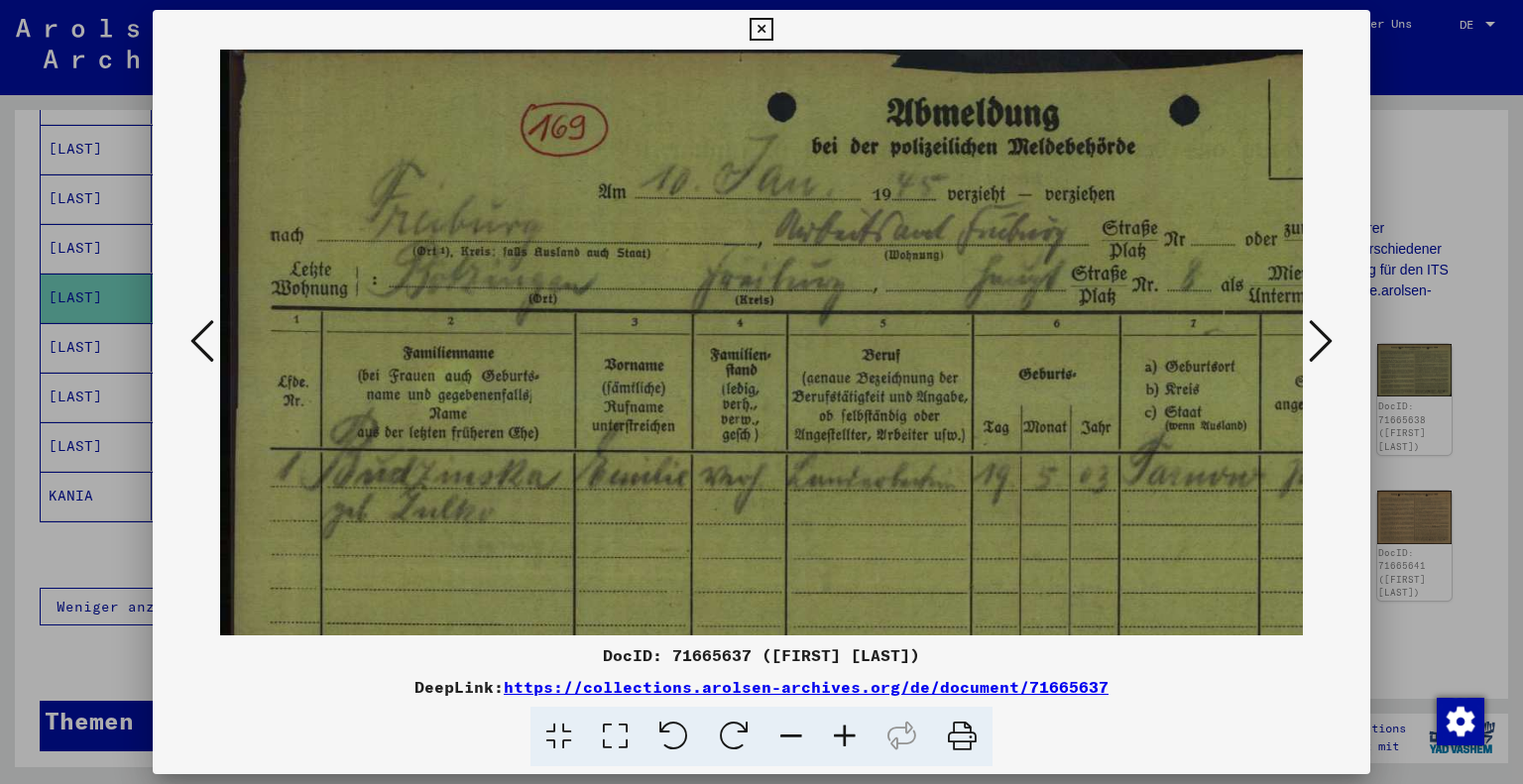 click at bounding box center [845, 736] 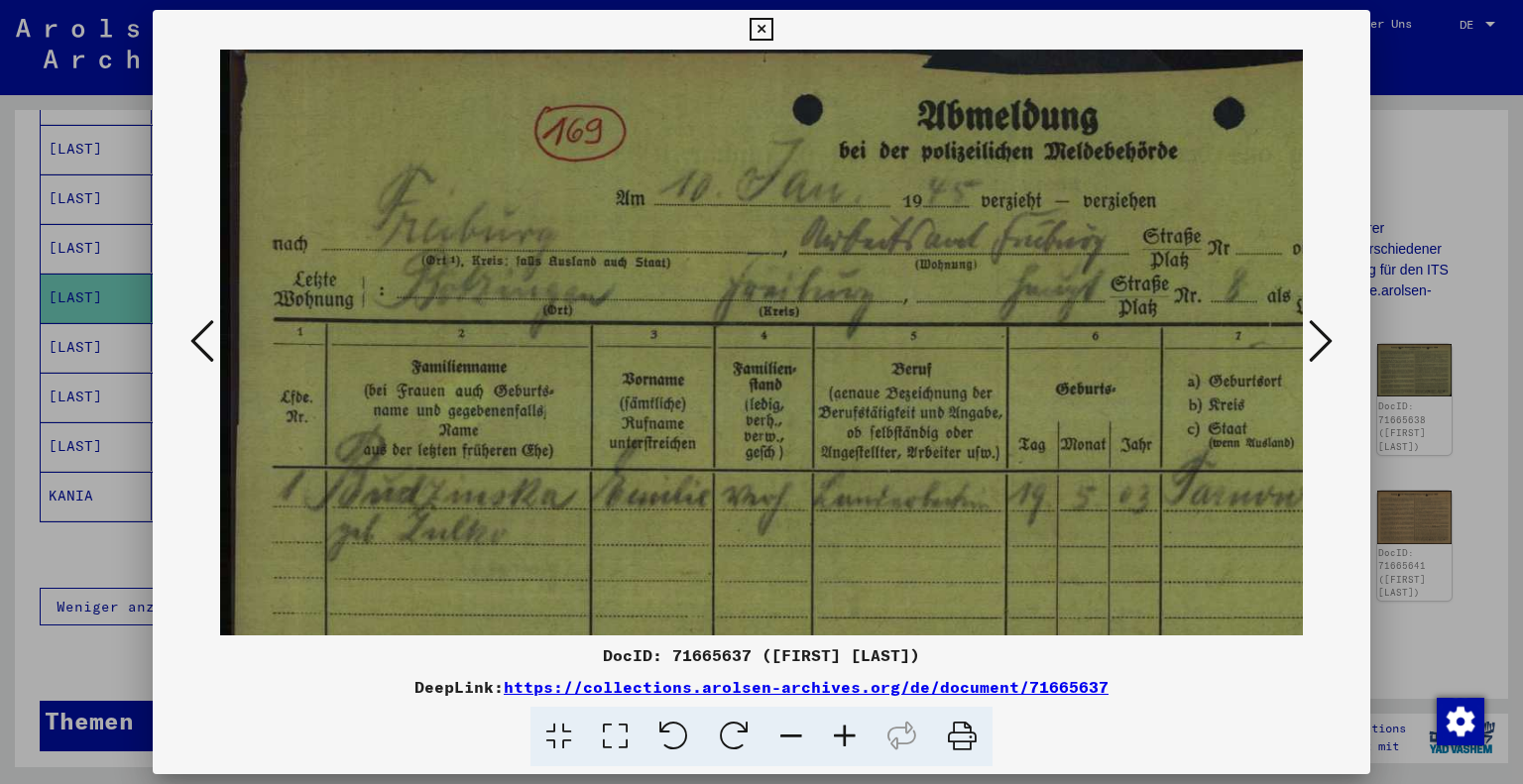 click at bounding box center [845, 736] 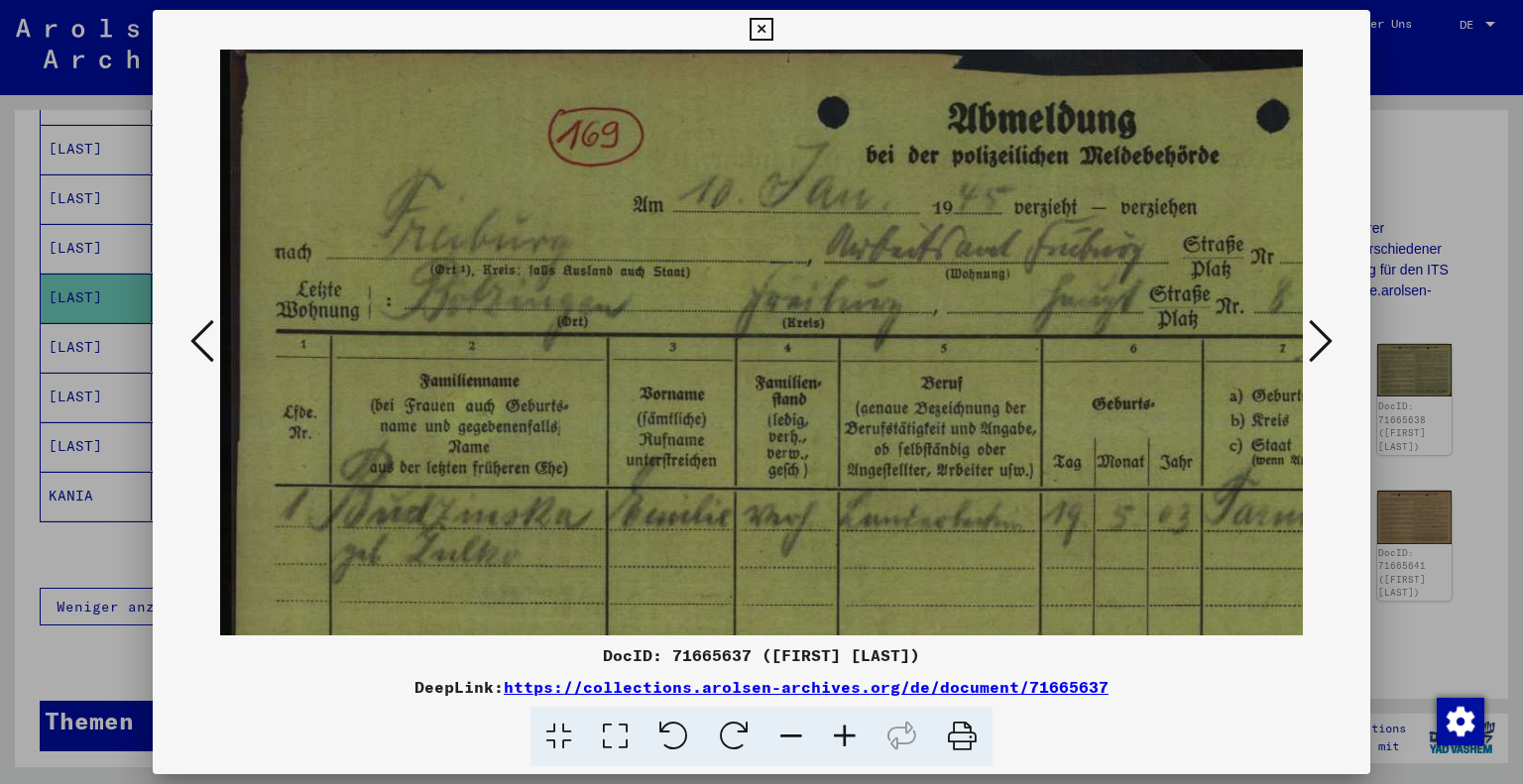 click at bounding box center [845, 736] 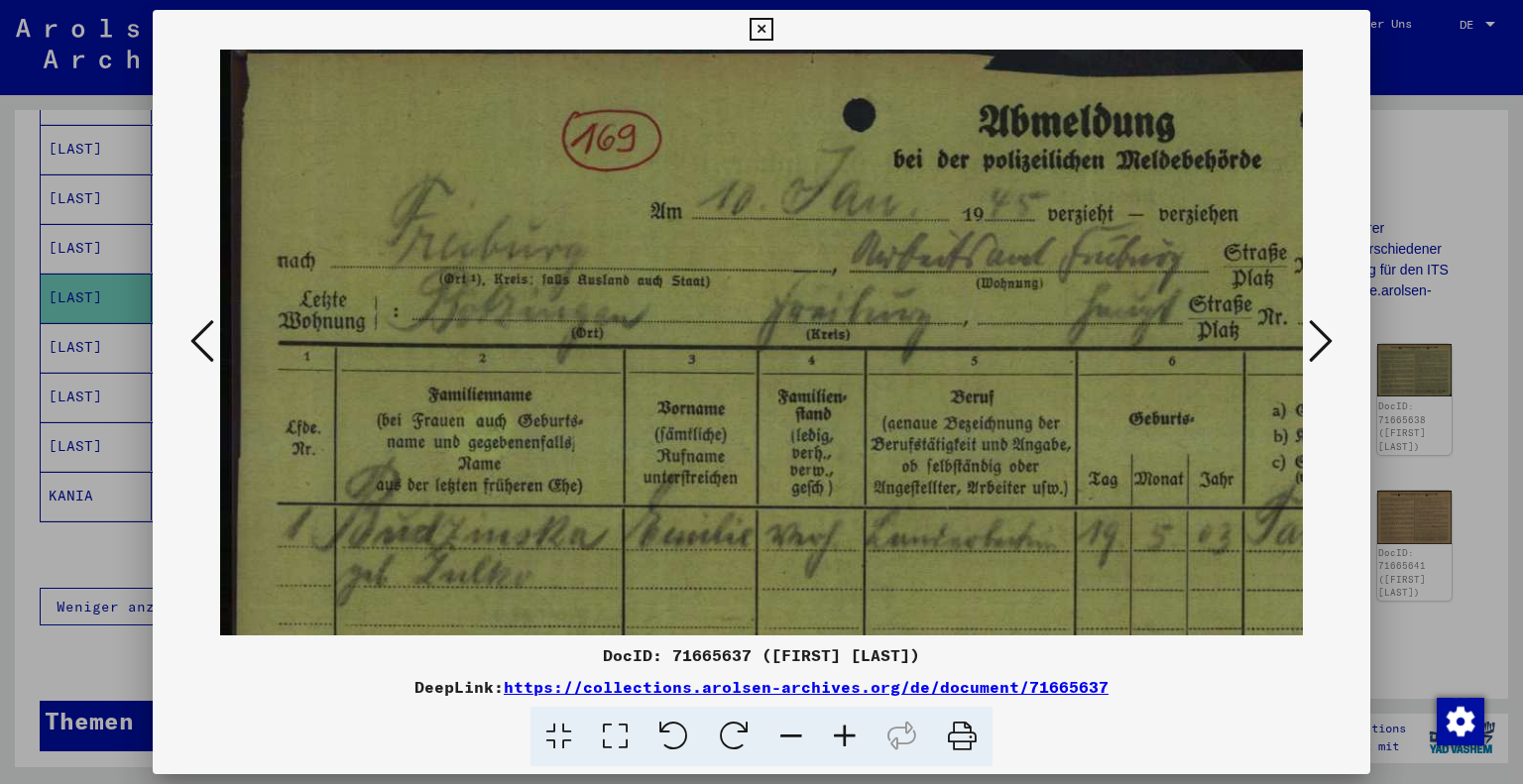 click on "DocID: 71665637 ([FIRST] [LAST])  DeepLink:  https://collections.arolsen-archives.org/de/document/71665637" at bounding box center (762, 705) 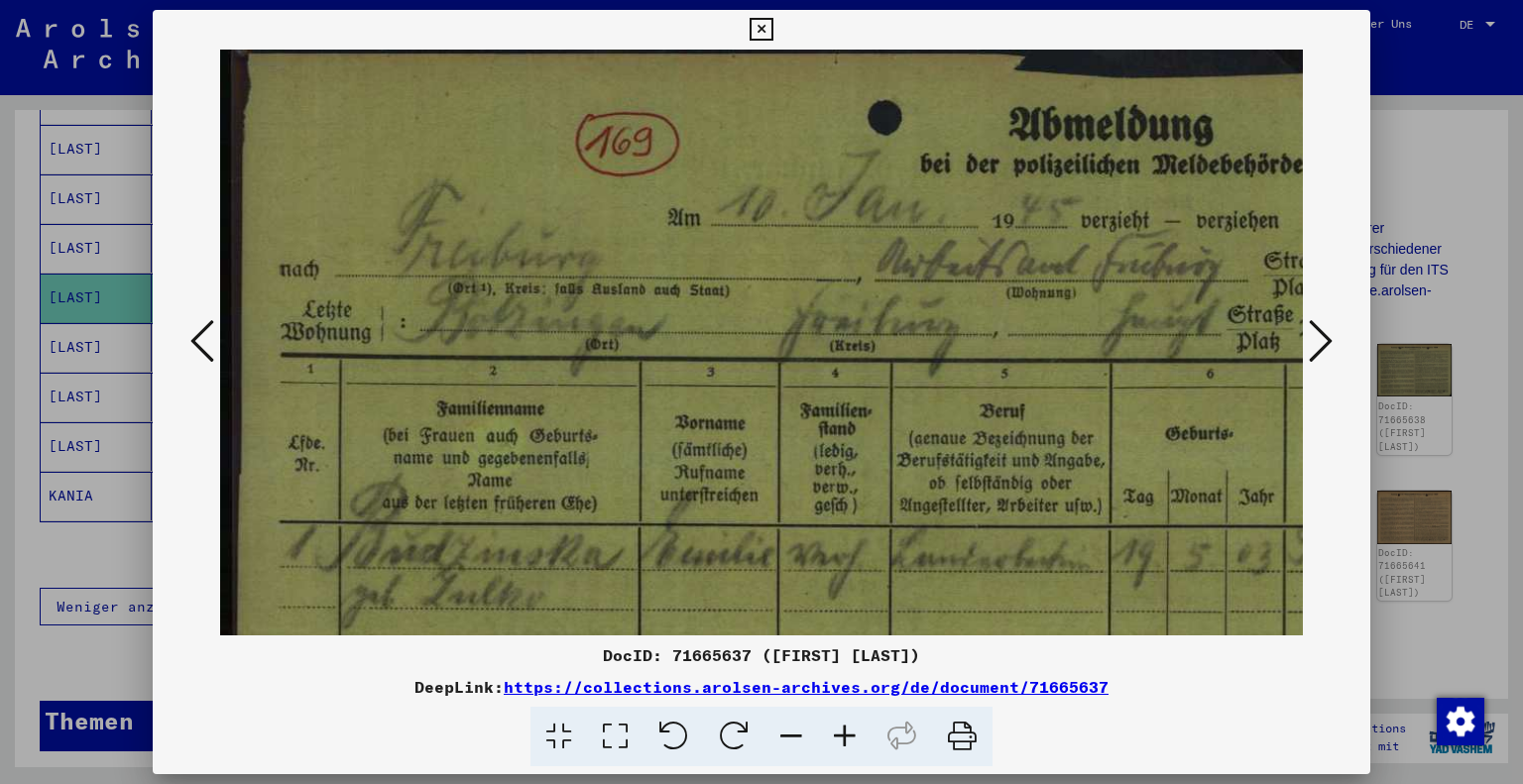 click at bounding box center [845, 736] 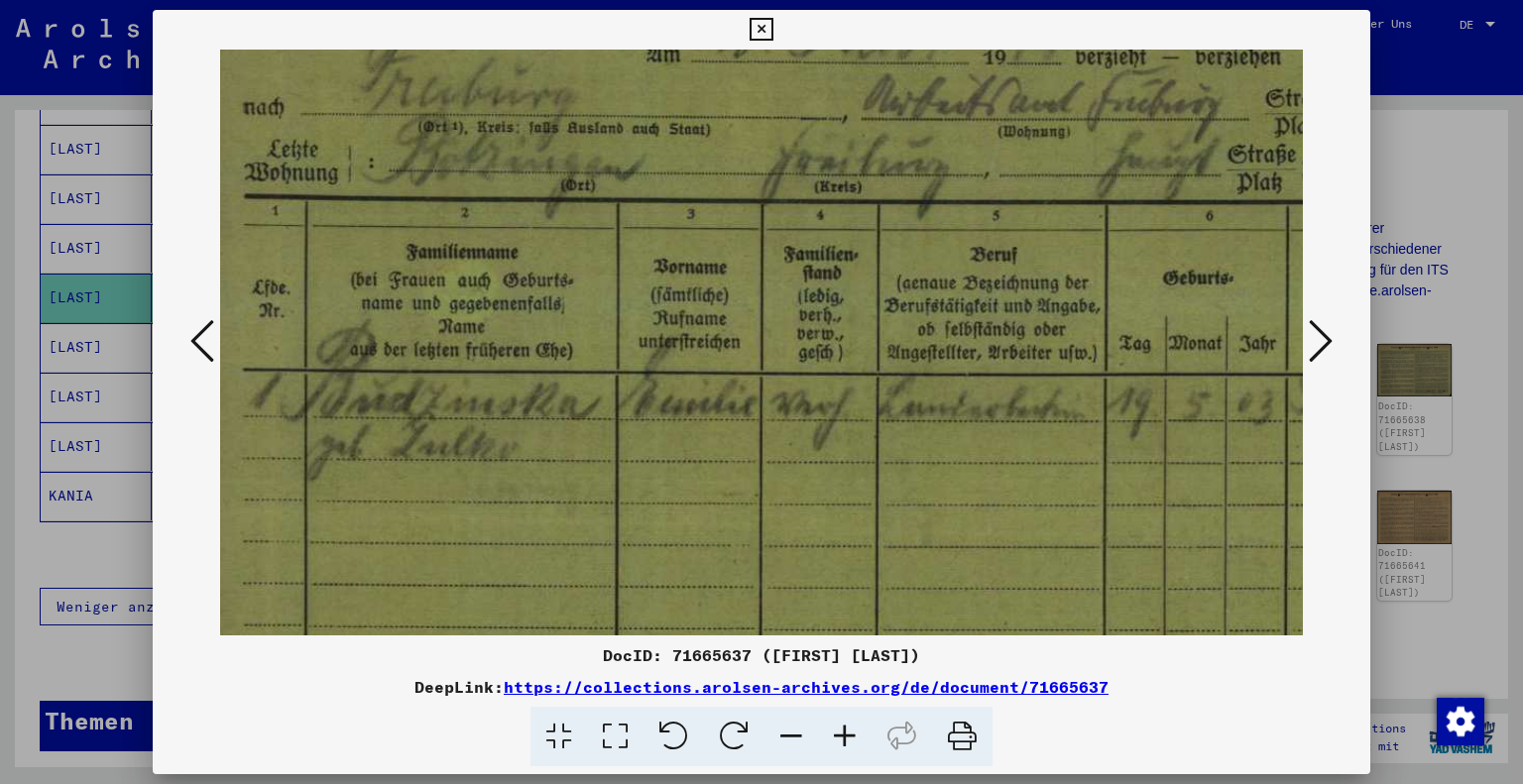 drag, startPoint x: 692, startPoint y: 401, endPoint x: 654, endPoint y: 233, distance: 172.244 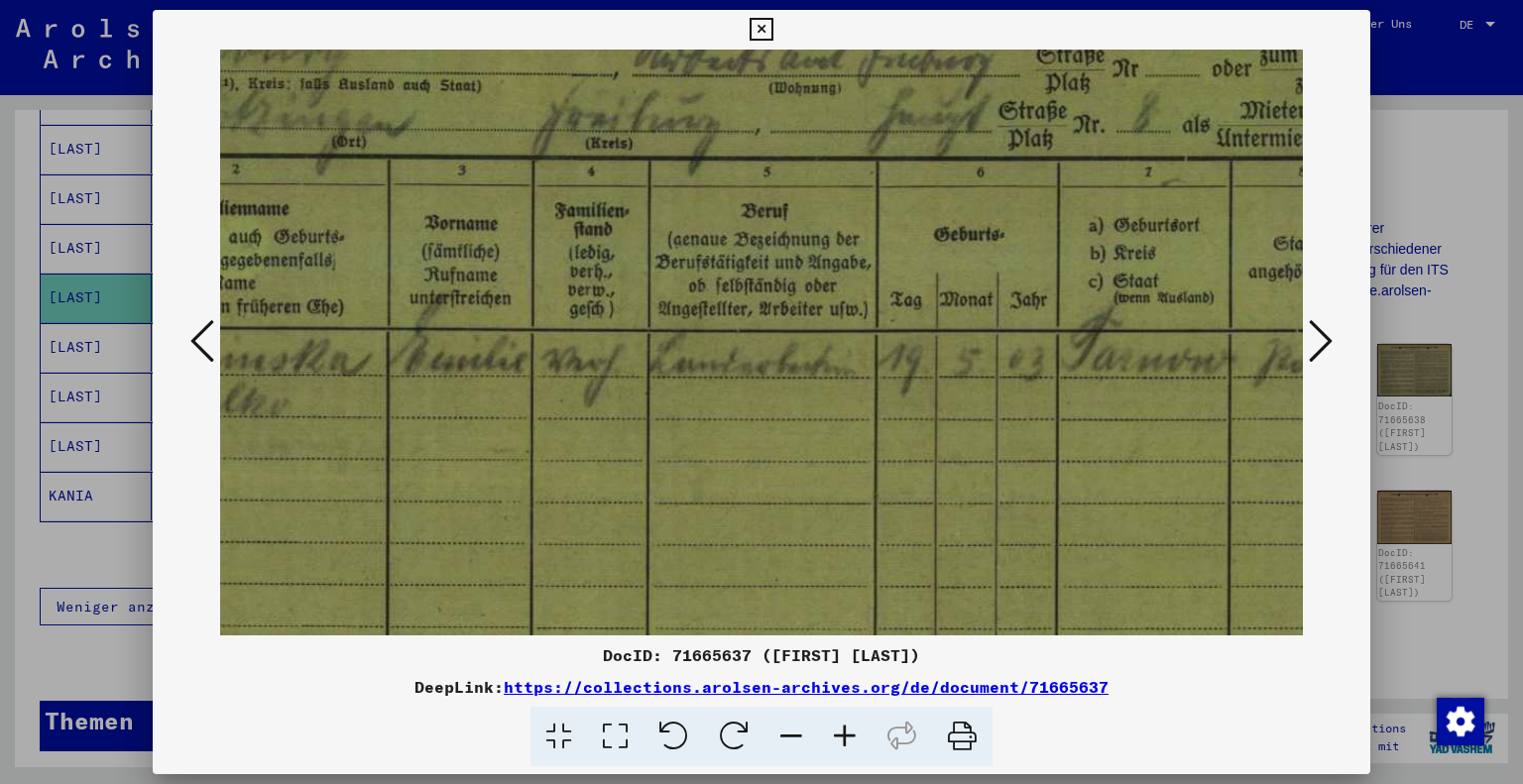 scroll, scrollTop: 203, scrollLeft: 193, axis: both 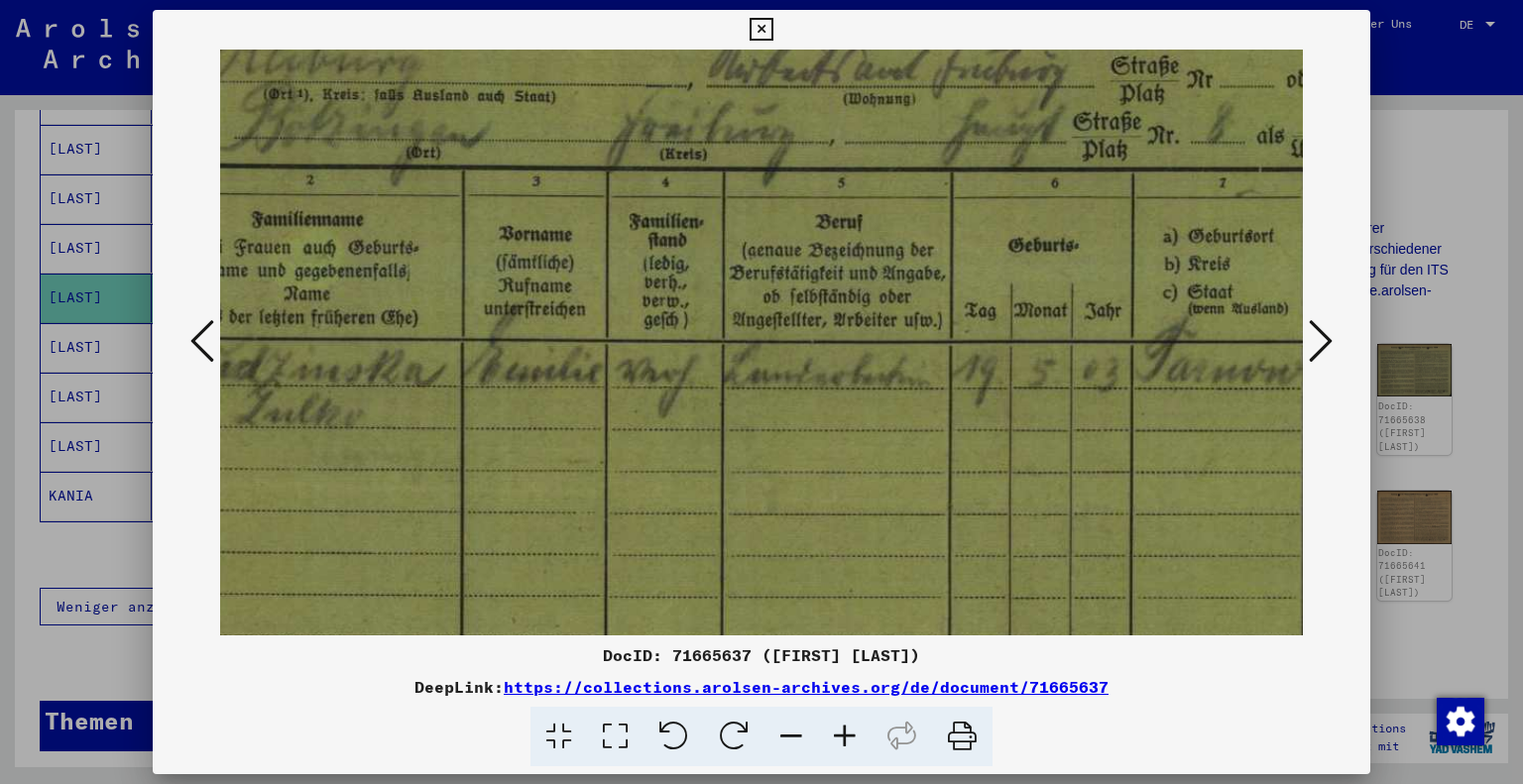 drag, startPoint x: 957, startPoint y: 431, endPoint x: 815, endPoint y: 410, distance: 143.54442 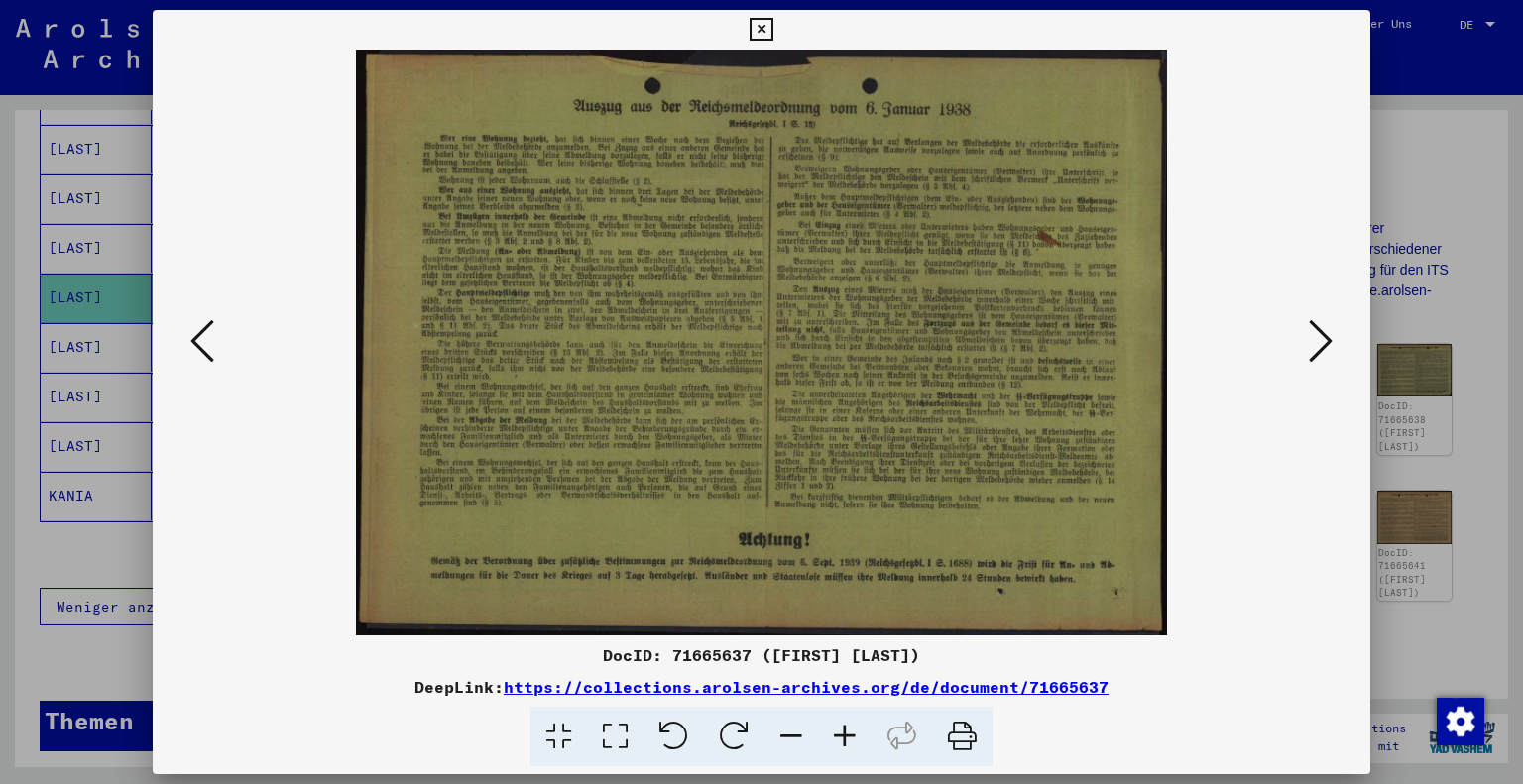 click at bounding box center [1321, 341] 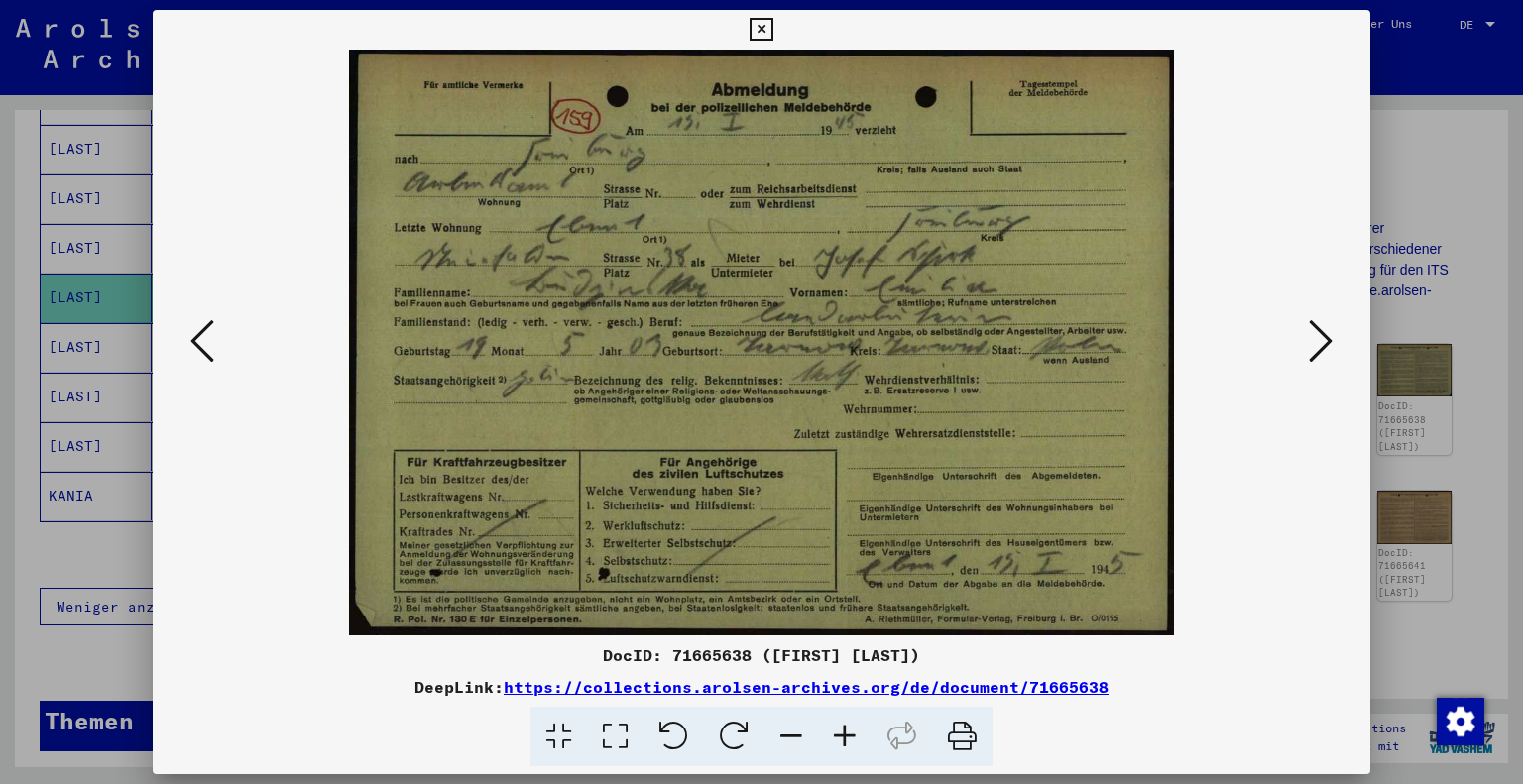 click at bounding box center [202, 341] 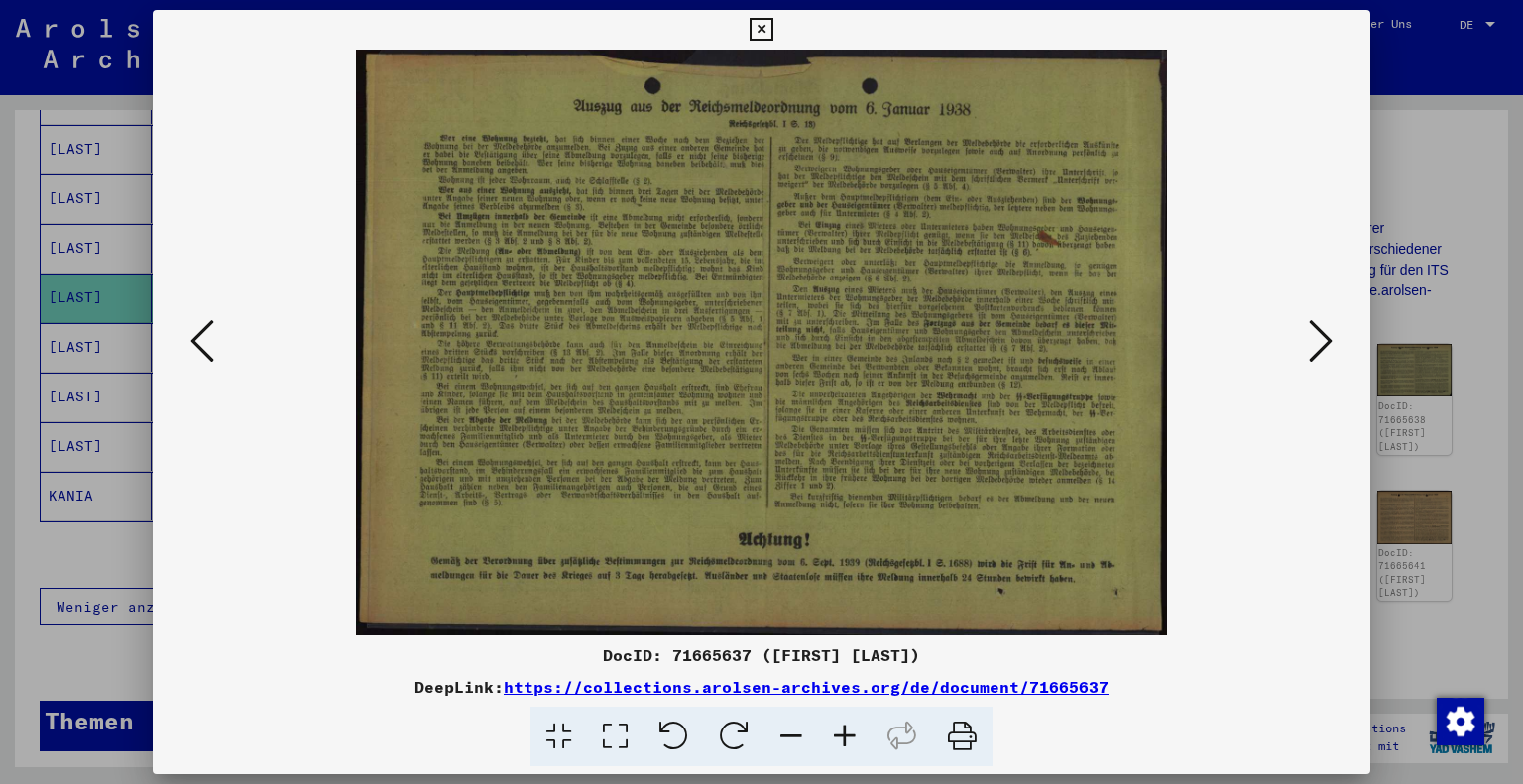 click at bounding box center (202, 341) 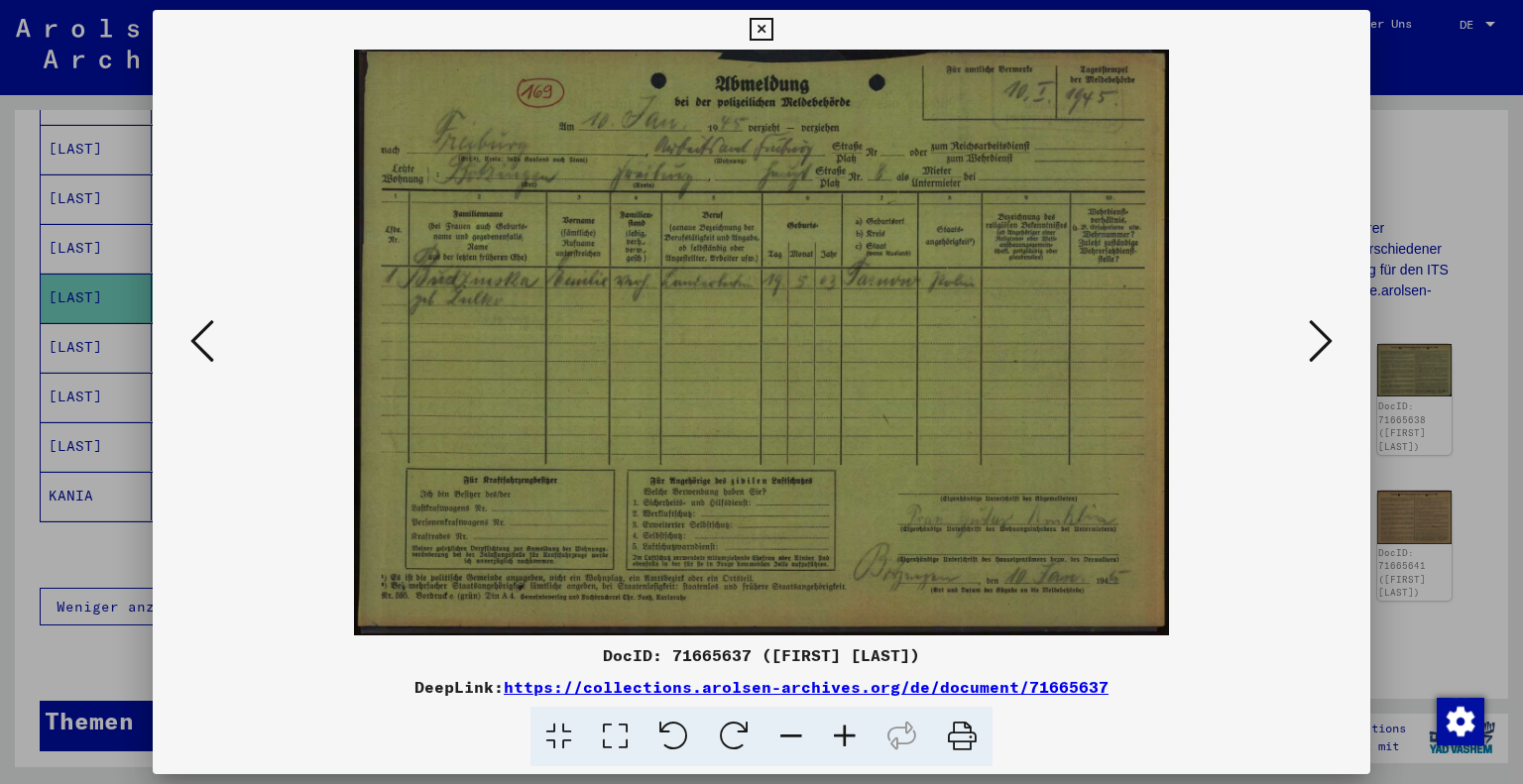 click at bounding box center [202, 341] 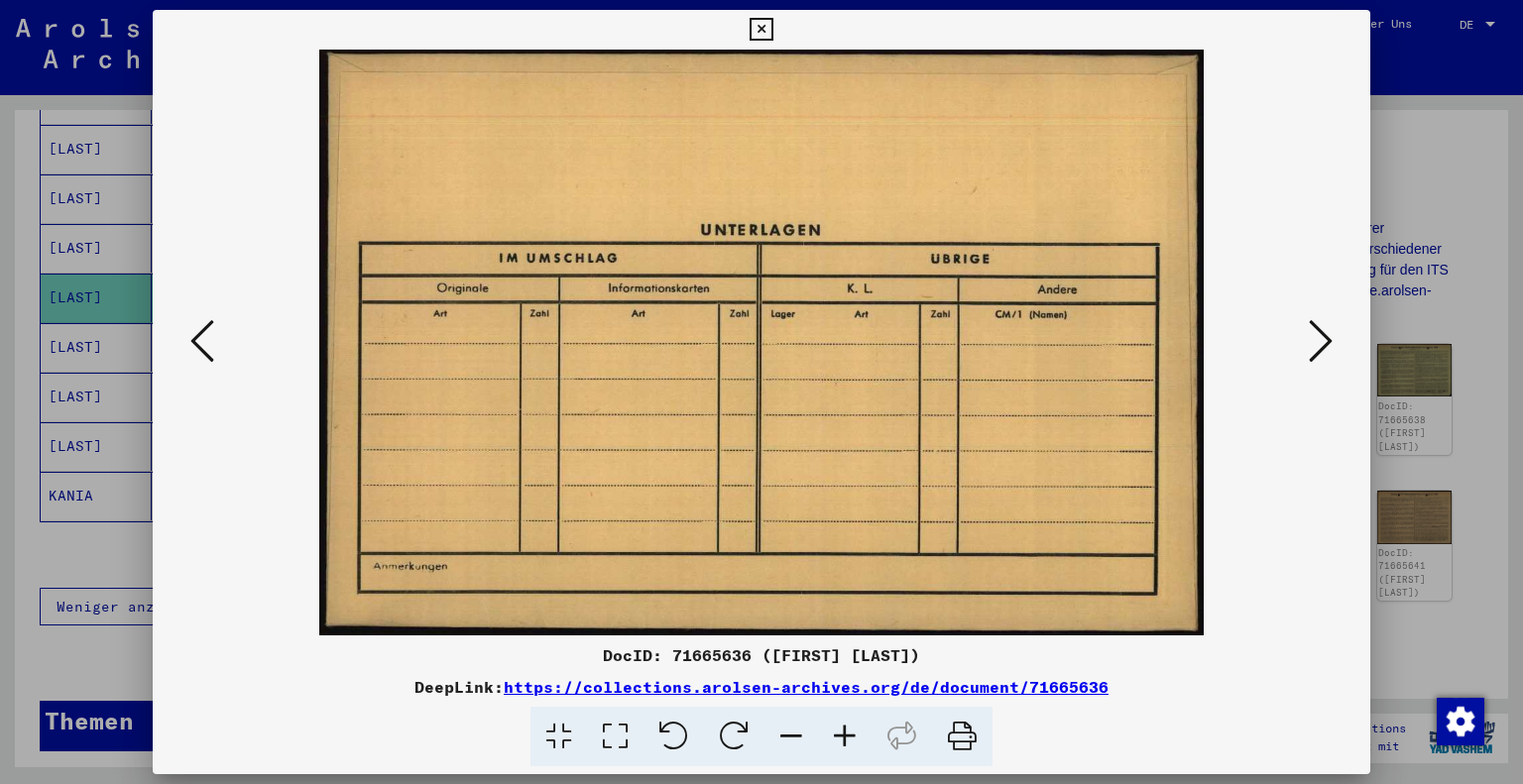 click at bounding box center [202, 341] 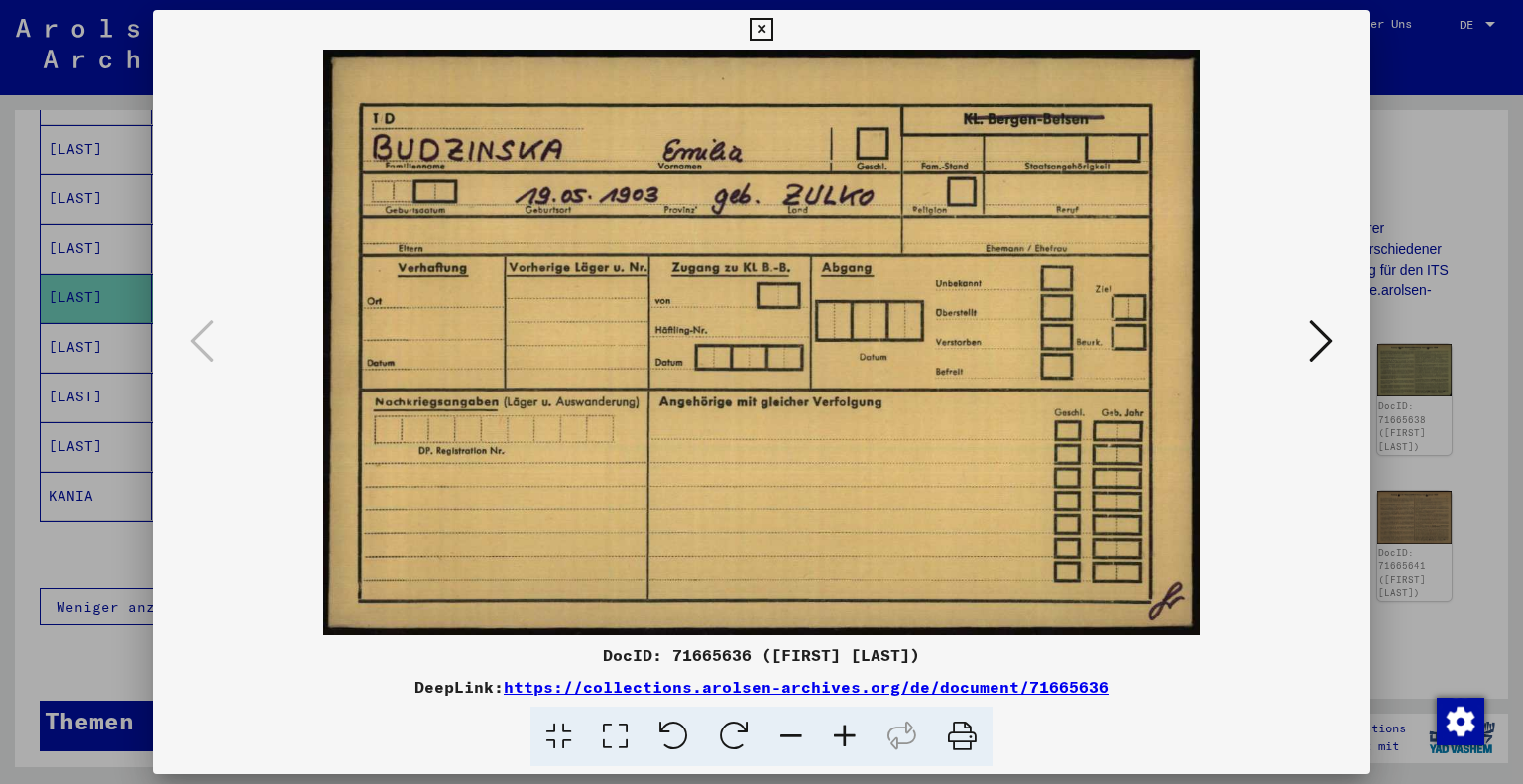 scroll, scrollTop: 0, scrollLeft: 0, axis: both 